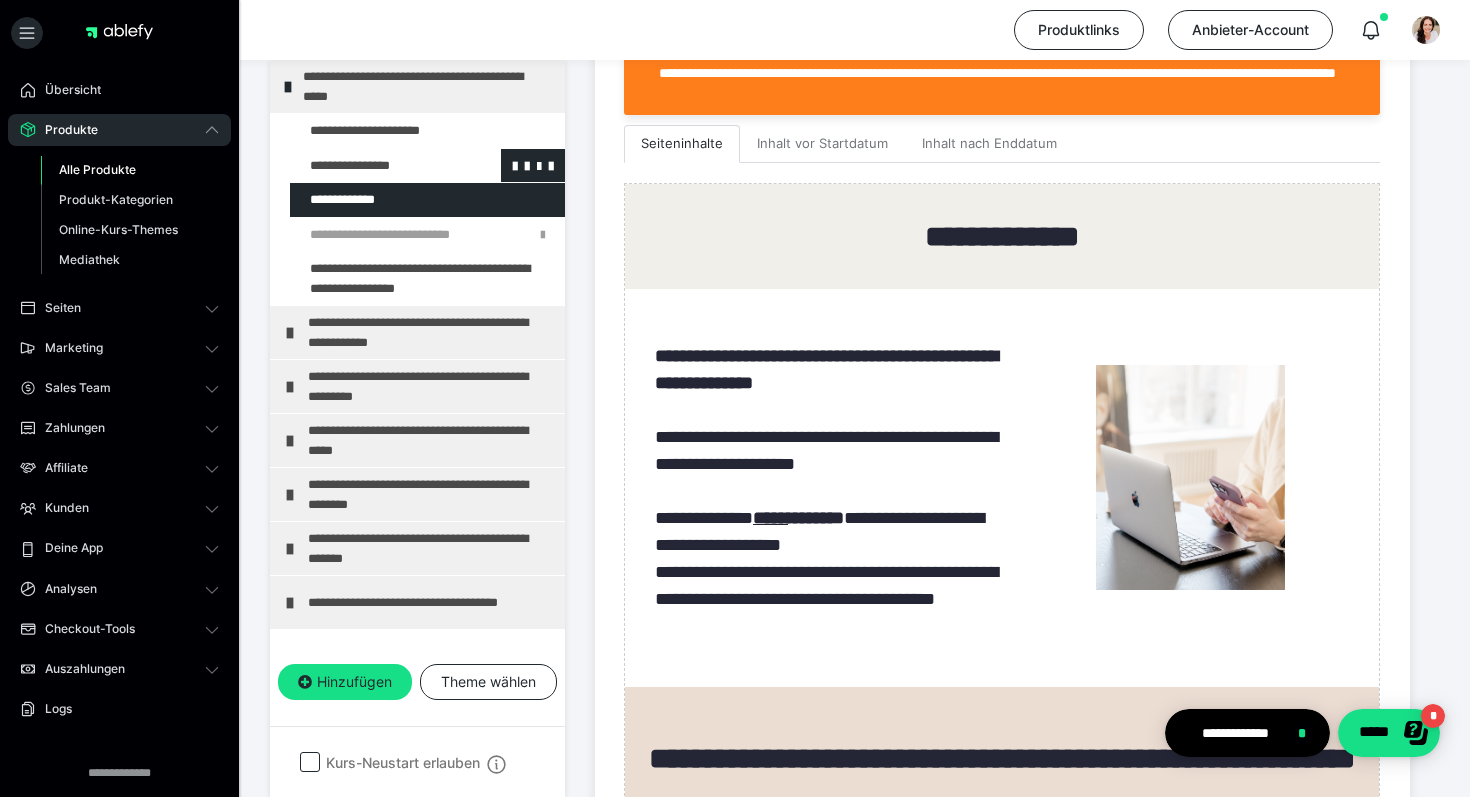 scroll, scrollTop: 0, scrollLeft: 0, axis: both 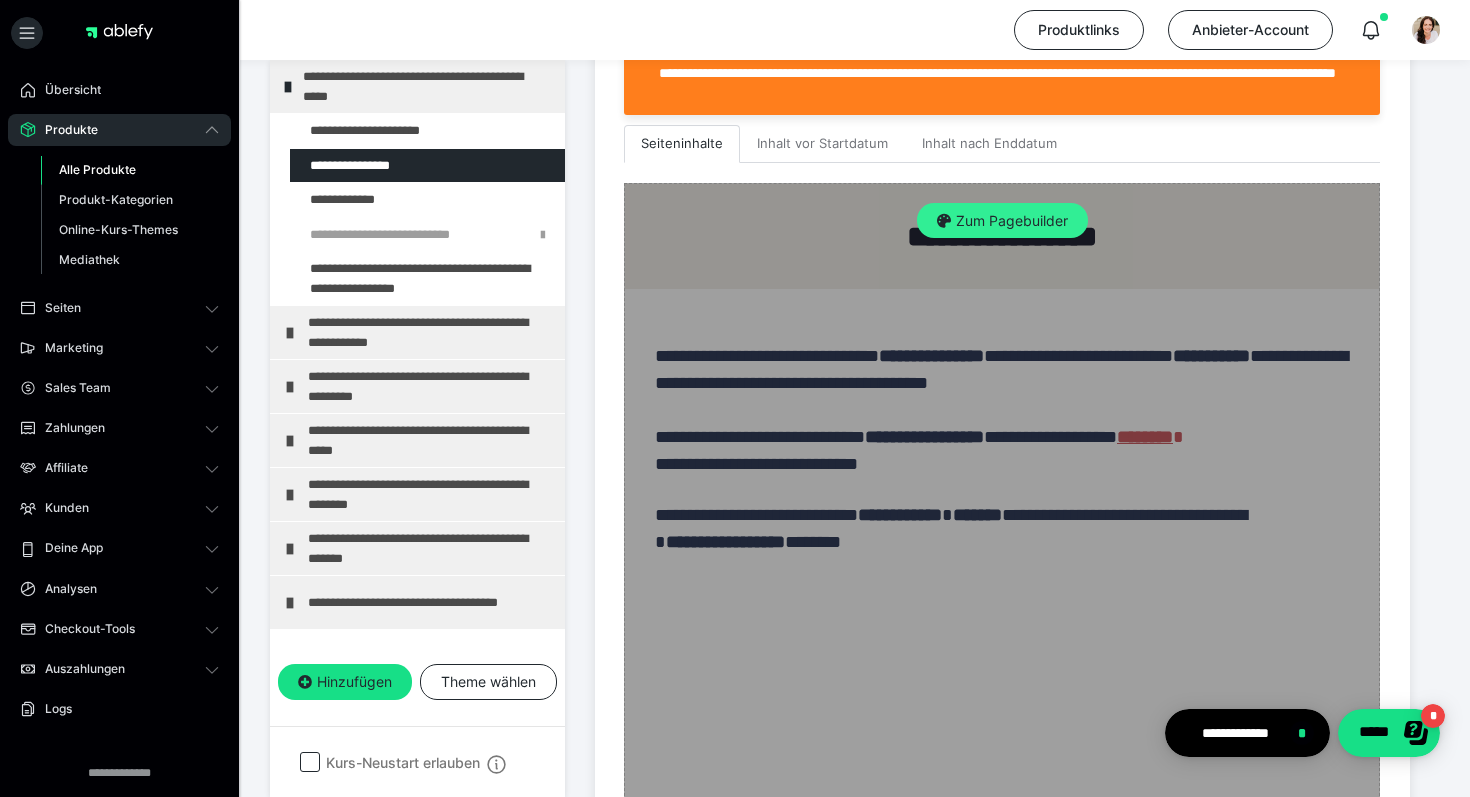 click on "Zum Pagebuilder" at bounding box center [1002, 221] 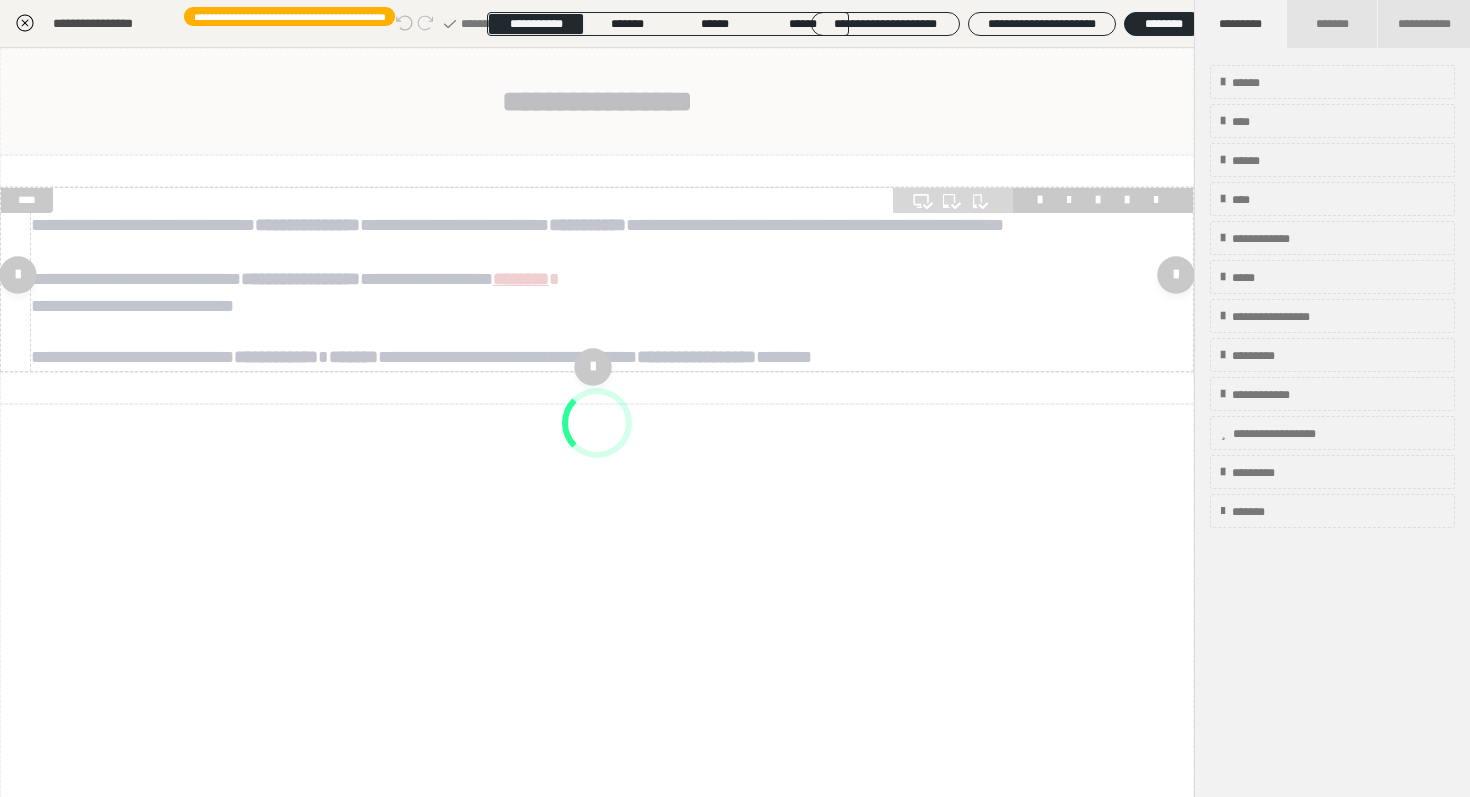 scroll, scrollTop: 290, scrollLeft: 0, axis: vertical 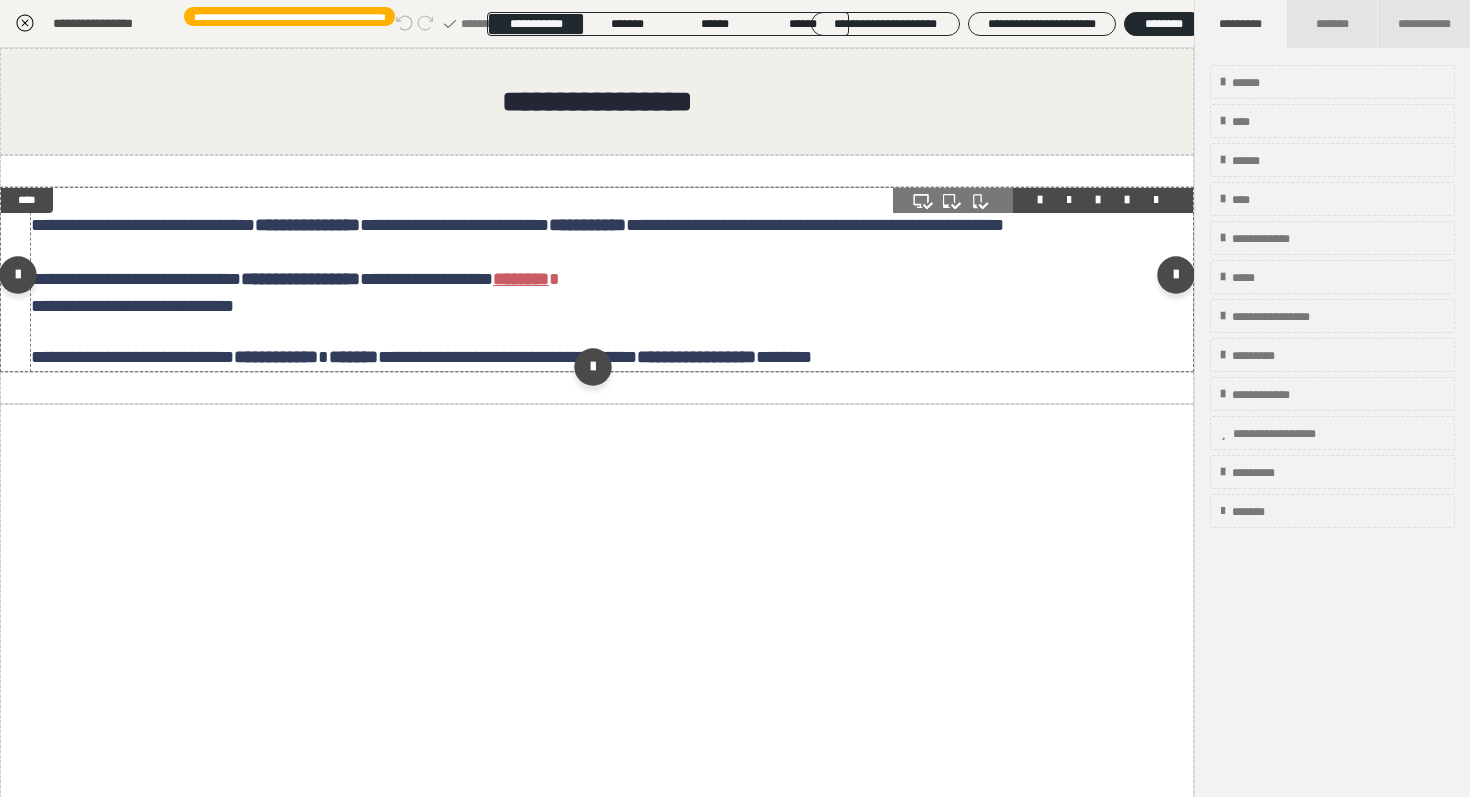 click on "**********" at bounding box center (612, 279) 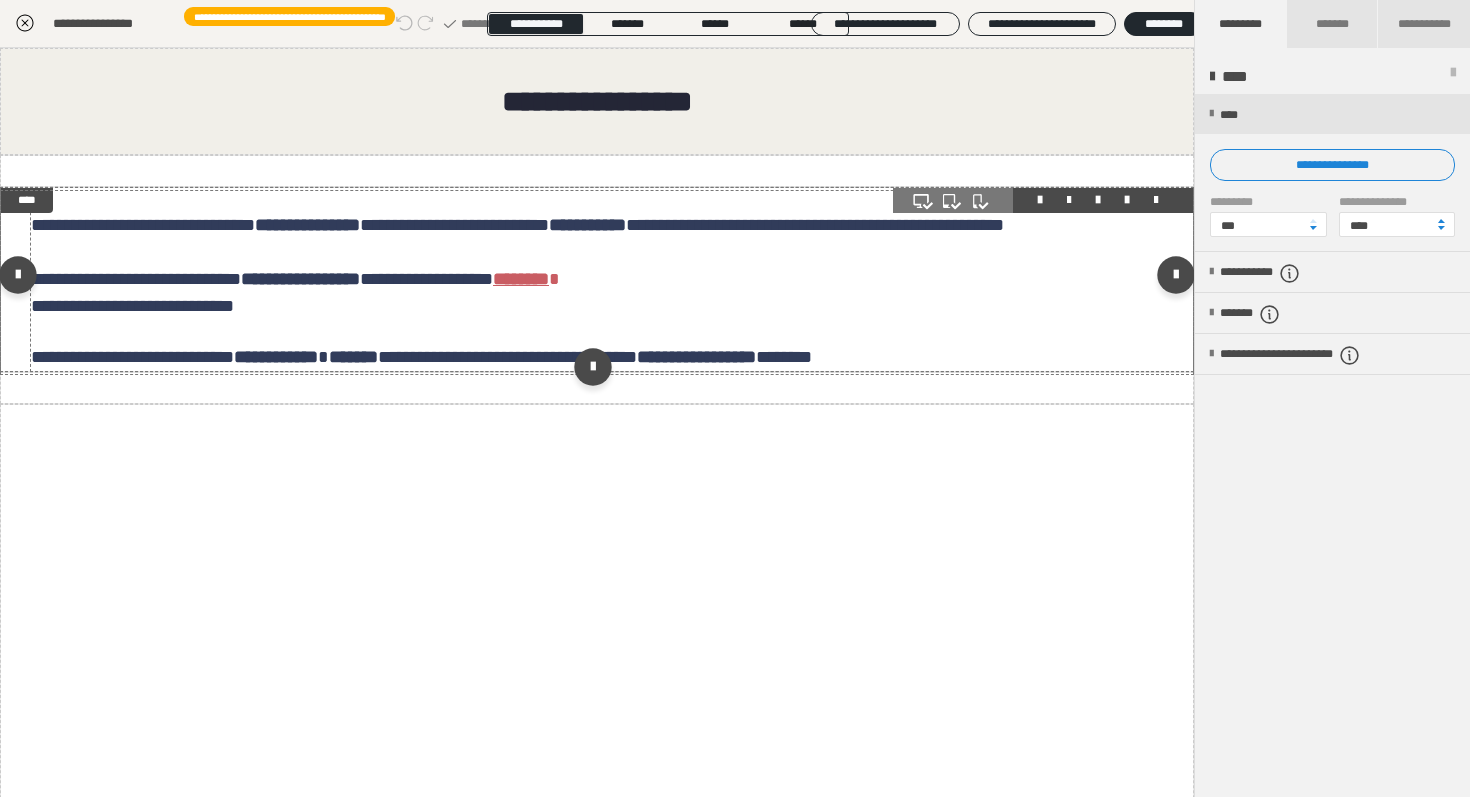 click on "**********" at bounding box center [421, 357] 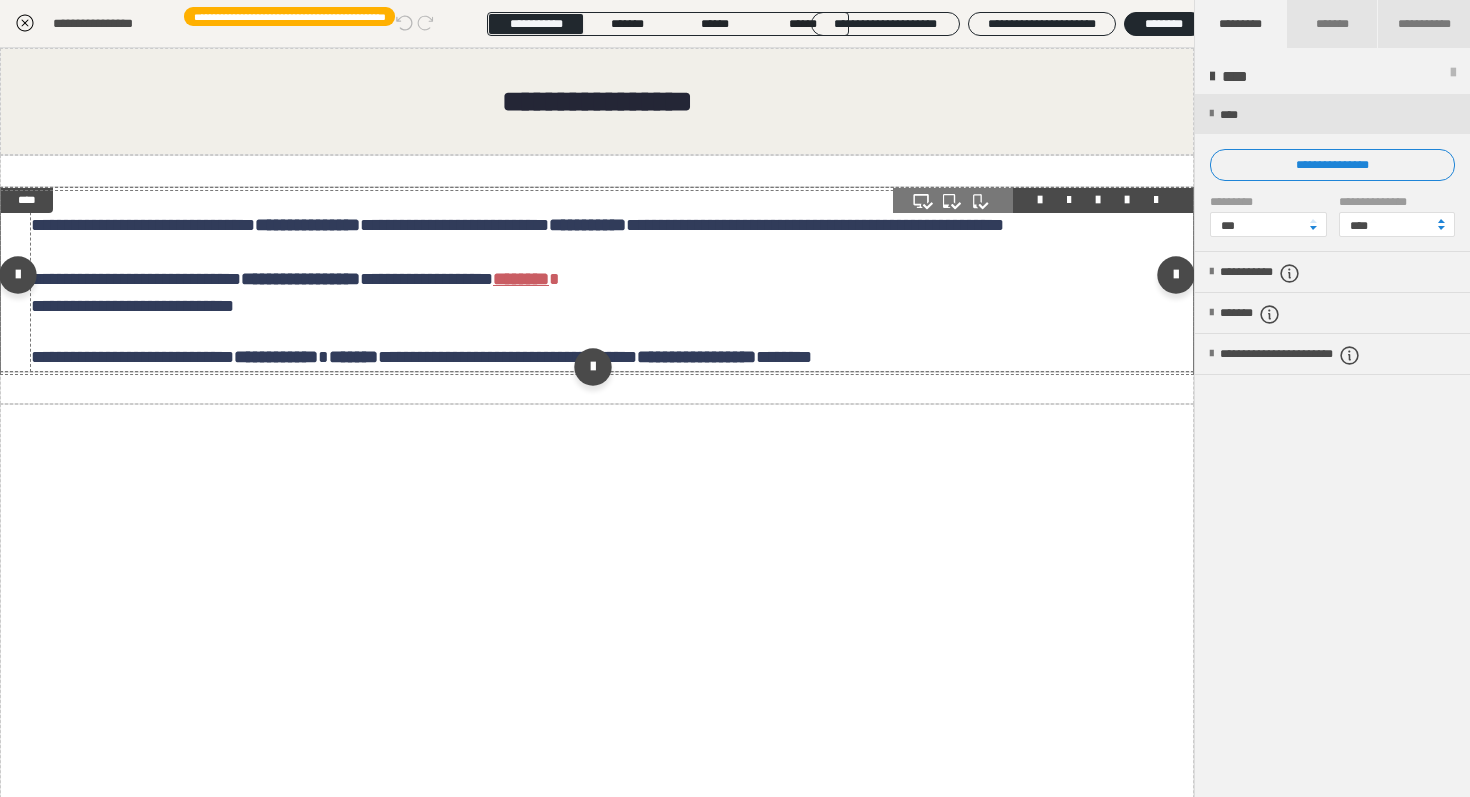 click on "**********" at bounding box center [421, 357] 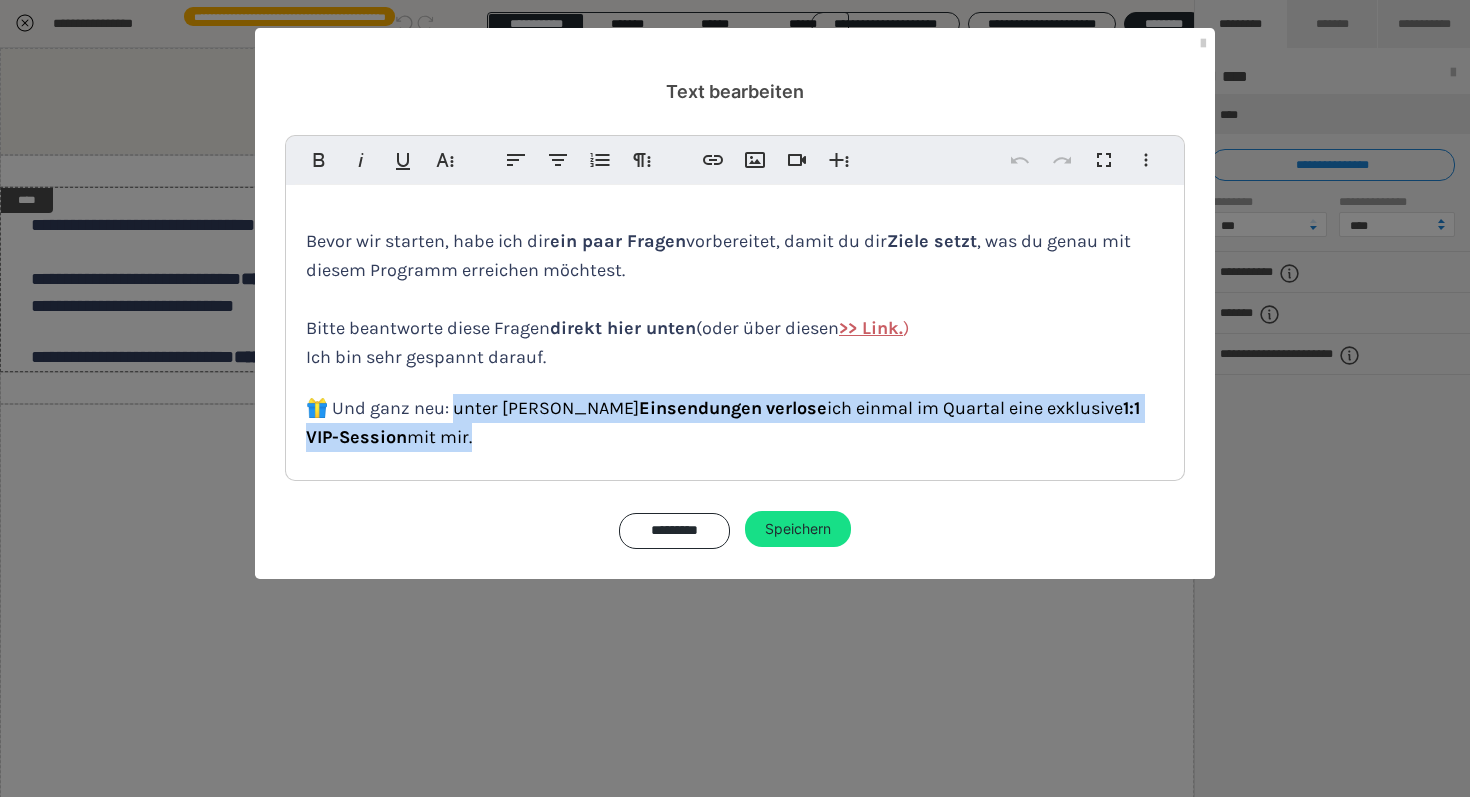 drag, startPoint x: 448, startPoint y: 406, endPoint x: 470, endPoint y: 441, distance: 41.340054 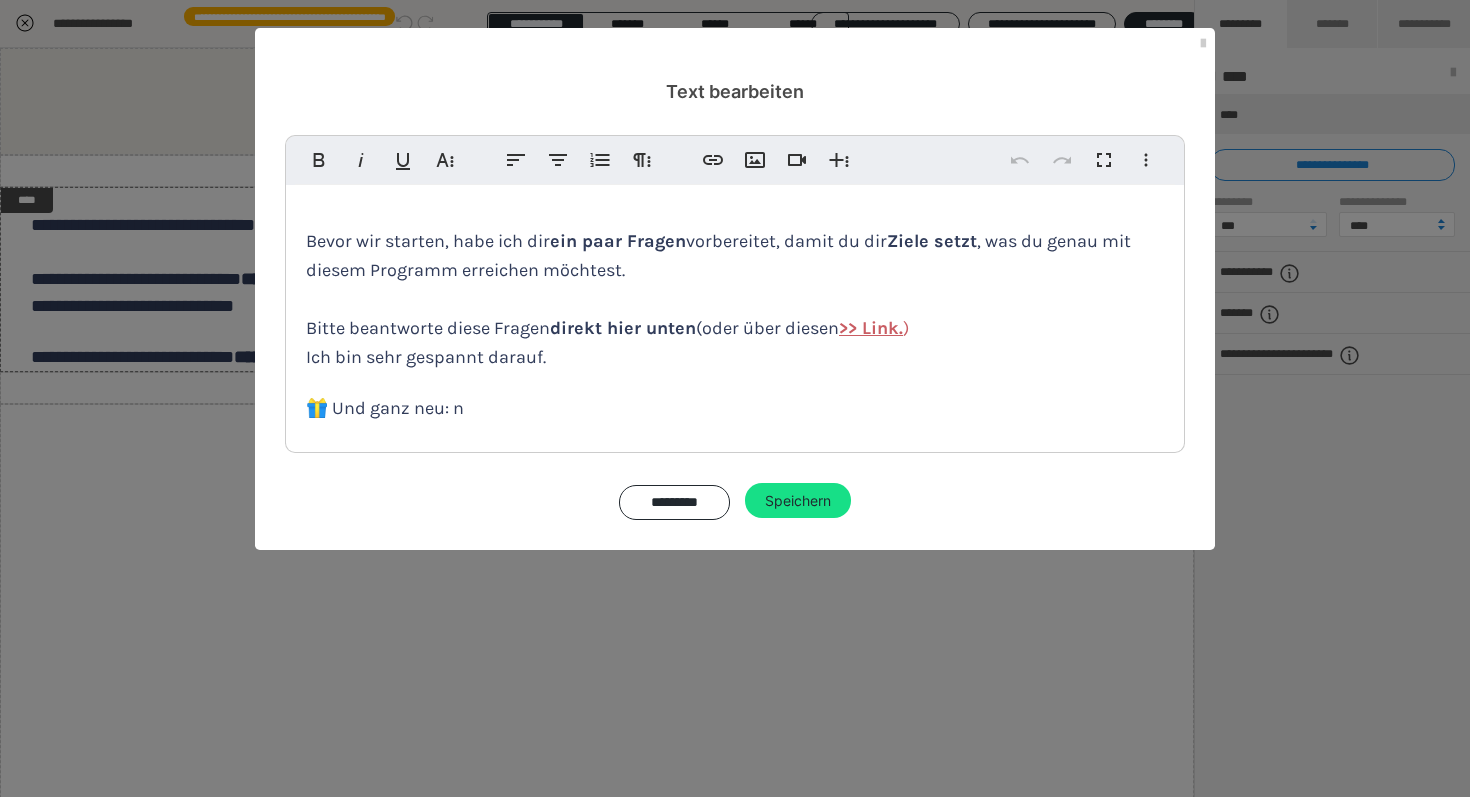 type 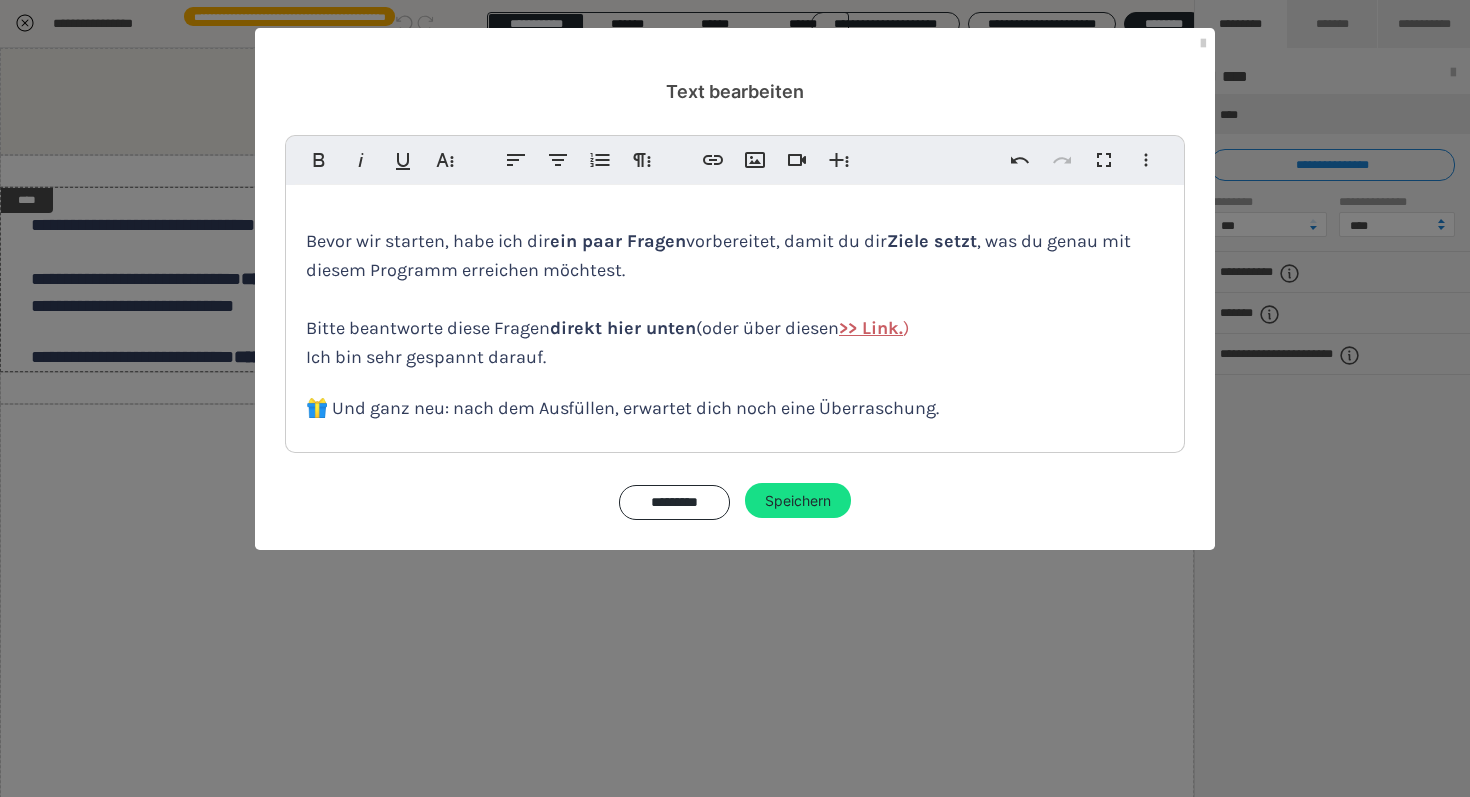 click on "🎁 Und ganz neu: nach dem Ausfüllen, erwartet dich noch eine Überraschung." at bounding box center (622, 408) 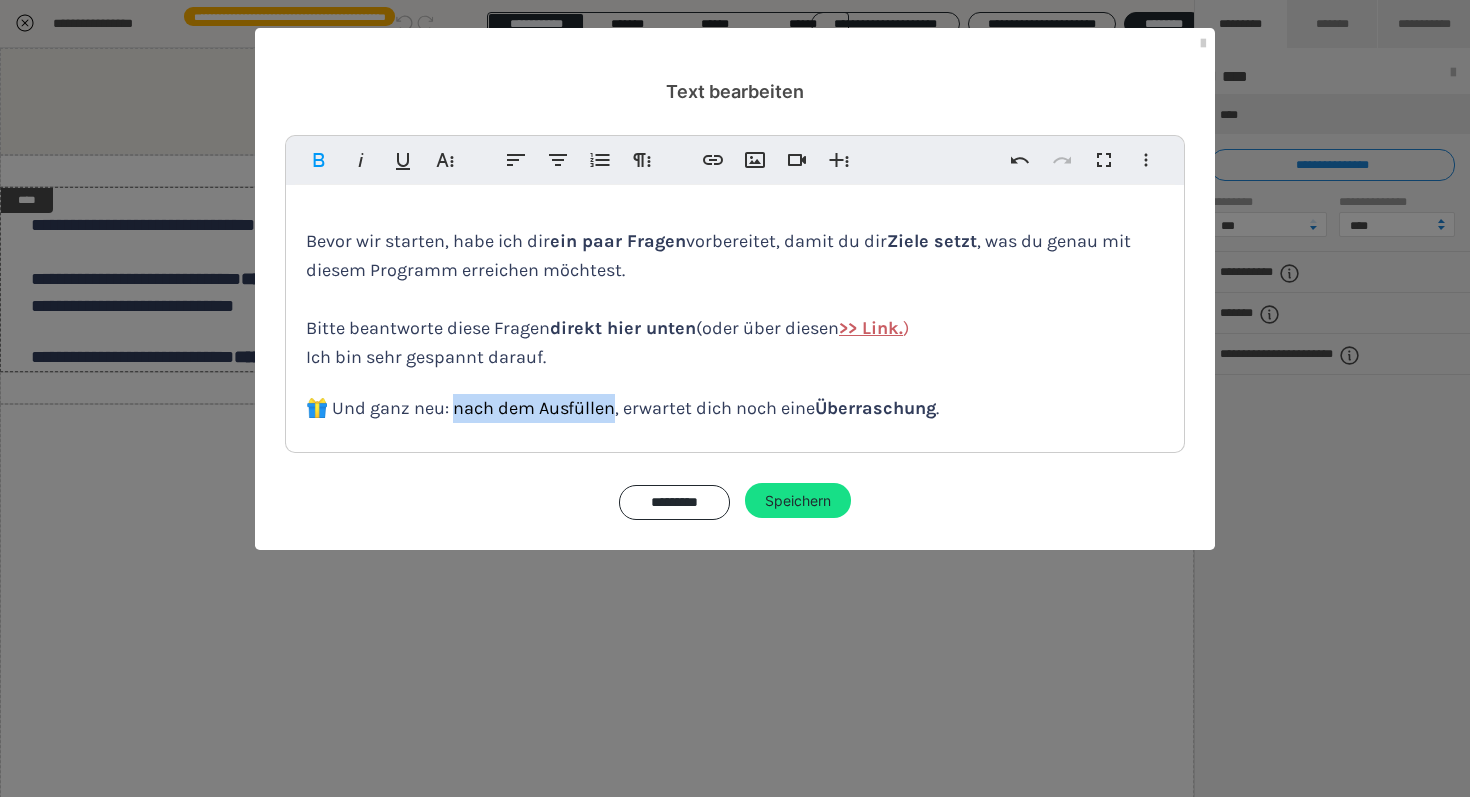 drag, startPoint x: 449, startPoint y: 407, endPoint x: 611, endPoint y: 413, distance: 162.11107 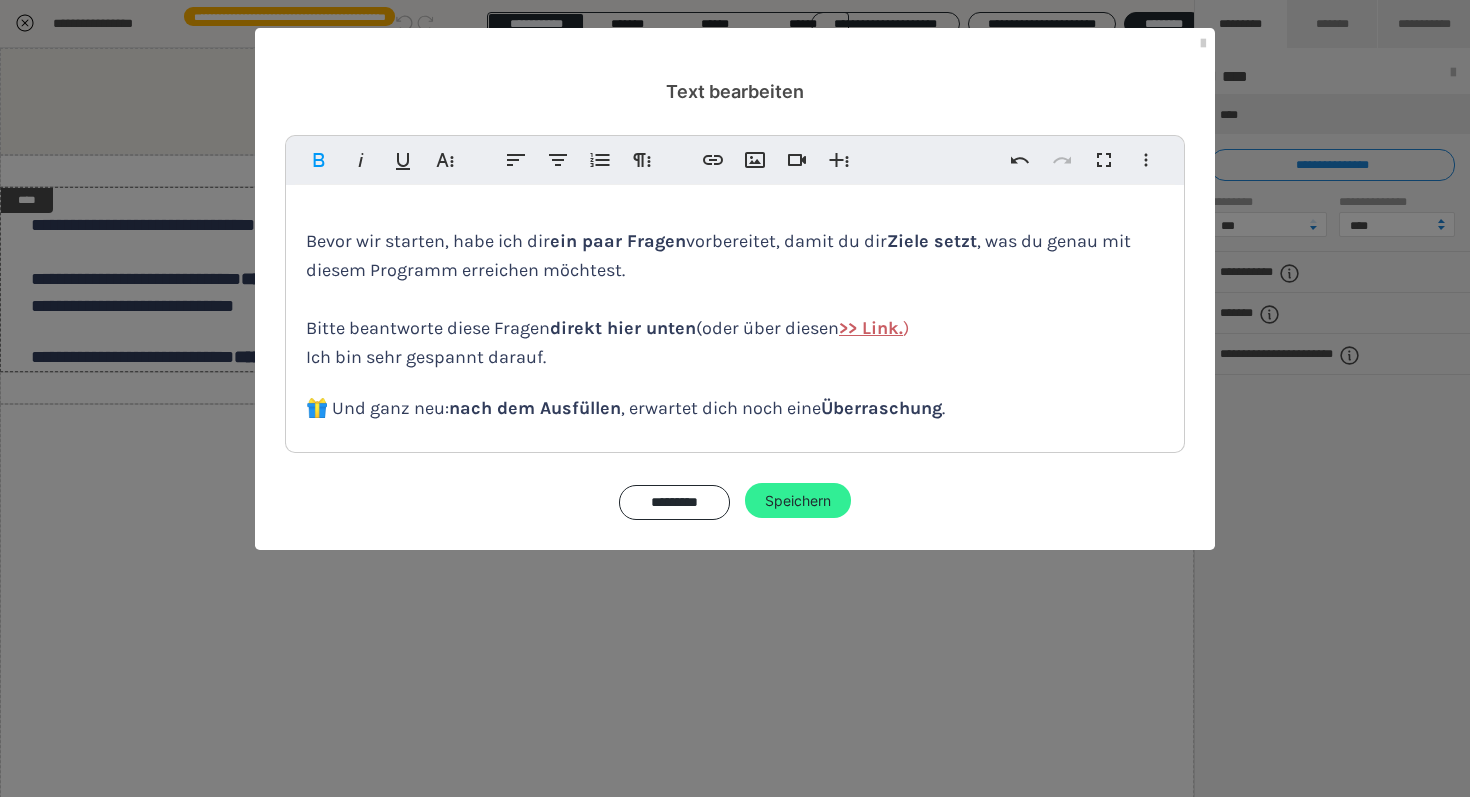 click on "Speichern" at bounding box center [798, 501] 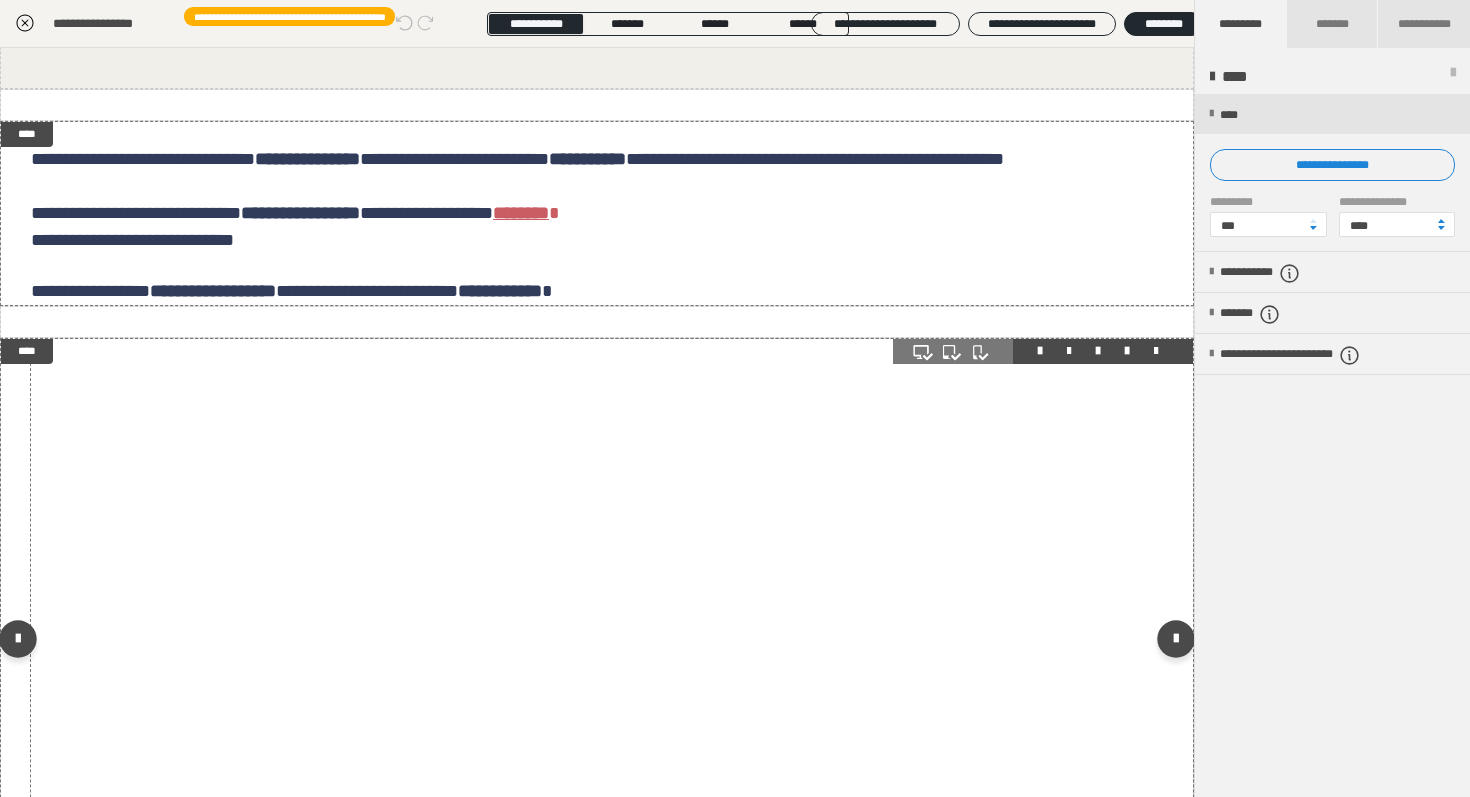 scroll, scrollTop: 0, scrollLeft: 0, axis: both 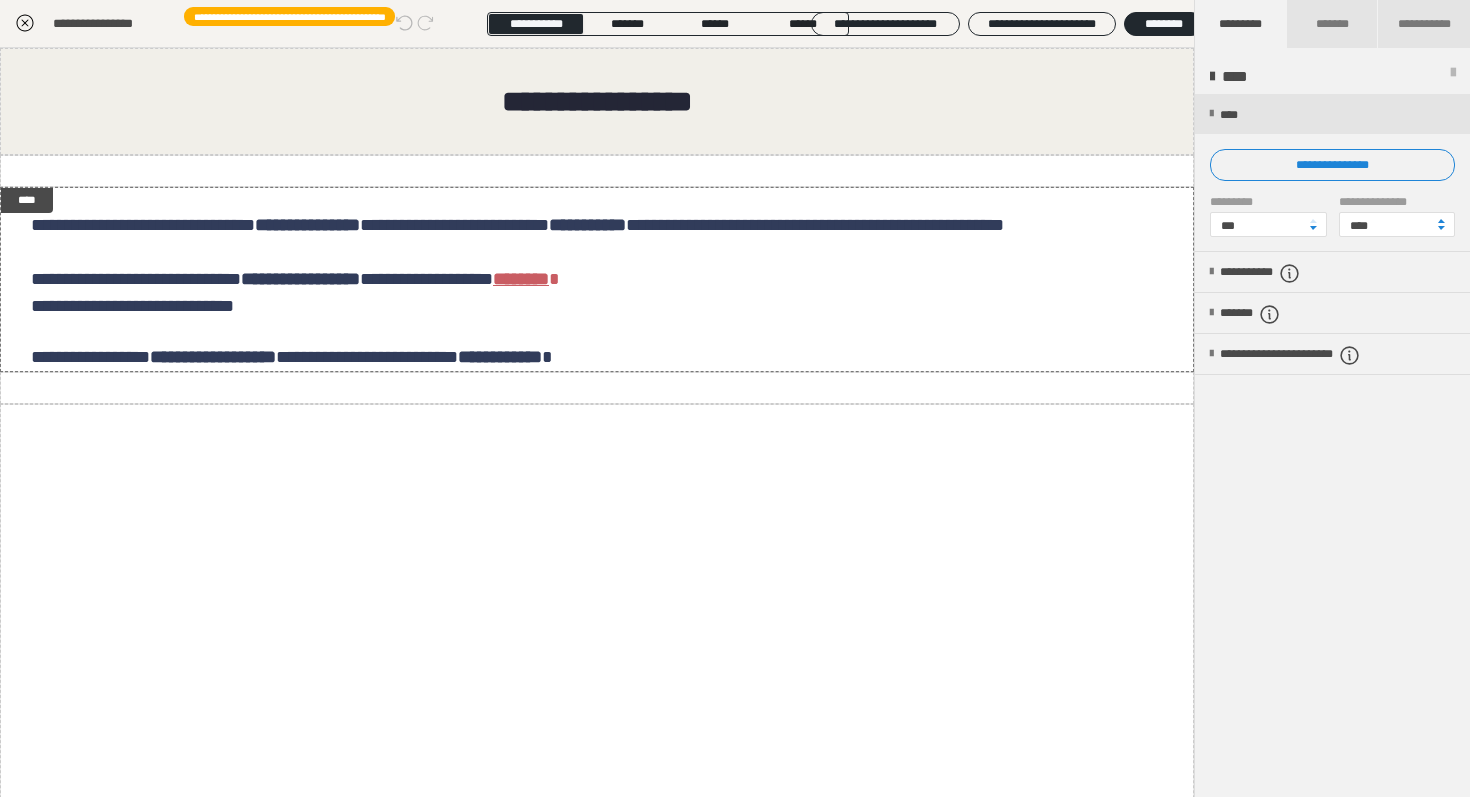 click 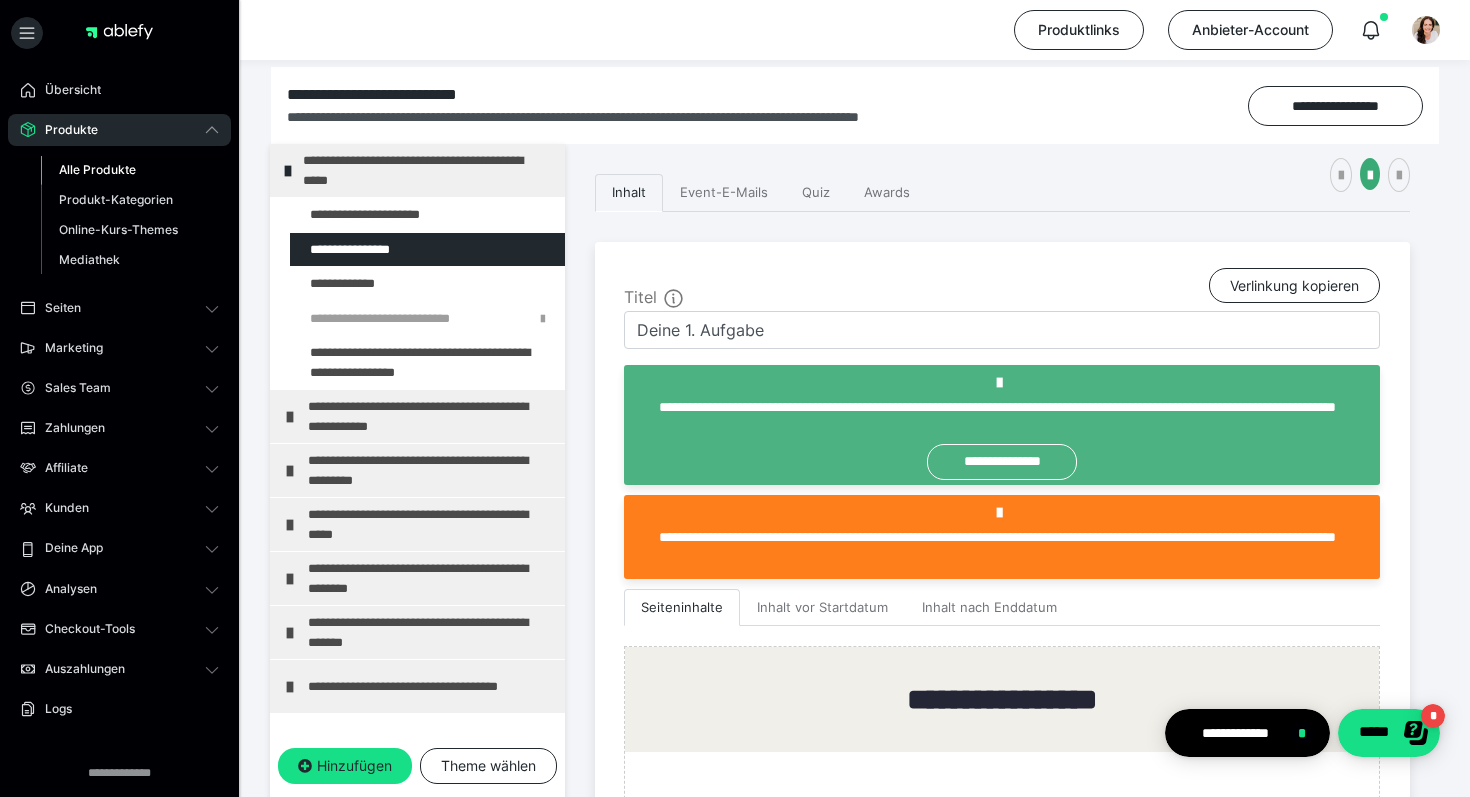 scroll, scrollTop: 238, scrollLeft: 0, axis: vertical 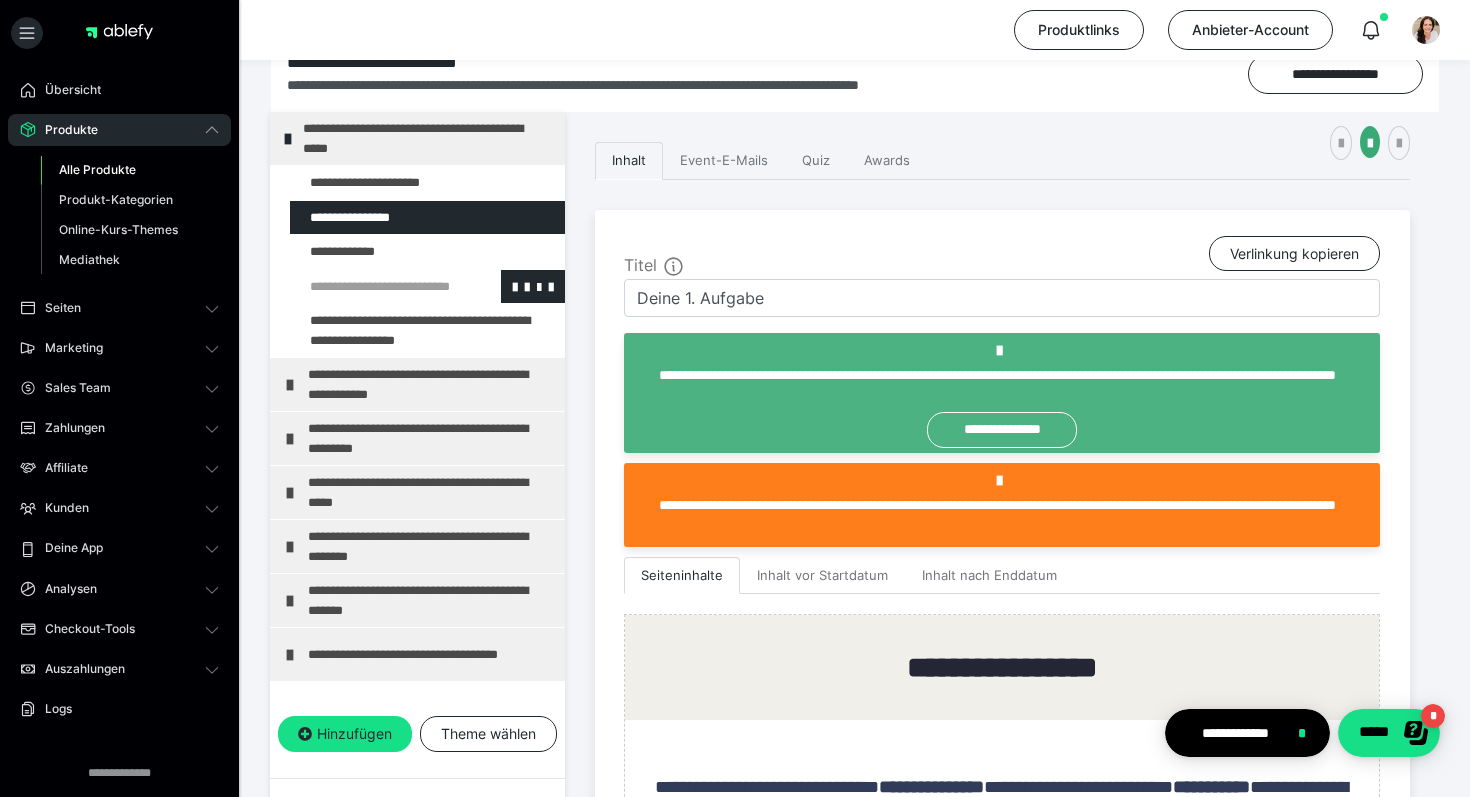 click at bounding box center (375, 287) 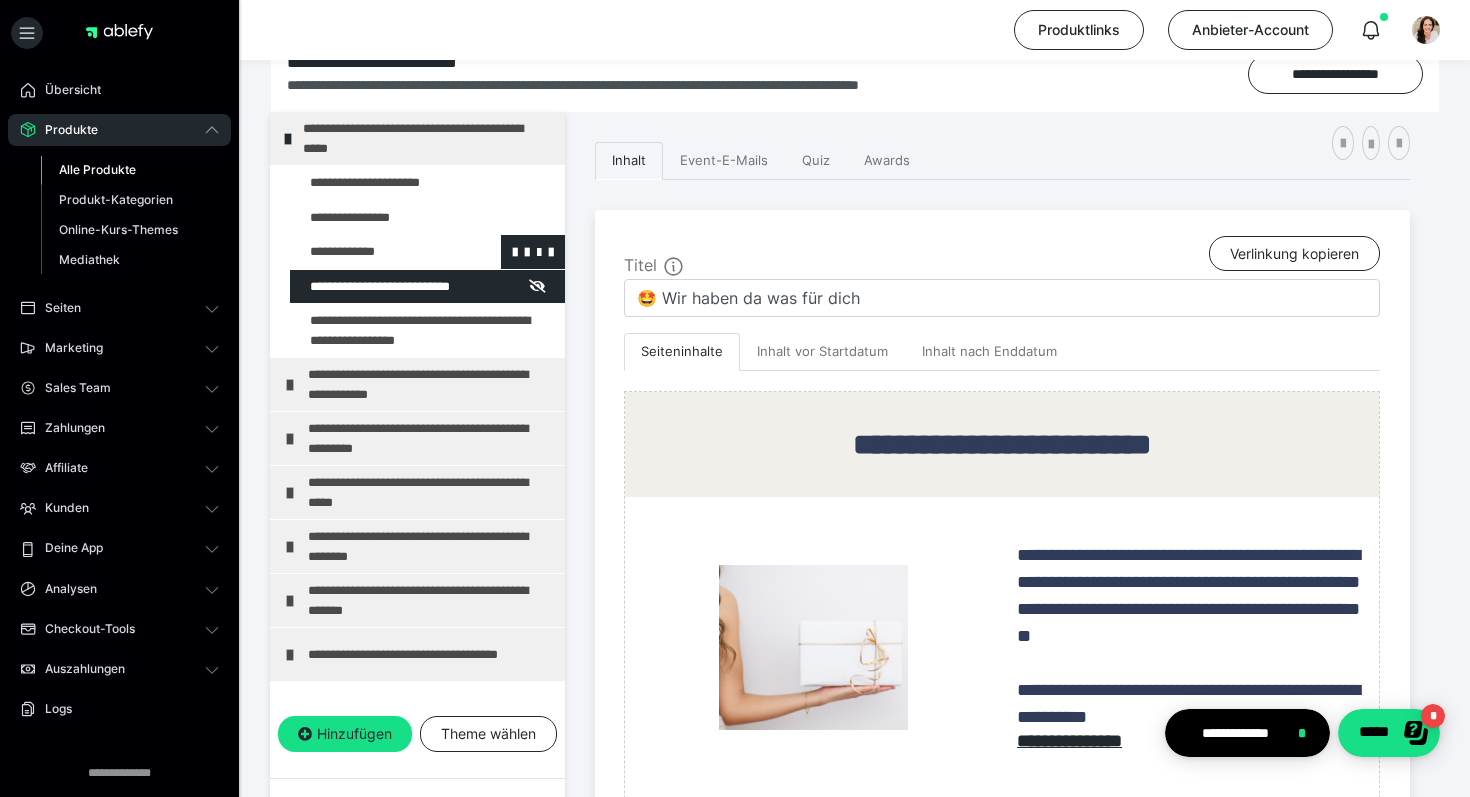 click at bounding box center (375, 252) 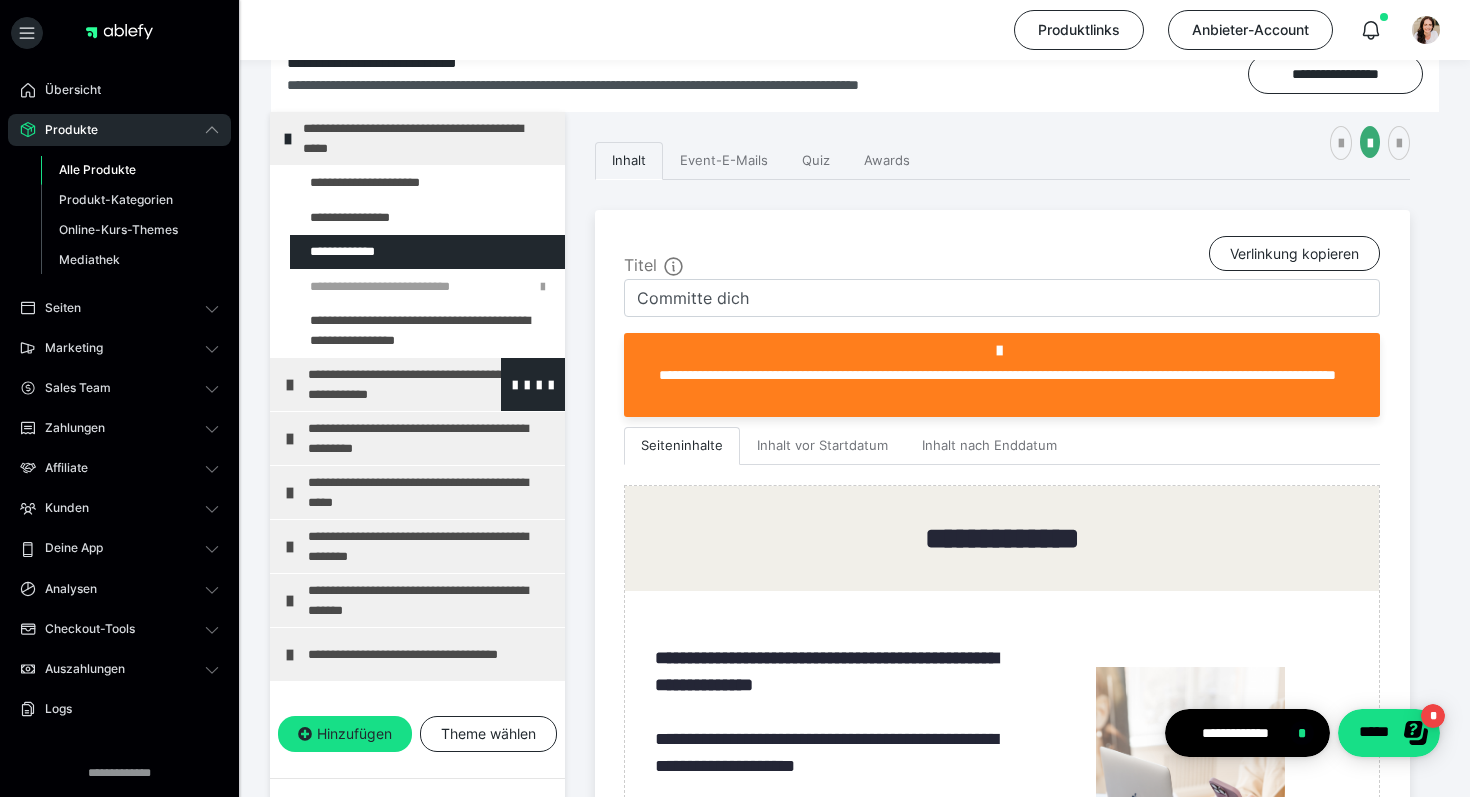 click on "**********" at bounding box center (431, 384) 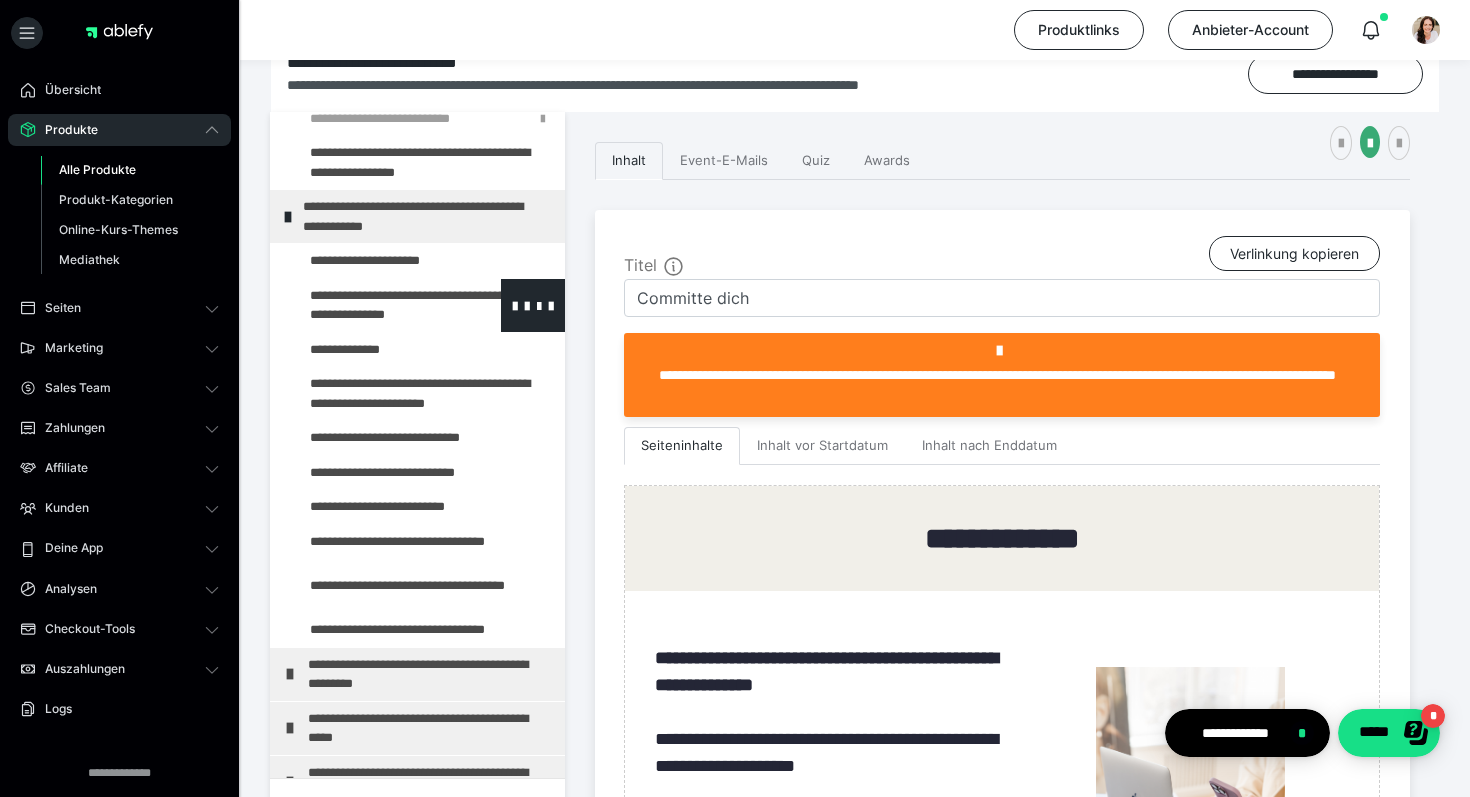 scroll, scrollTop: 186, scrollLeft: 0, axis: vertical 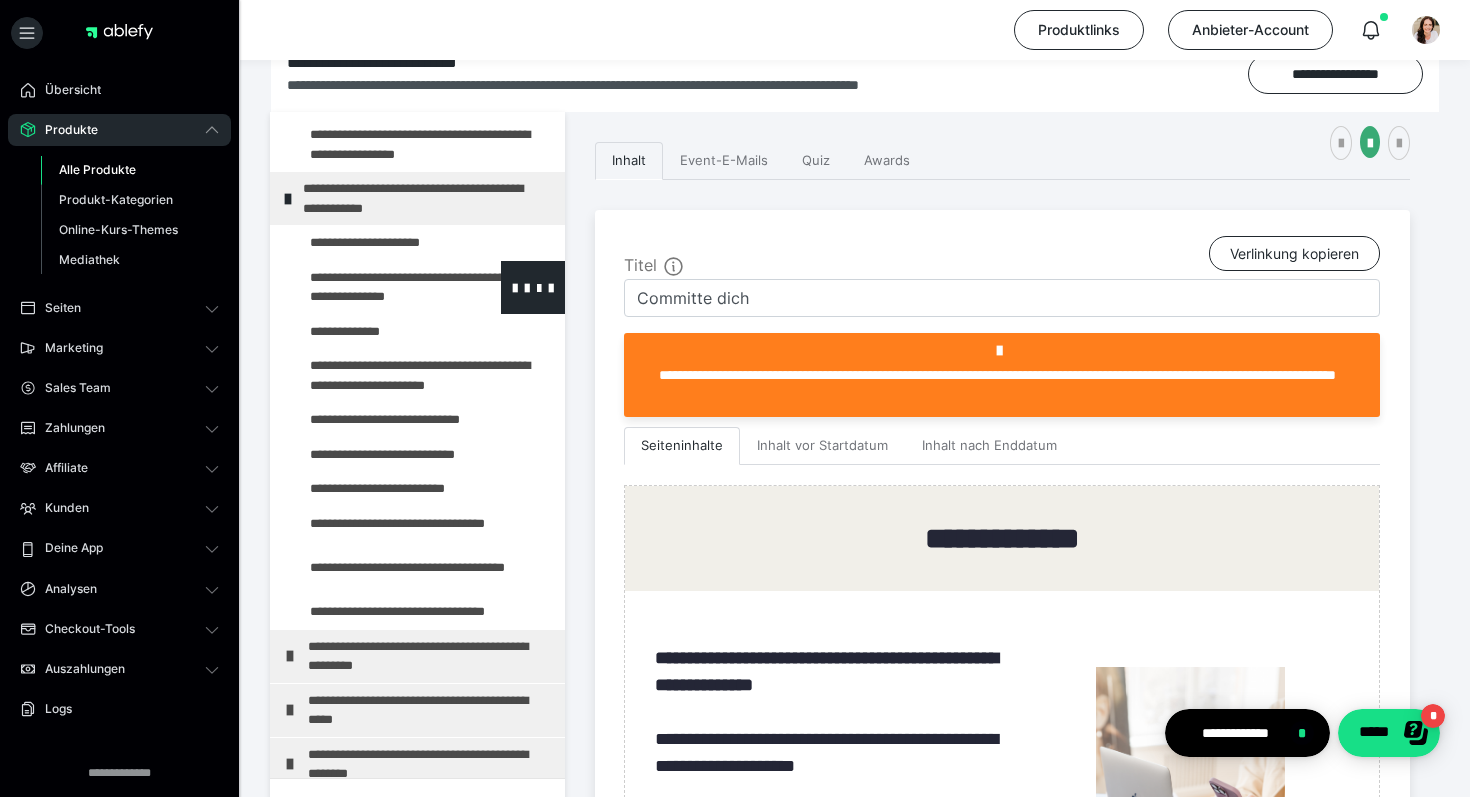 click at bounding box center [375, 287] 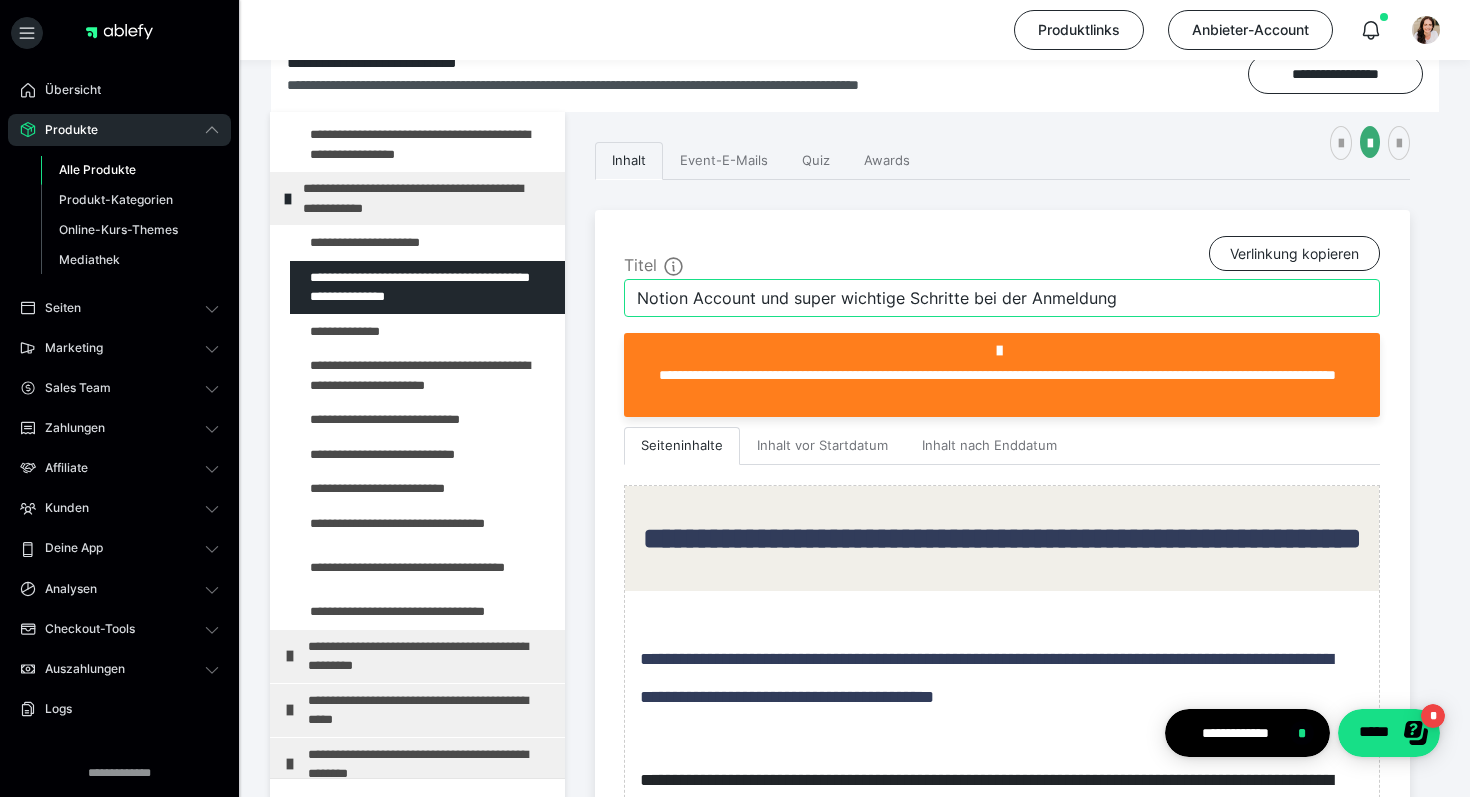 click on "Notion Account und super wichtige Schritte bei der Anmeldung" at bounding box center (1002, 298) 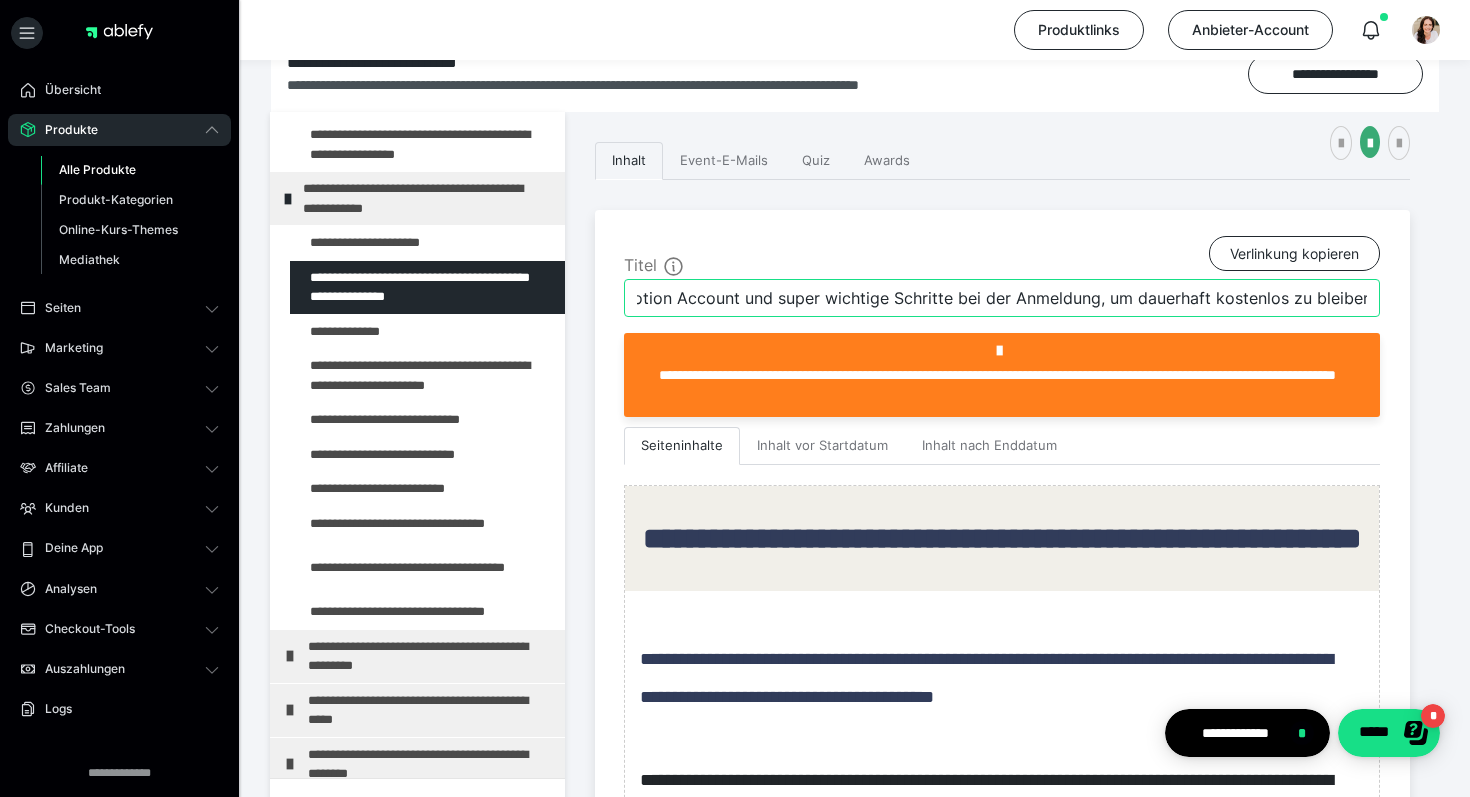 scroll, scrollTop: 0, scrollLeft: 0, axis: both 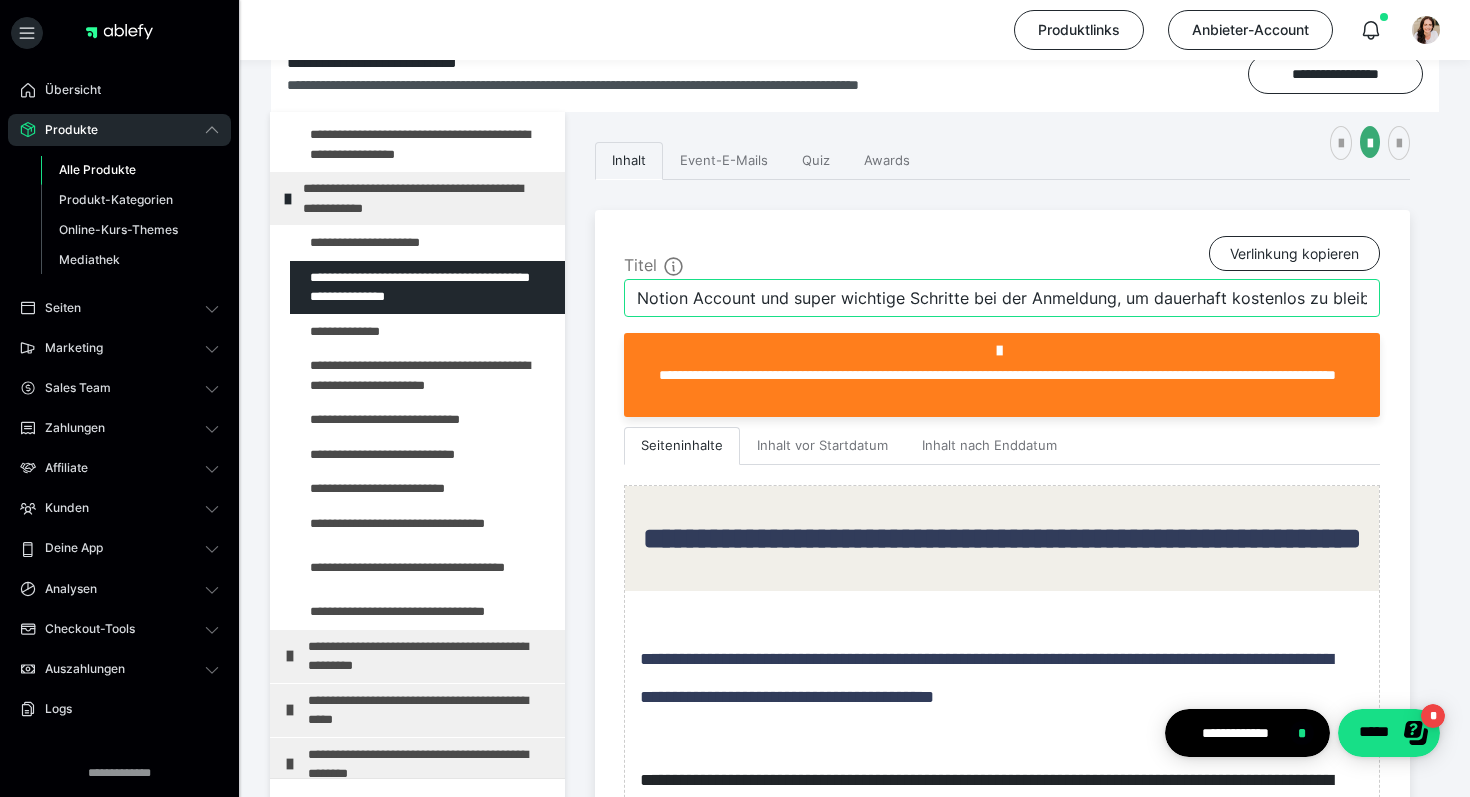 click on "Notion Account und super wichtige Schritte bei der Anmeldung, um dauerhaft kostenlos zu bleiben" at bounding box center [1002, 298] 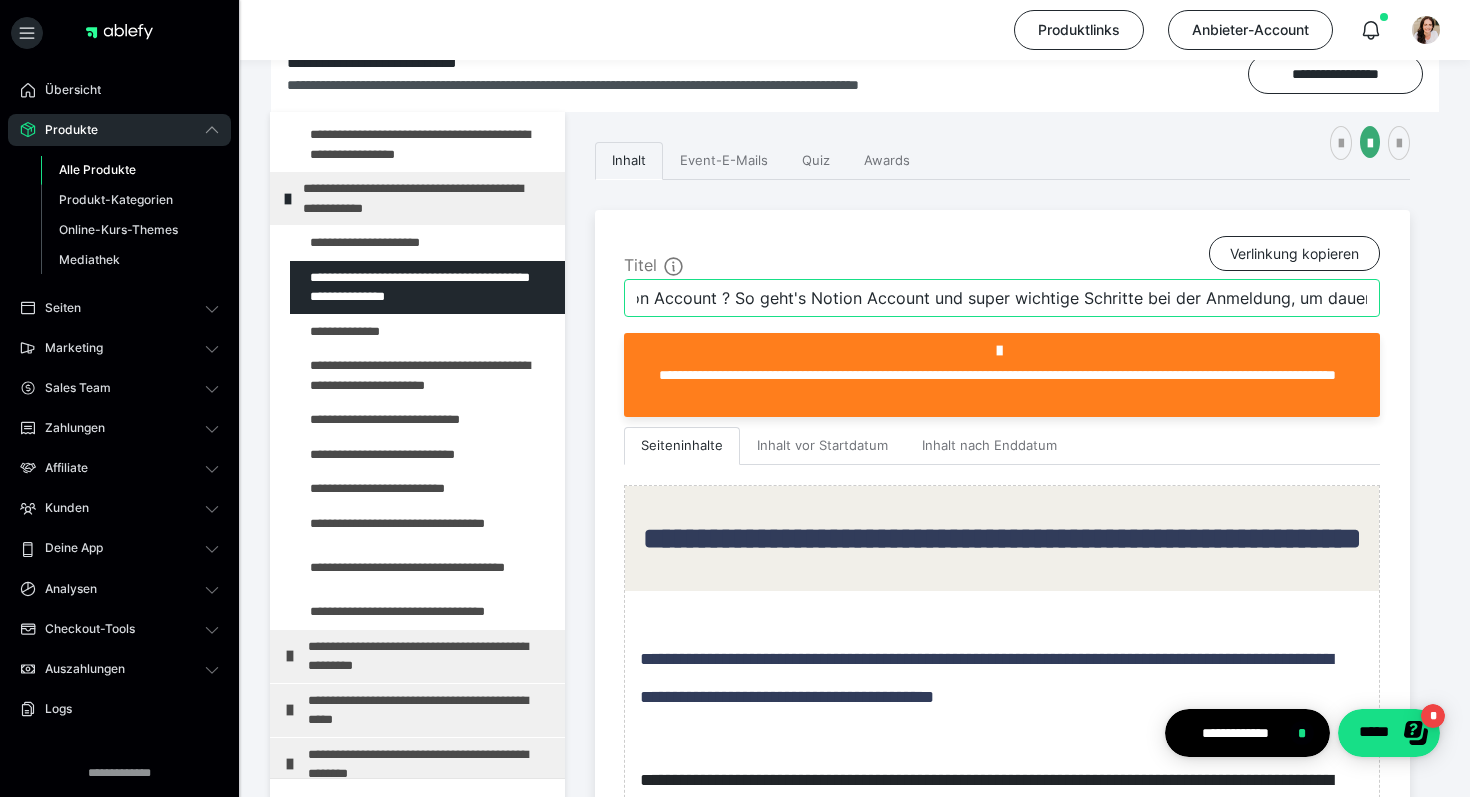 scroll, scrollTop: 0, scrollLeft: 328, axis: horizontal 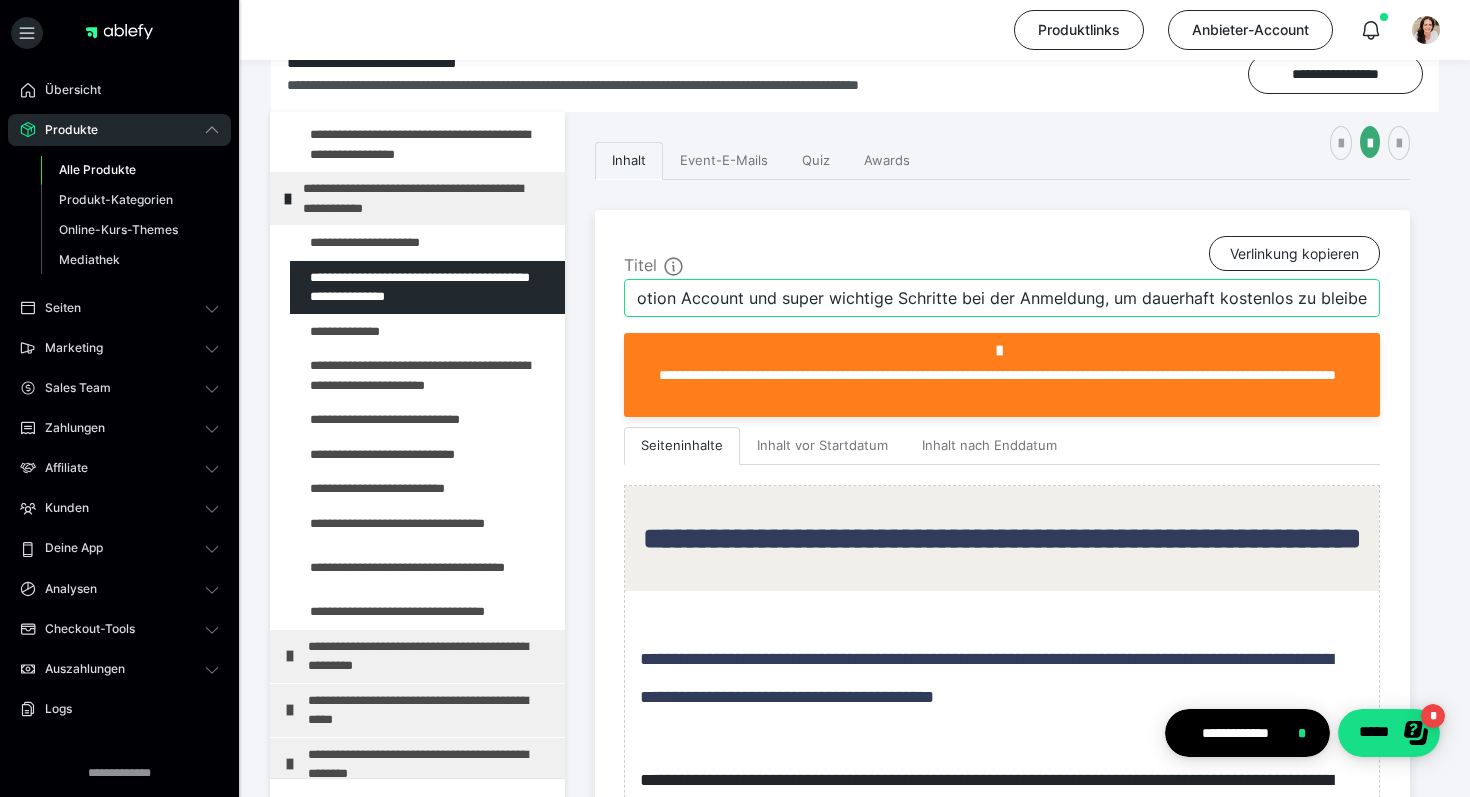 drag, startPoint x: 951, startPoint y: 300, endPoint x: 1400, endPoint y: 316, distance: 449.28497 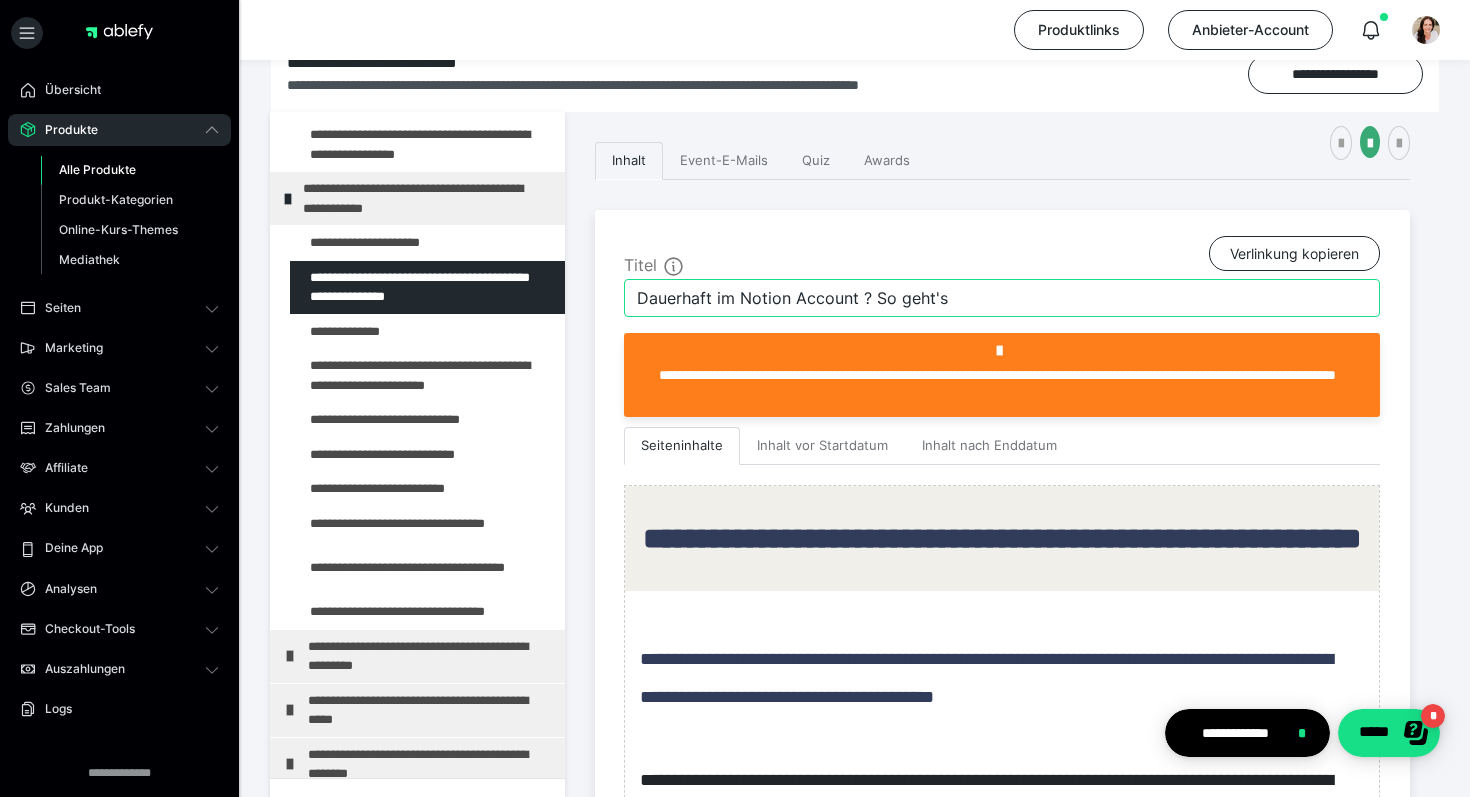 scroll, scrollTop: 0, scrollLeft: 0, axis: both 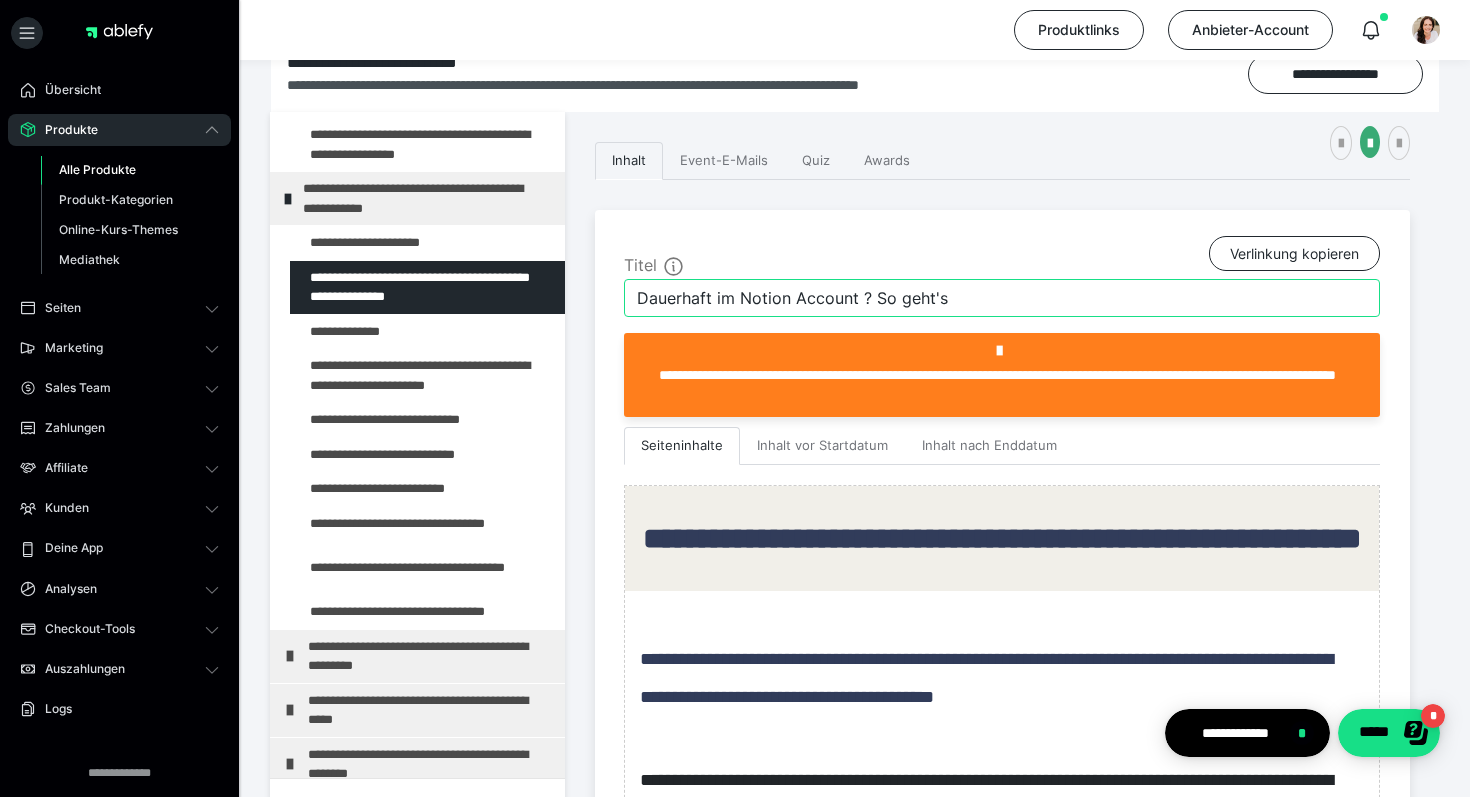 type on "Dauerhaft im Notion Account ? So geht's" 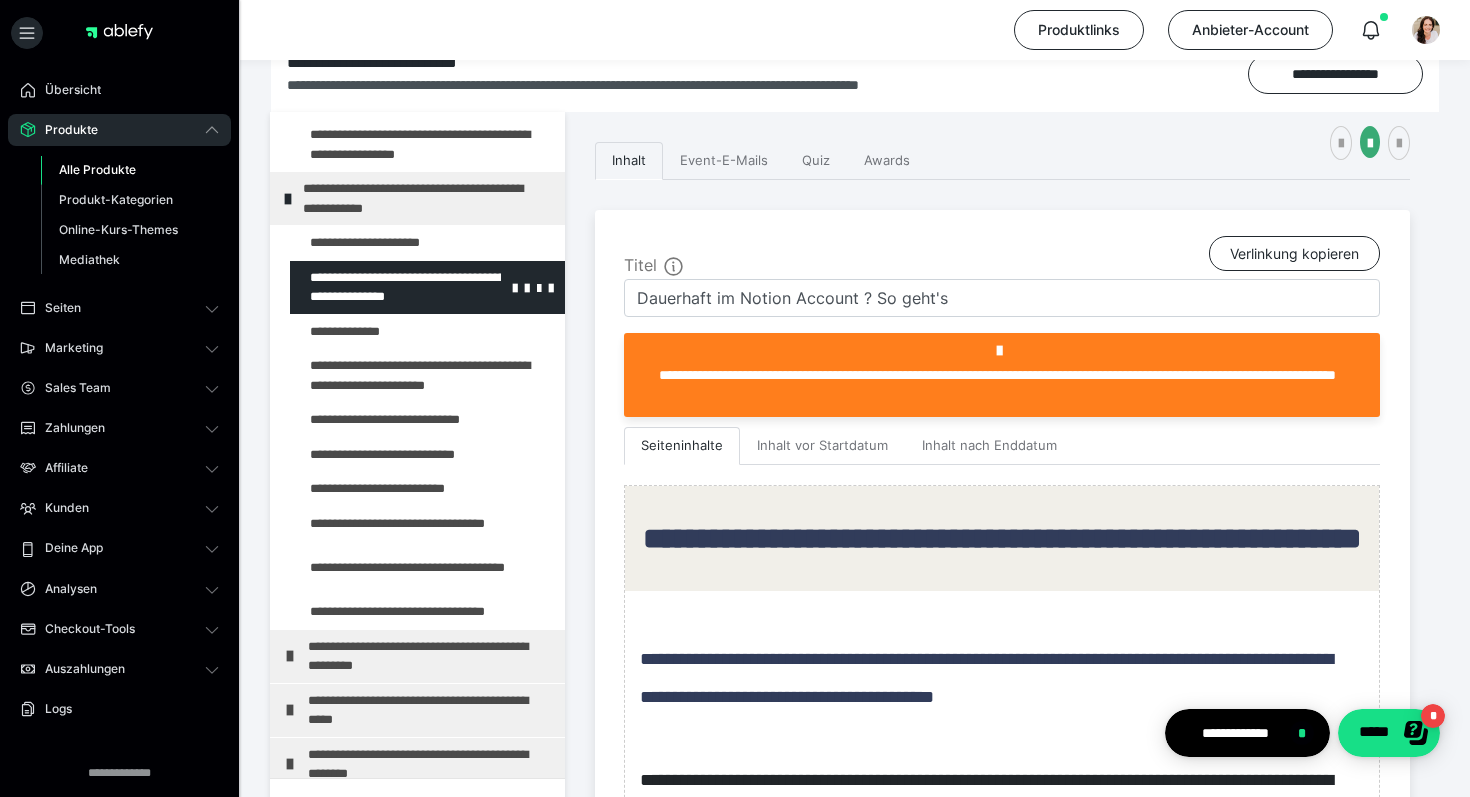 click at bounding box center [375, 287] 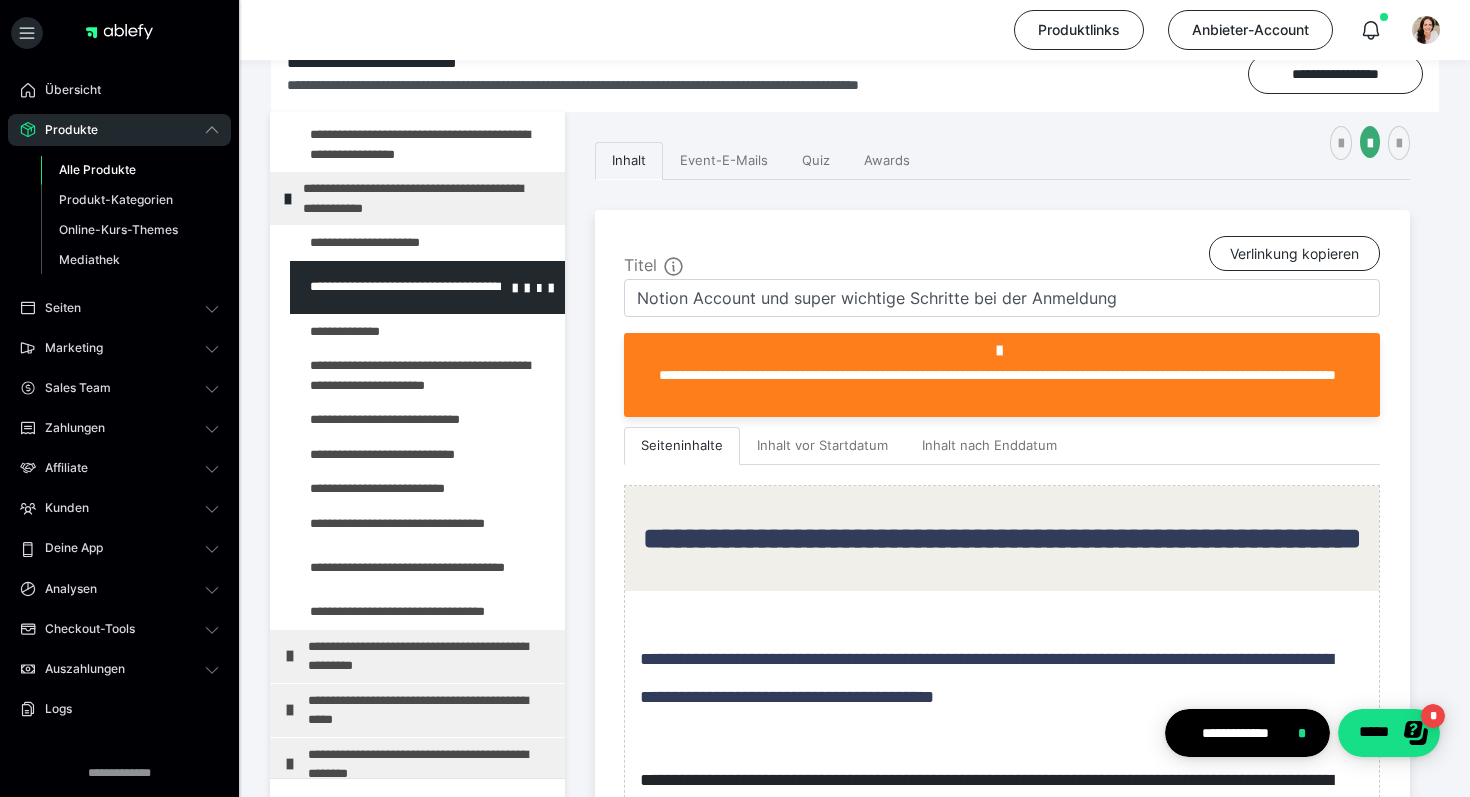click at bounding box center [375, 287] 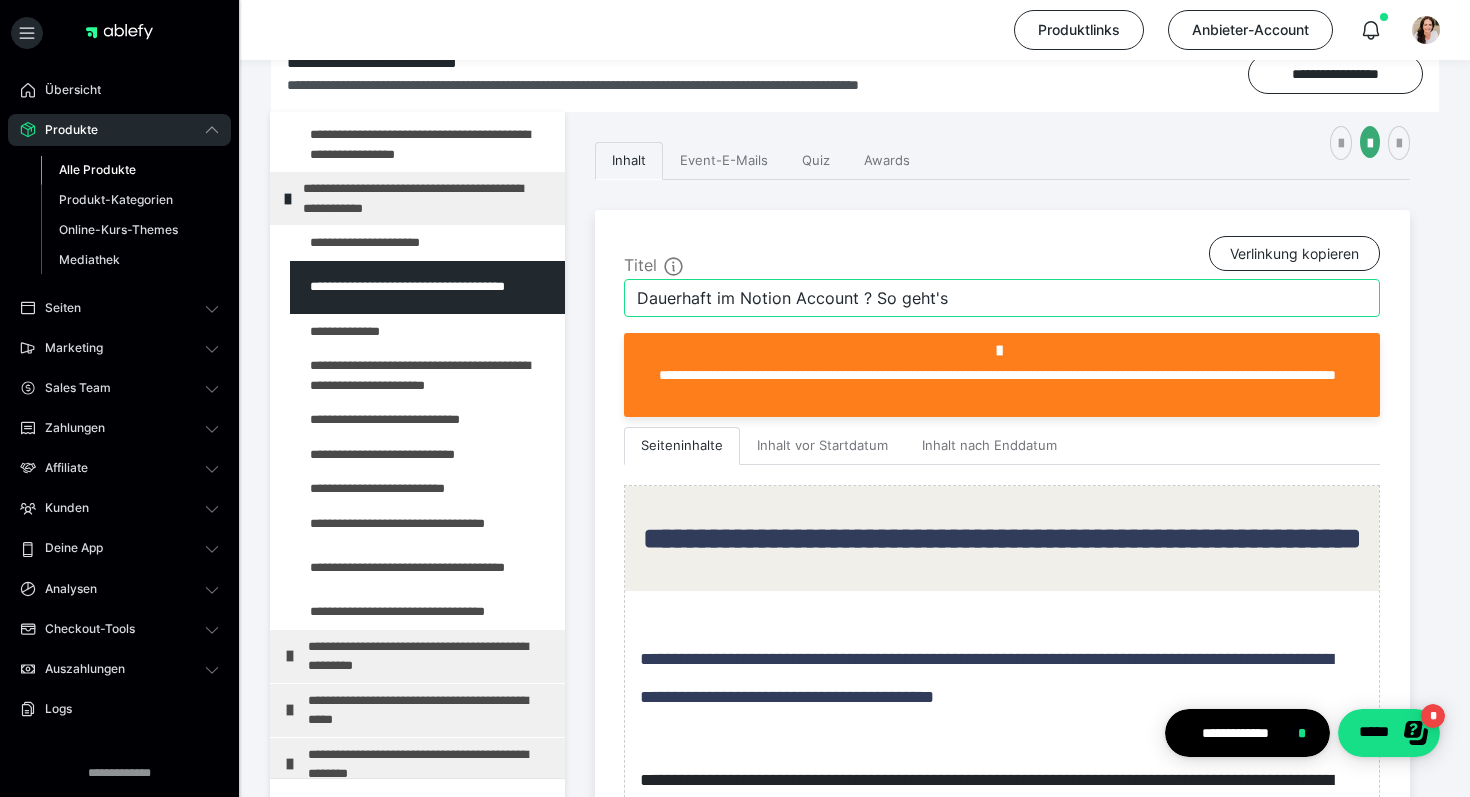 click on "Dauerhaft im Notion Account ? So geht's" at bounding box center (1002, 298) 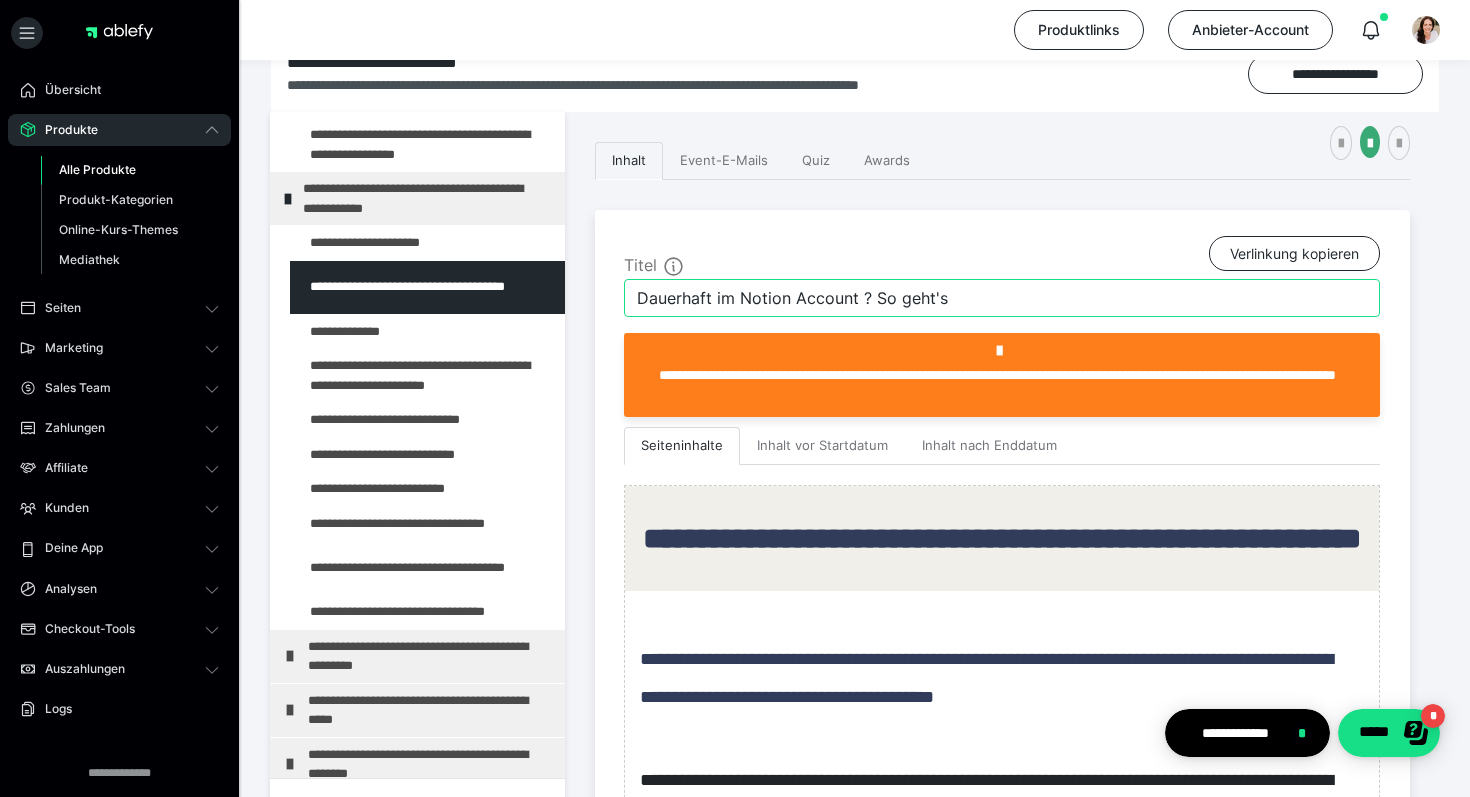 click on "Dauerhaft im Notion Account ? So geht's" at bounding box center (1002, 298) 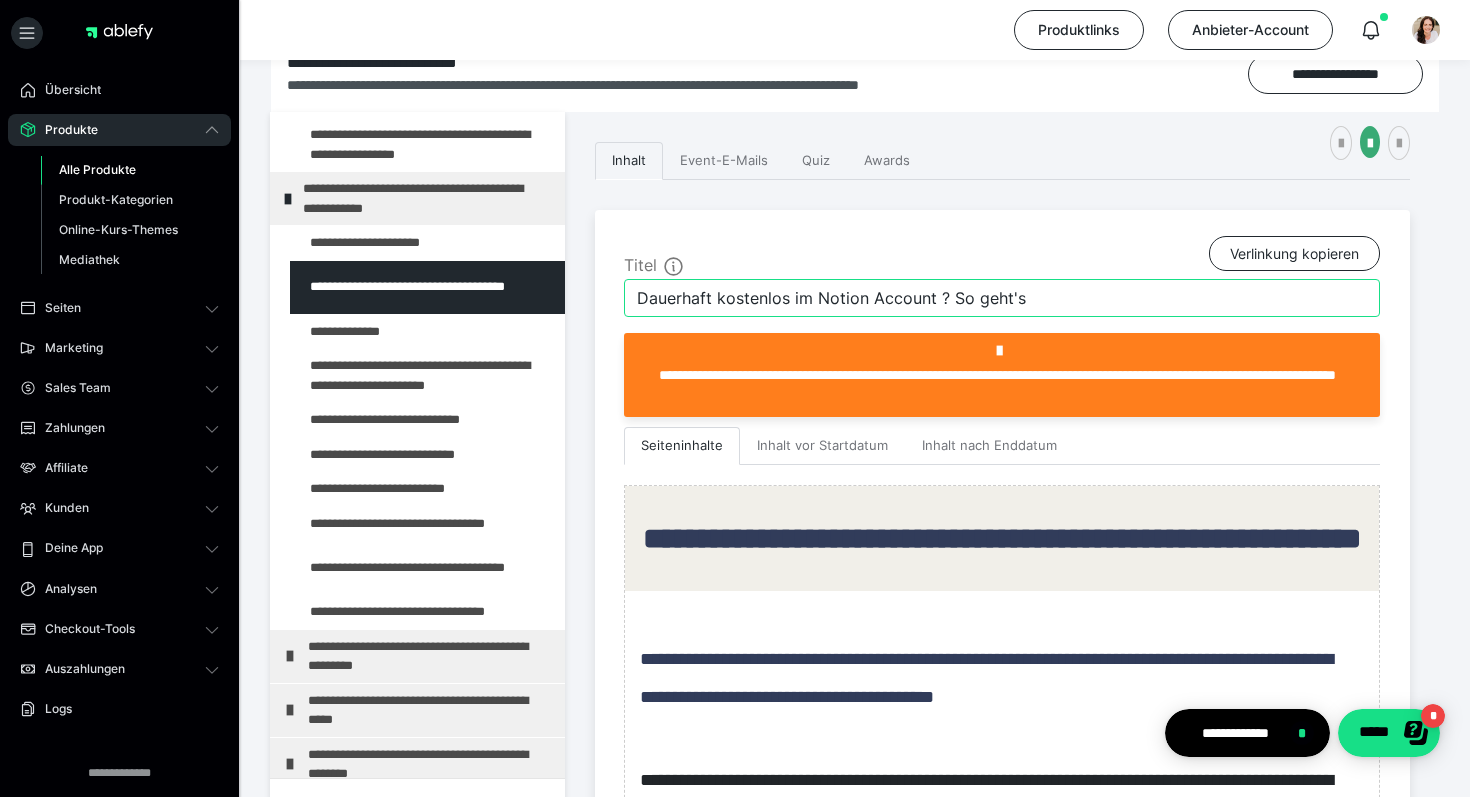 click on "Dauerhaft kostenlos im Notion Account ? So geht's" at bounding box center [1002, 298] 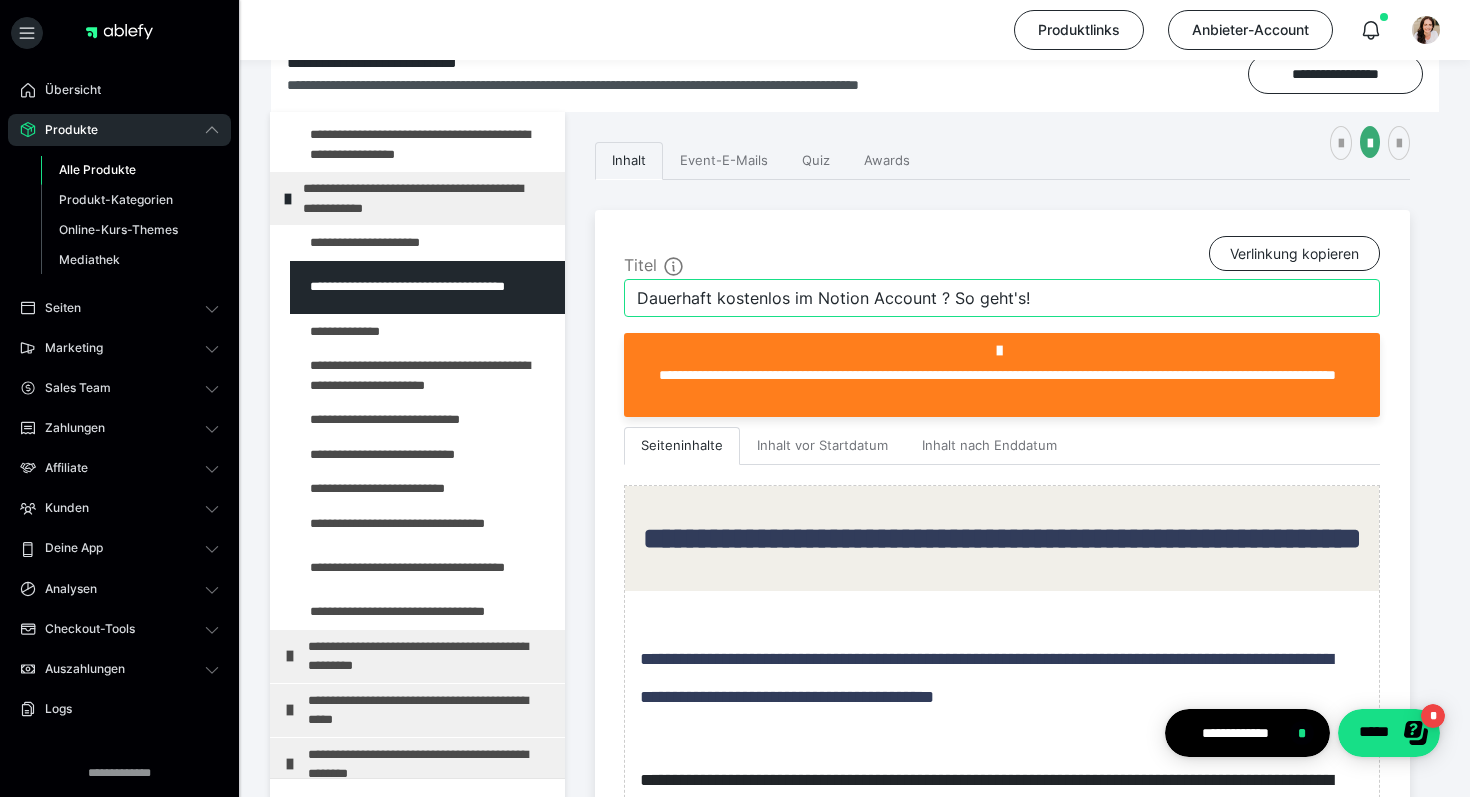 type on "Dauerhaft kostenlos im Notion Account ? So geht's!" 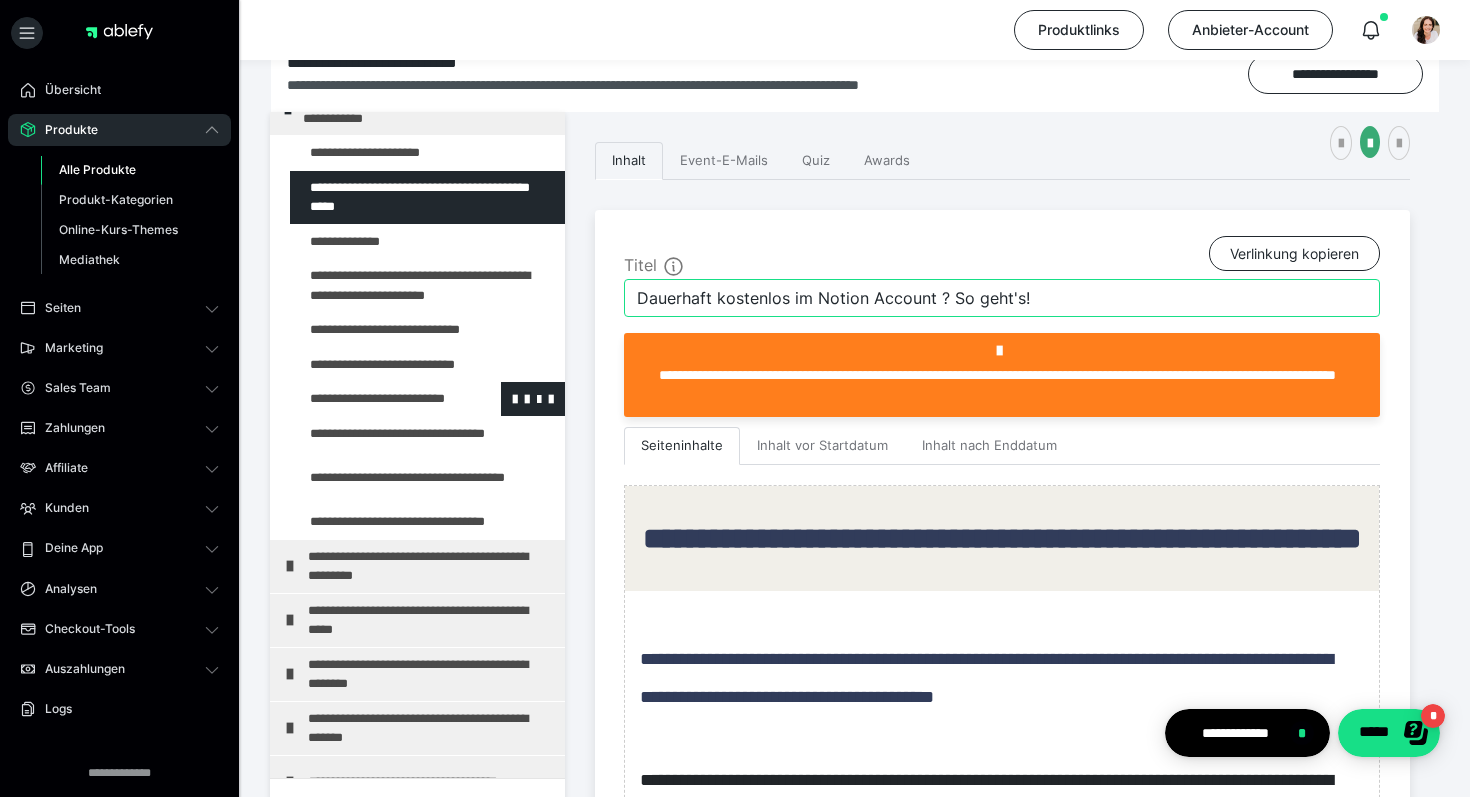 scroll, scrollTop: 409, scrollLeft: 0, axis: vertical 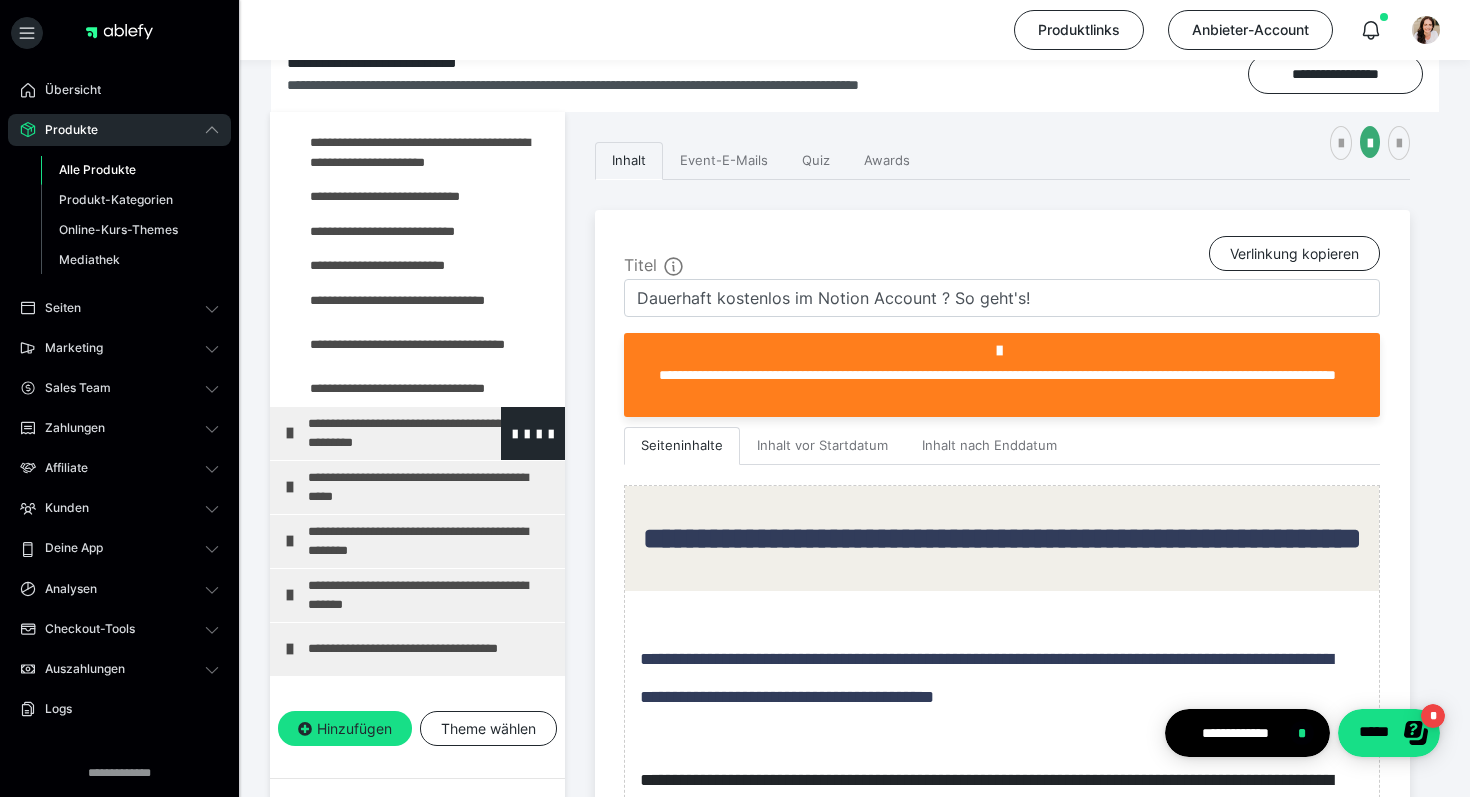 click on "**********" at bounding box center (431, 433) 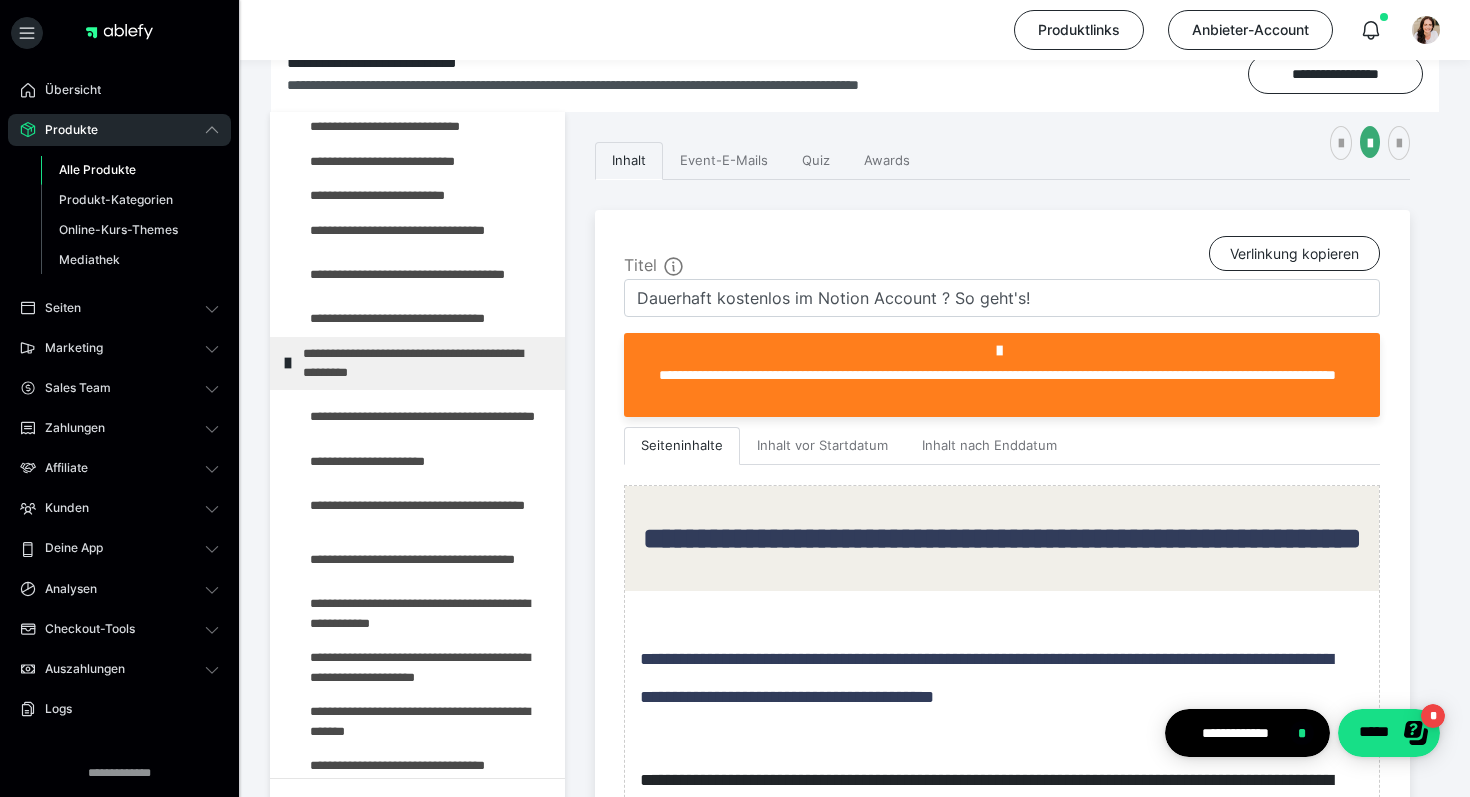 scroll, scrollTop: 489, scrollLeft: 0, axis: vertical 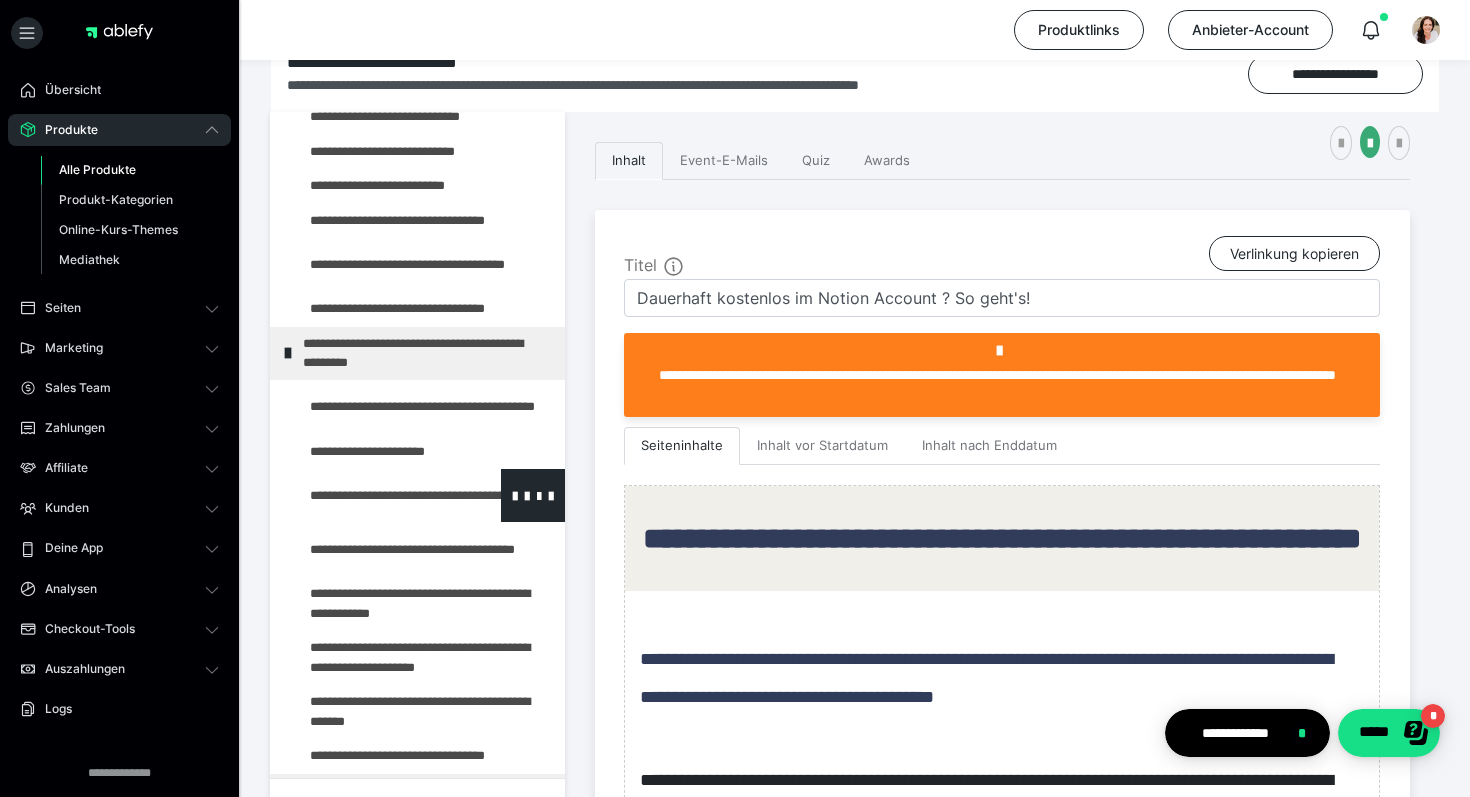 click at bounding box center [375, 495] 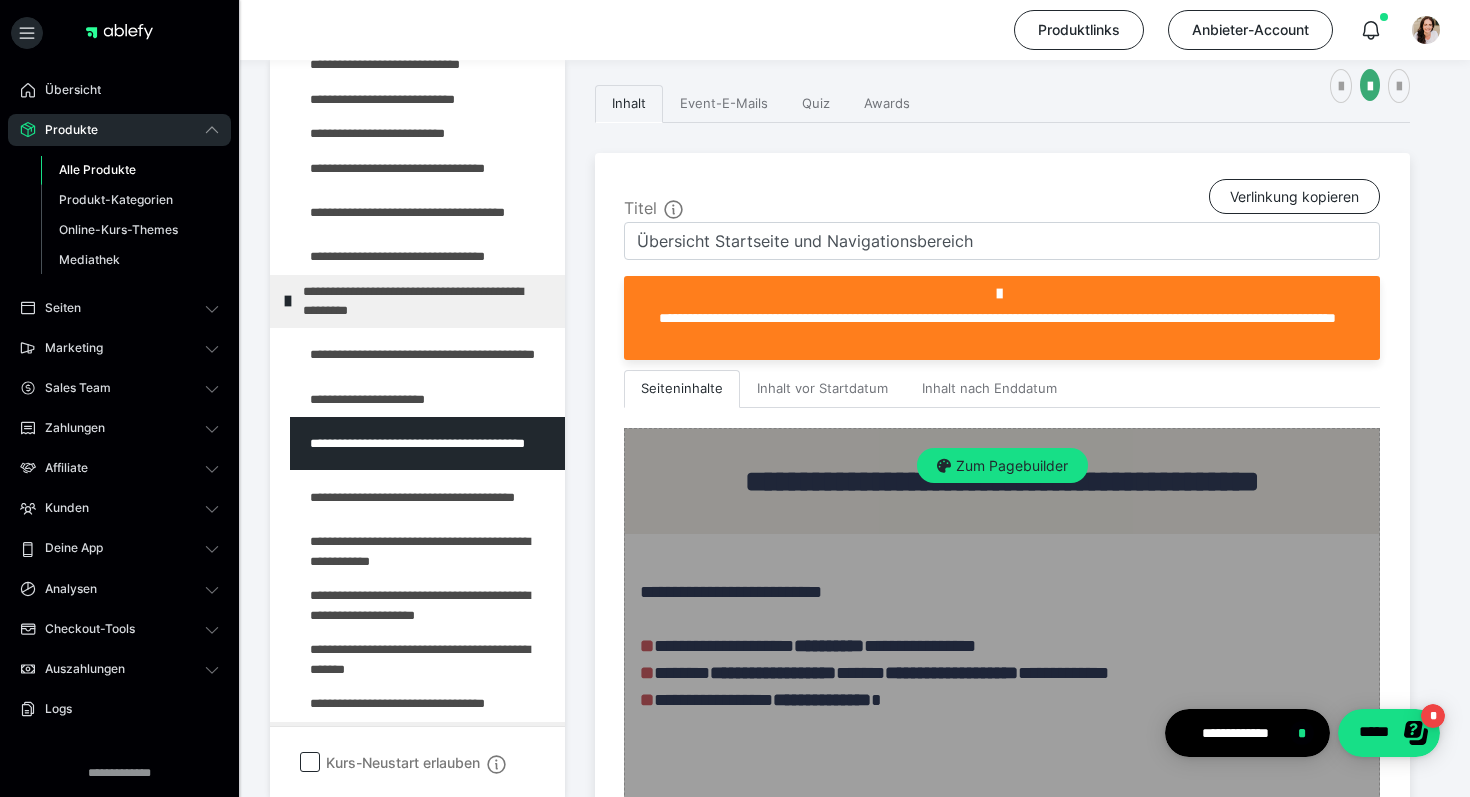 scroll, scrollTop: 343, scrollLeft: 0, axis: vertical 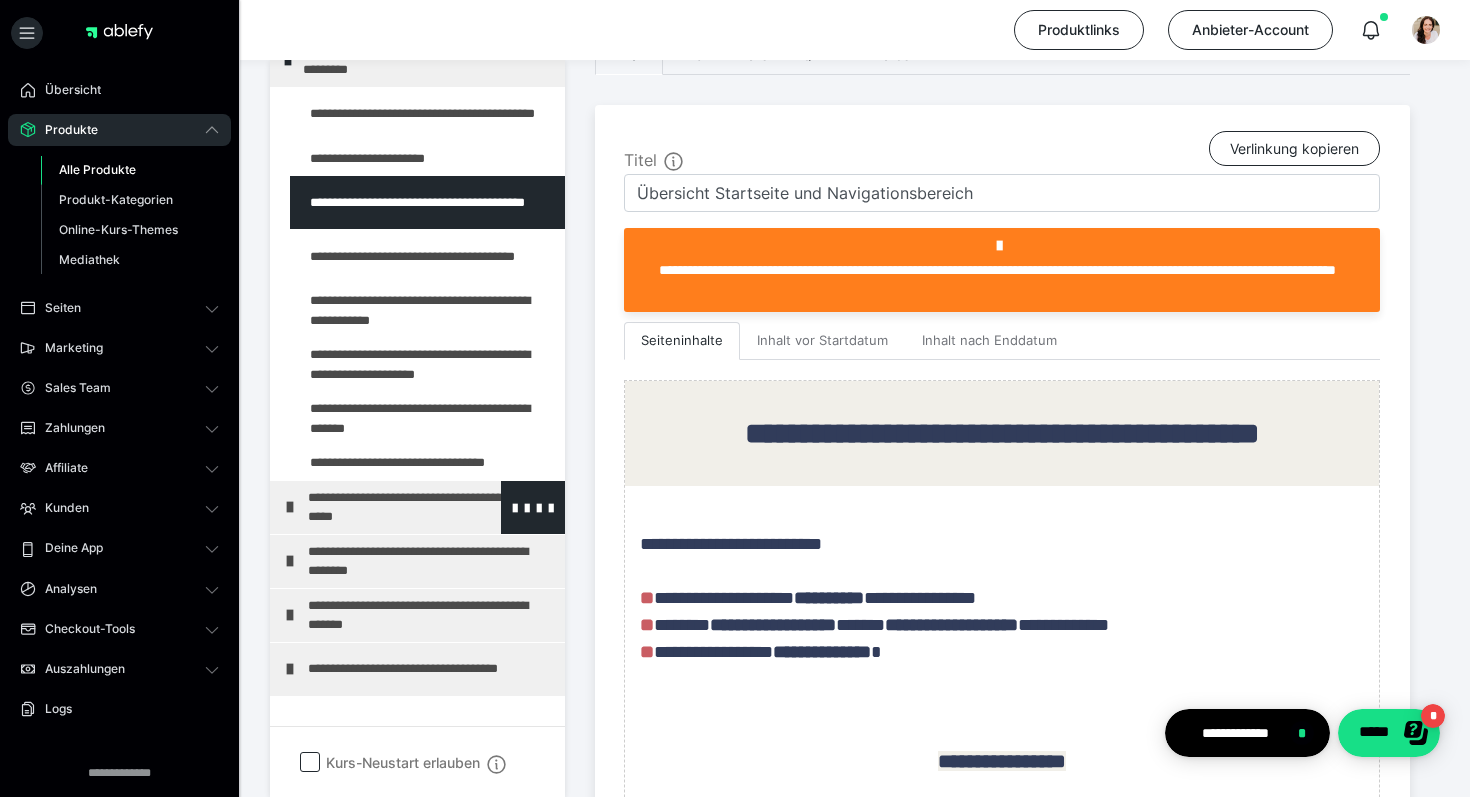 click on "**********" at bounding box center (431, 507) 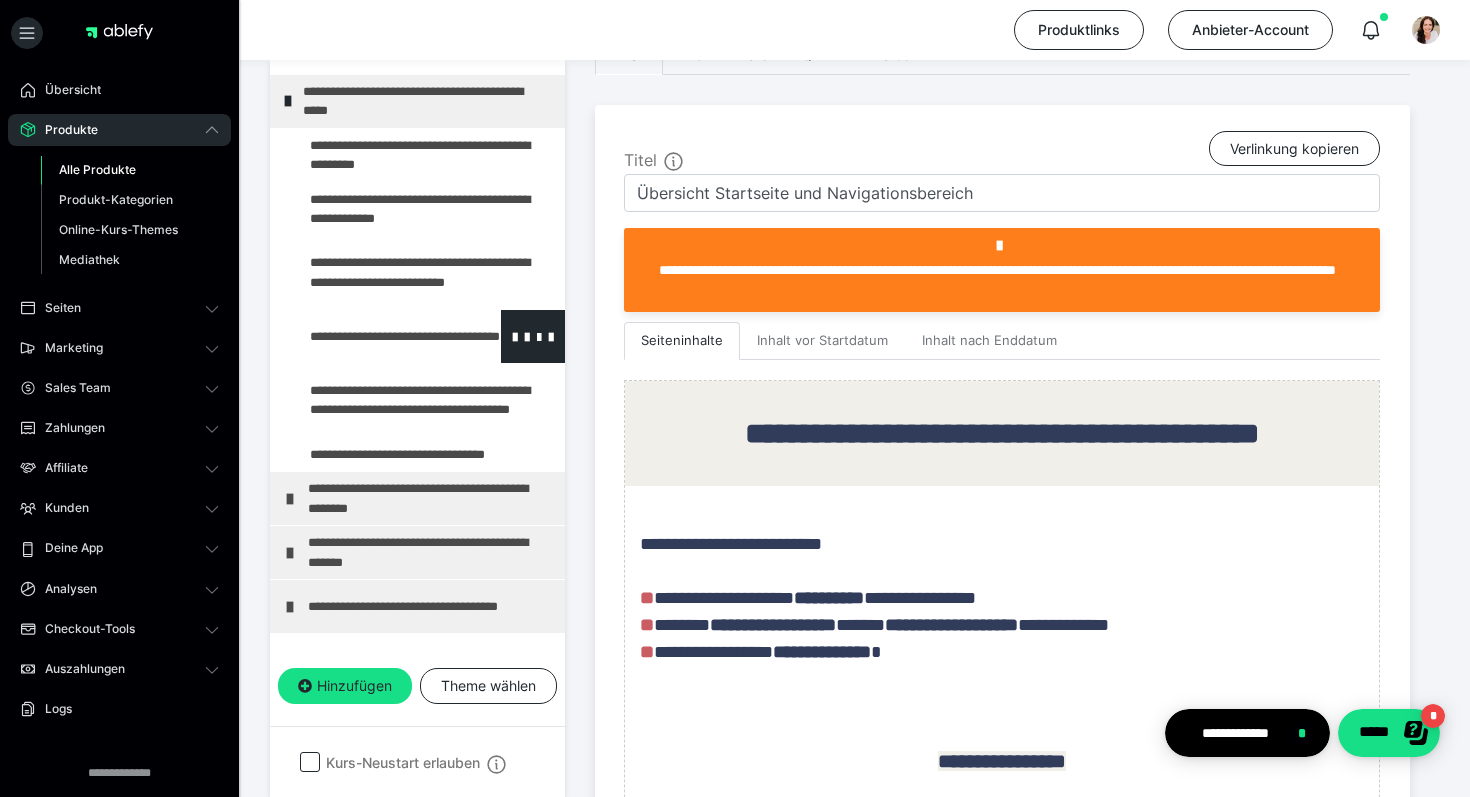 scroll, scrollTop: 1148, scrollLeft: 0, axis: vertical 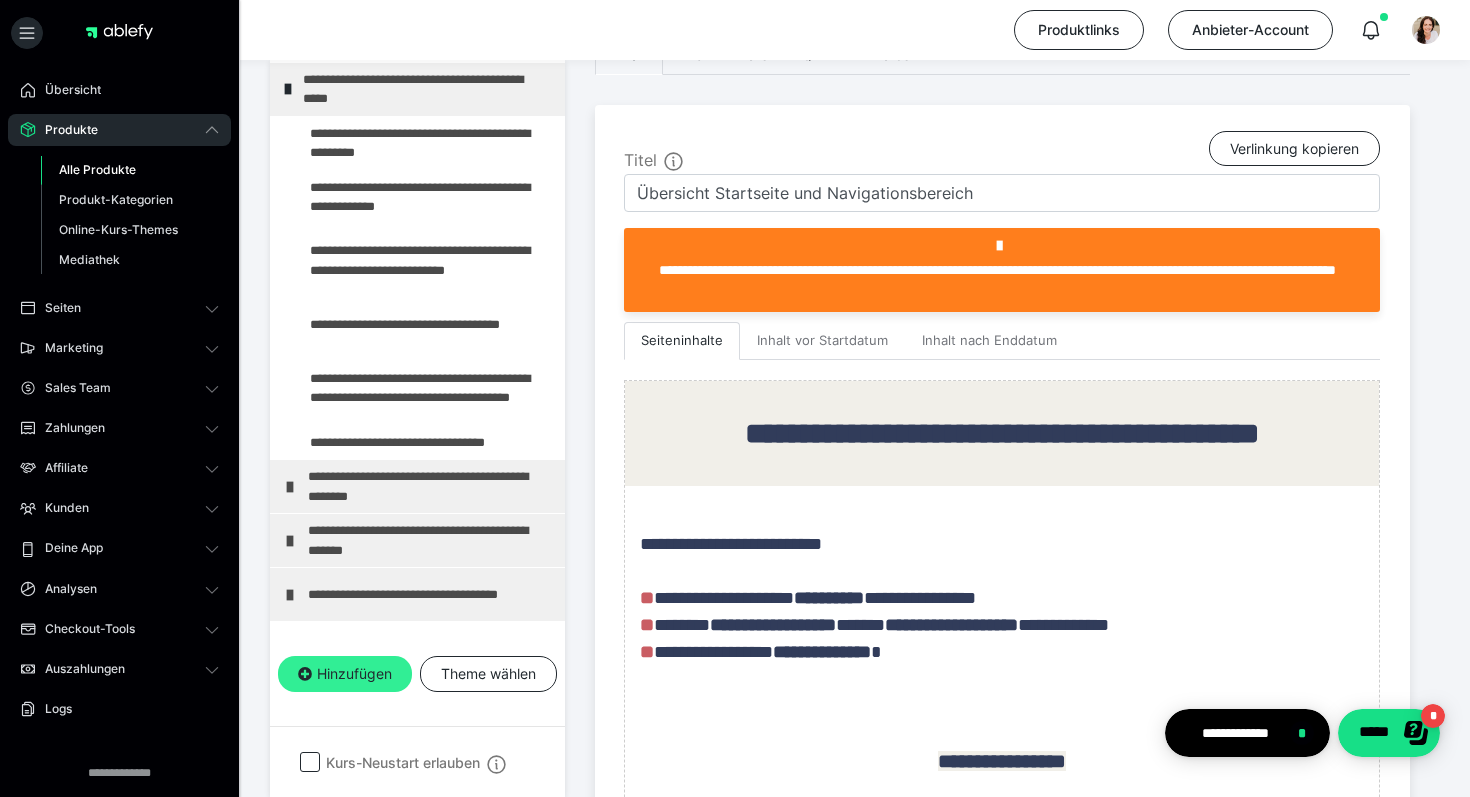 click on "Hinzufügen" at bounding box center [345, 674] 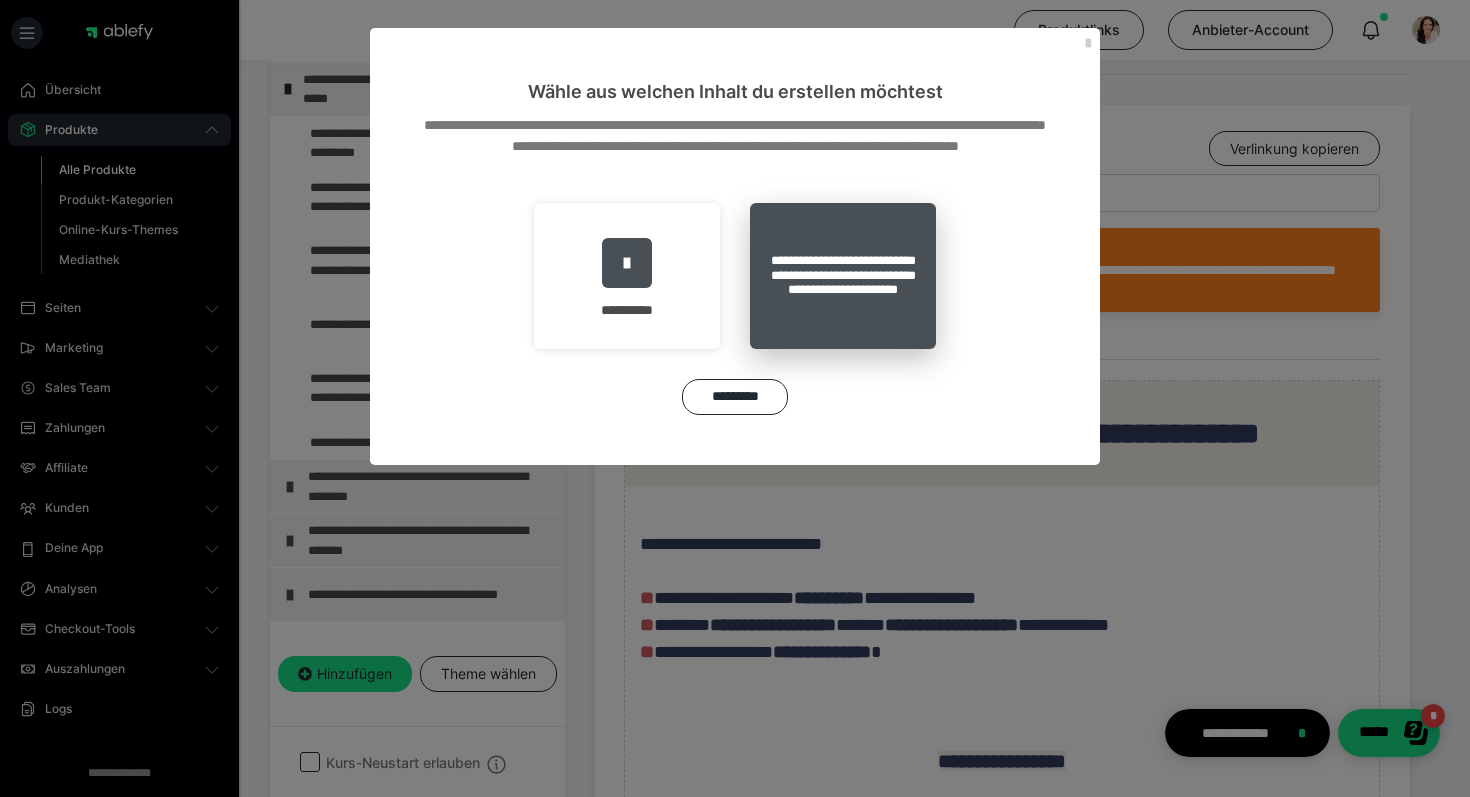 click on "**********" at bounding box center (843, 276) 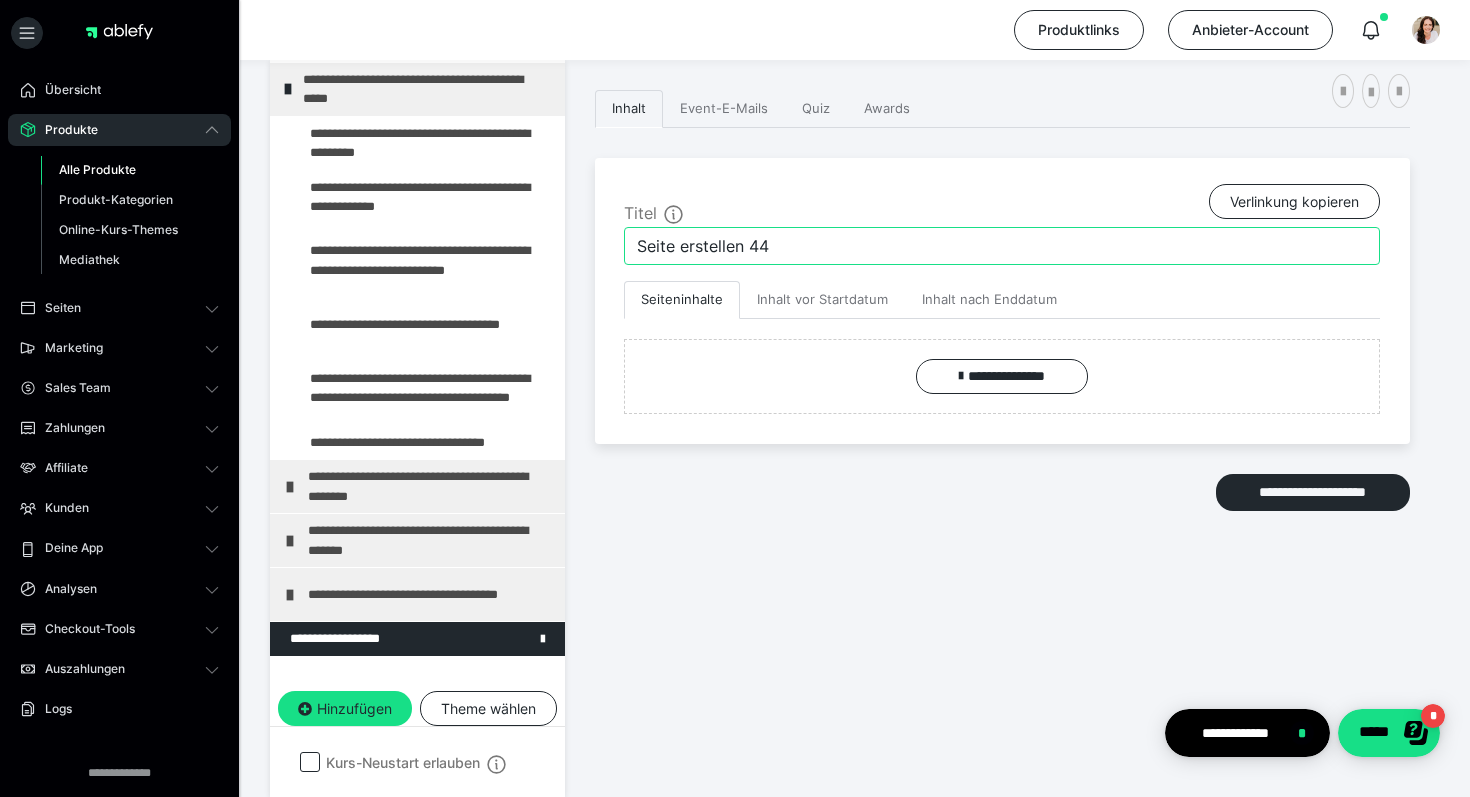 click on "Seite erstellen 44" at bounding box center [1002, 246] 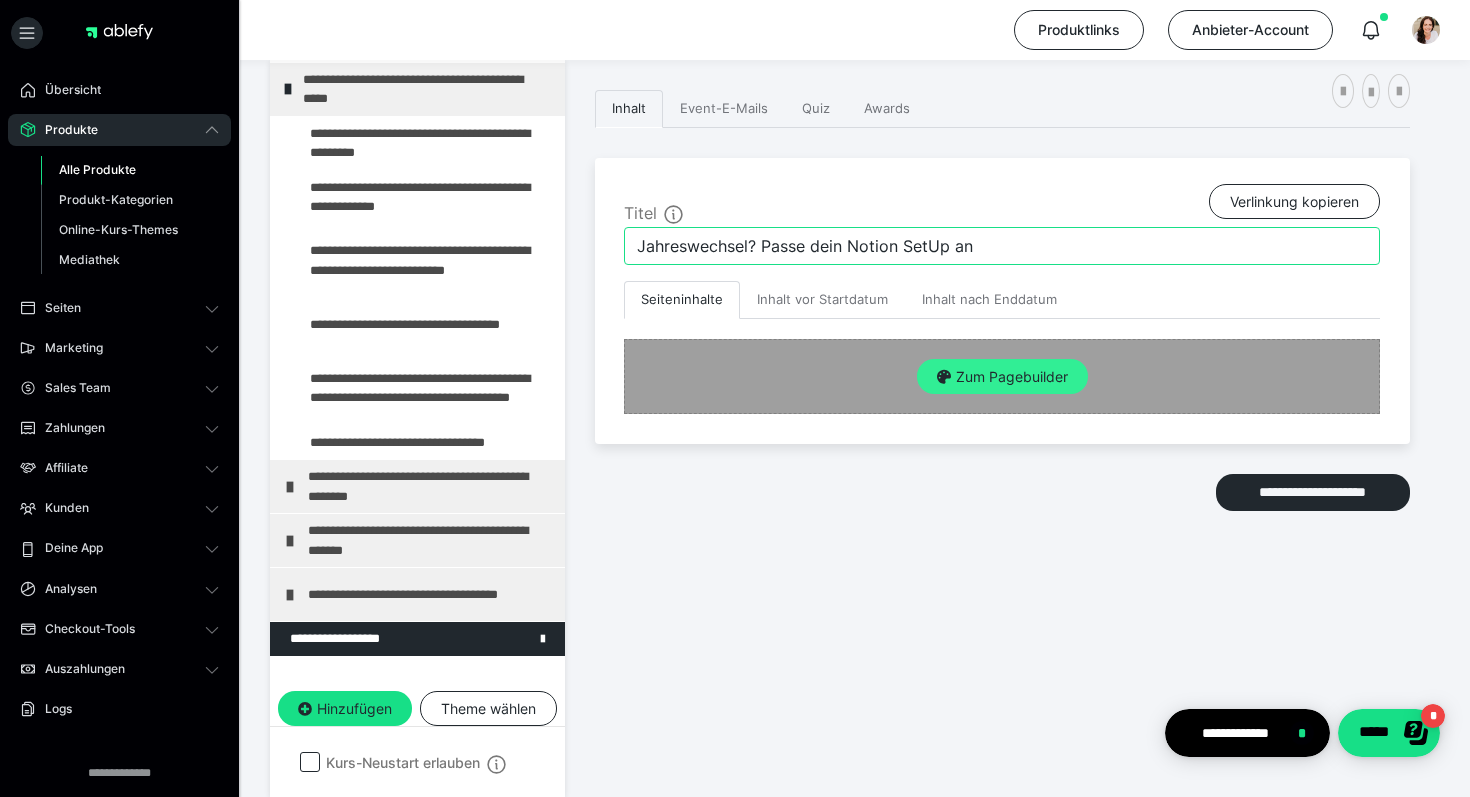 type on "Jahreswechsel? Passe dein Notion SetUp an" 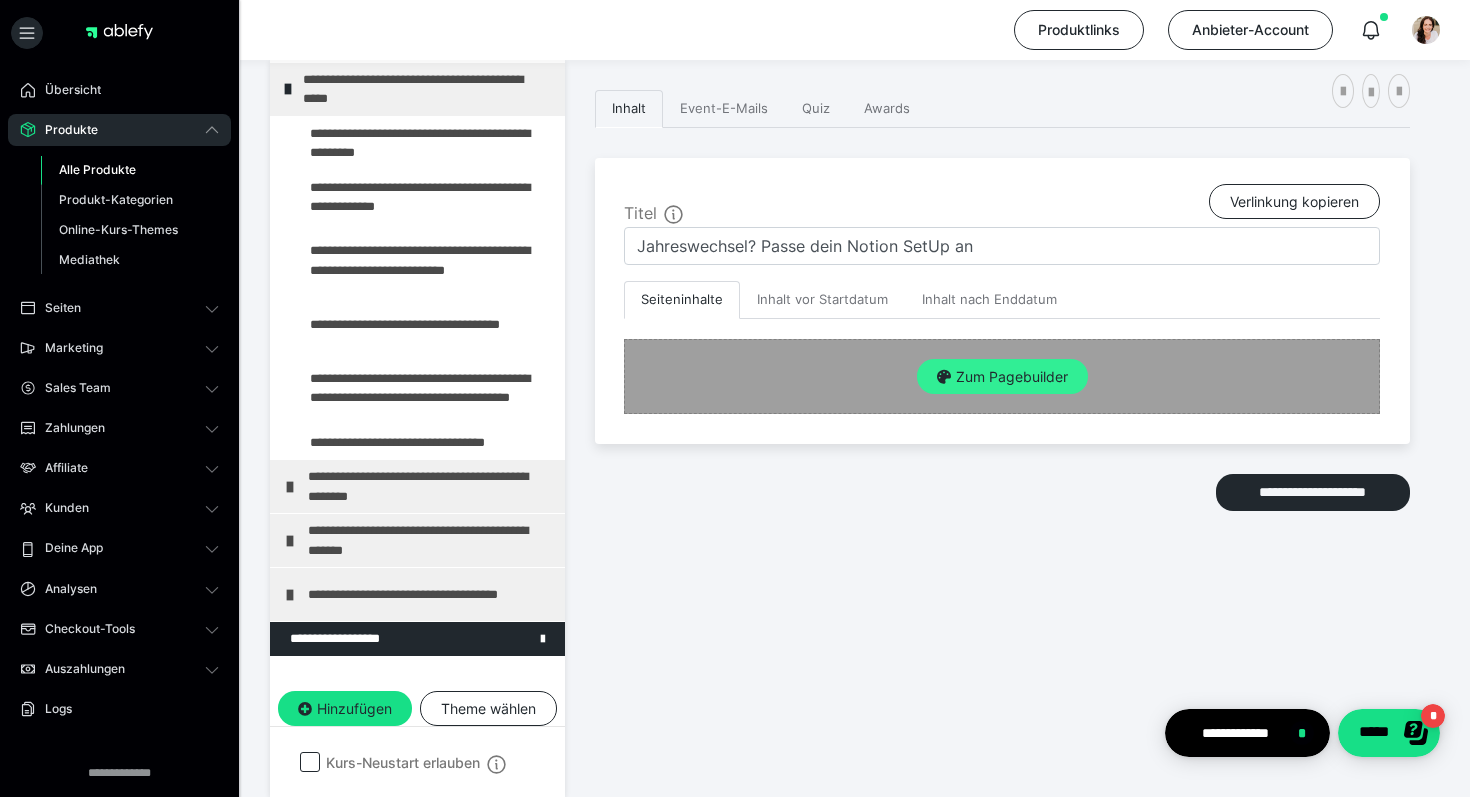 click on "Zum Pagebuilder" at bounding box center (1002, 377) 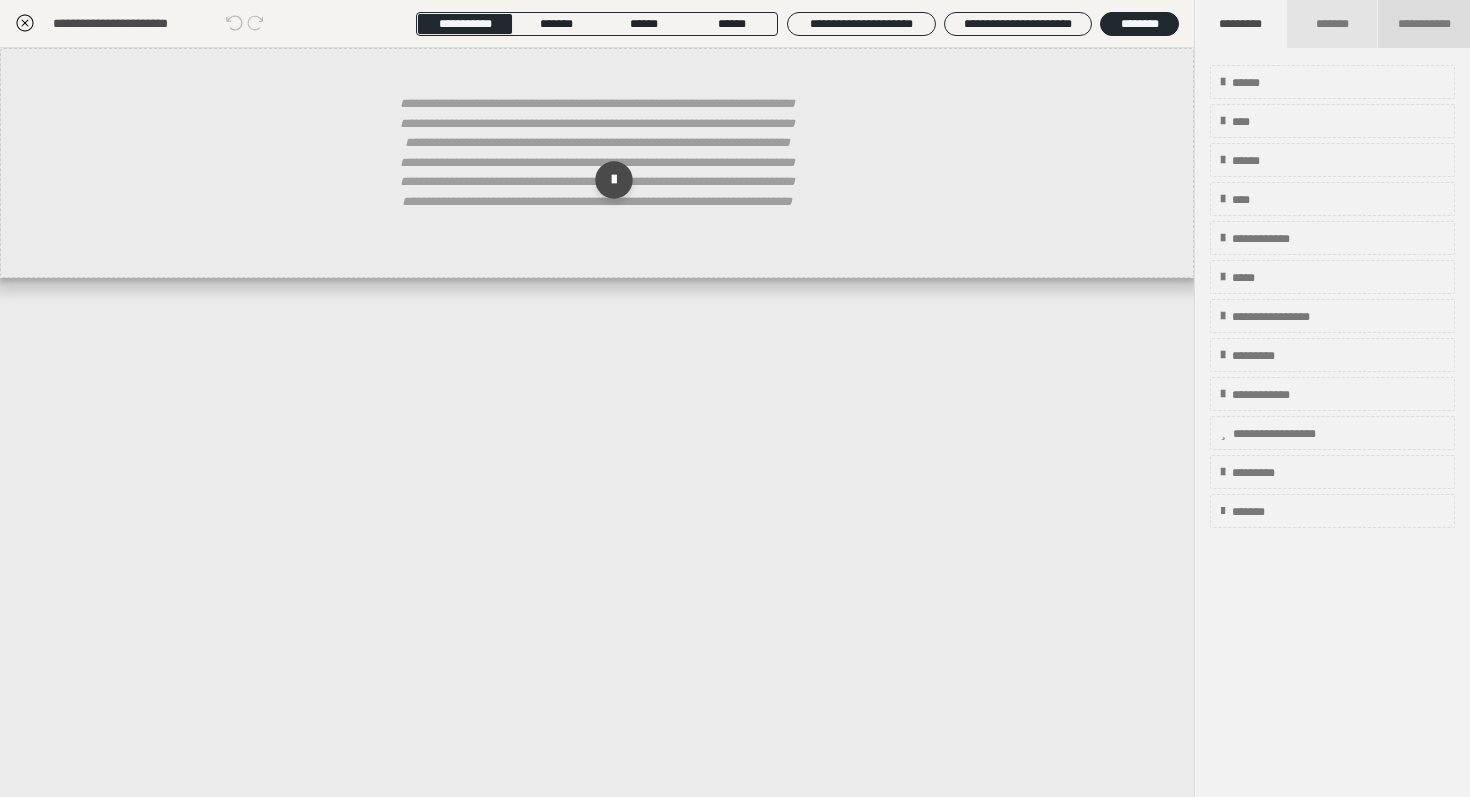 click on "**********" at bounding box center [1424, 24] 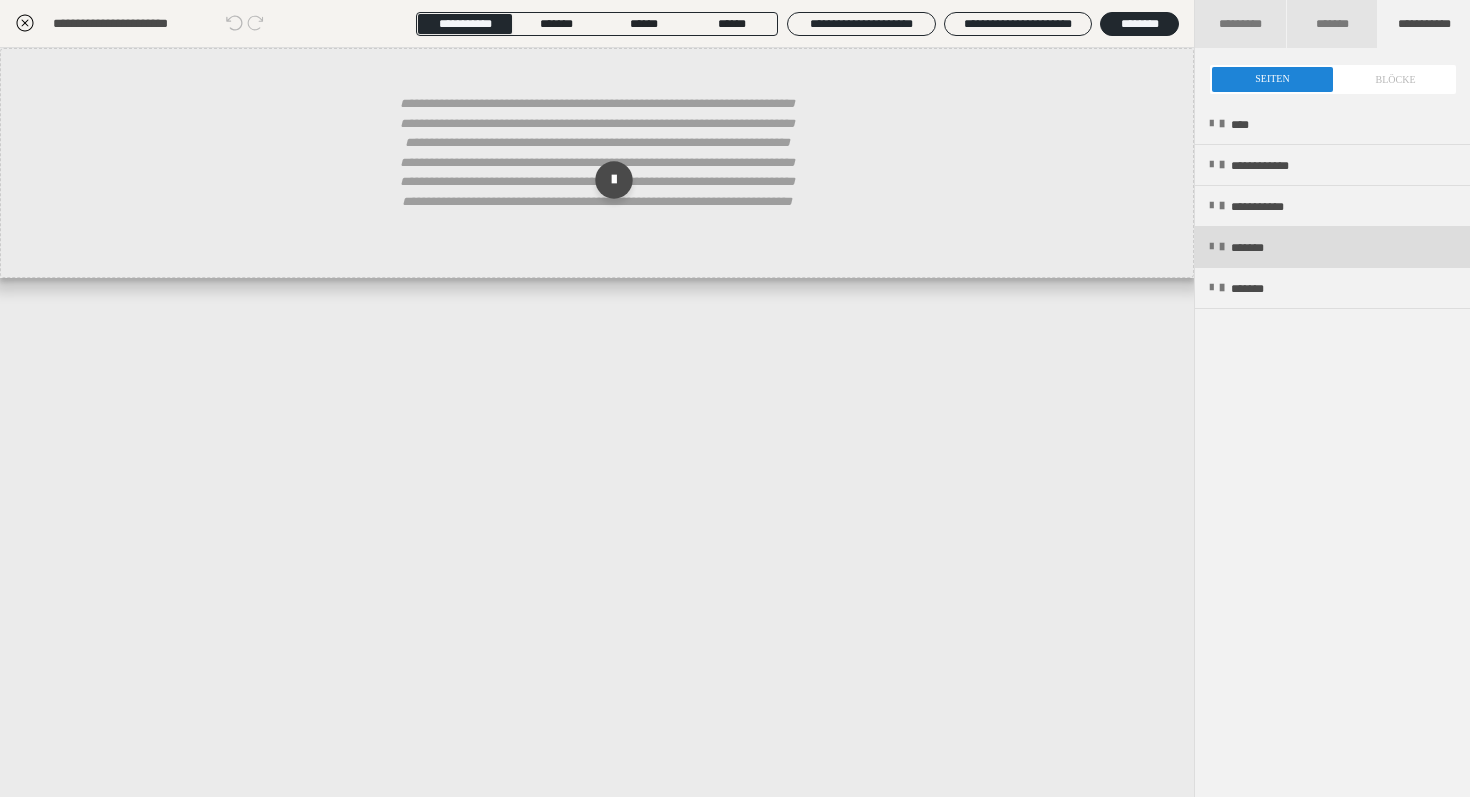 click on "*******" at bounding box center (1332, 247) 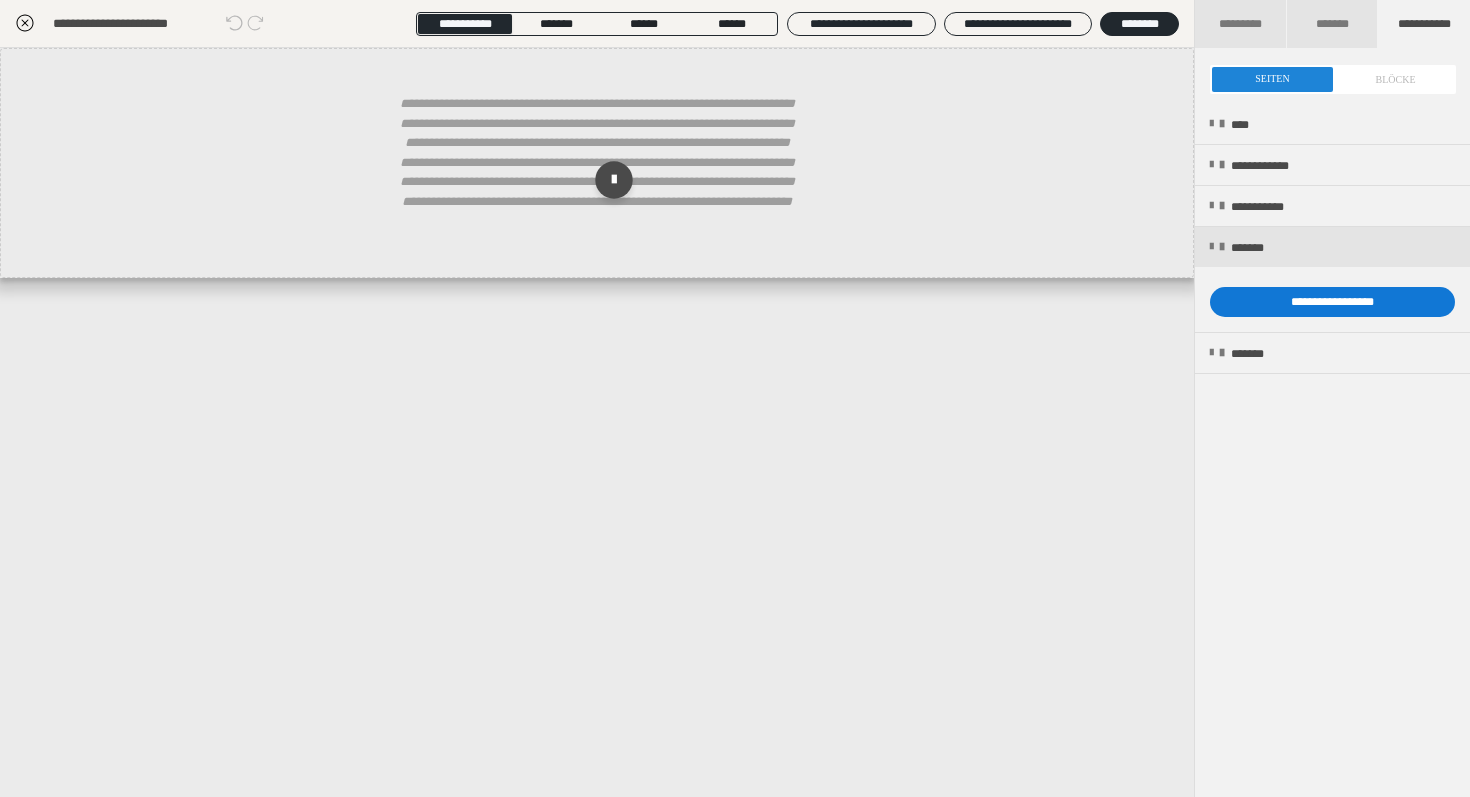 click on "**********" at bounding box center (1332, 302) 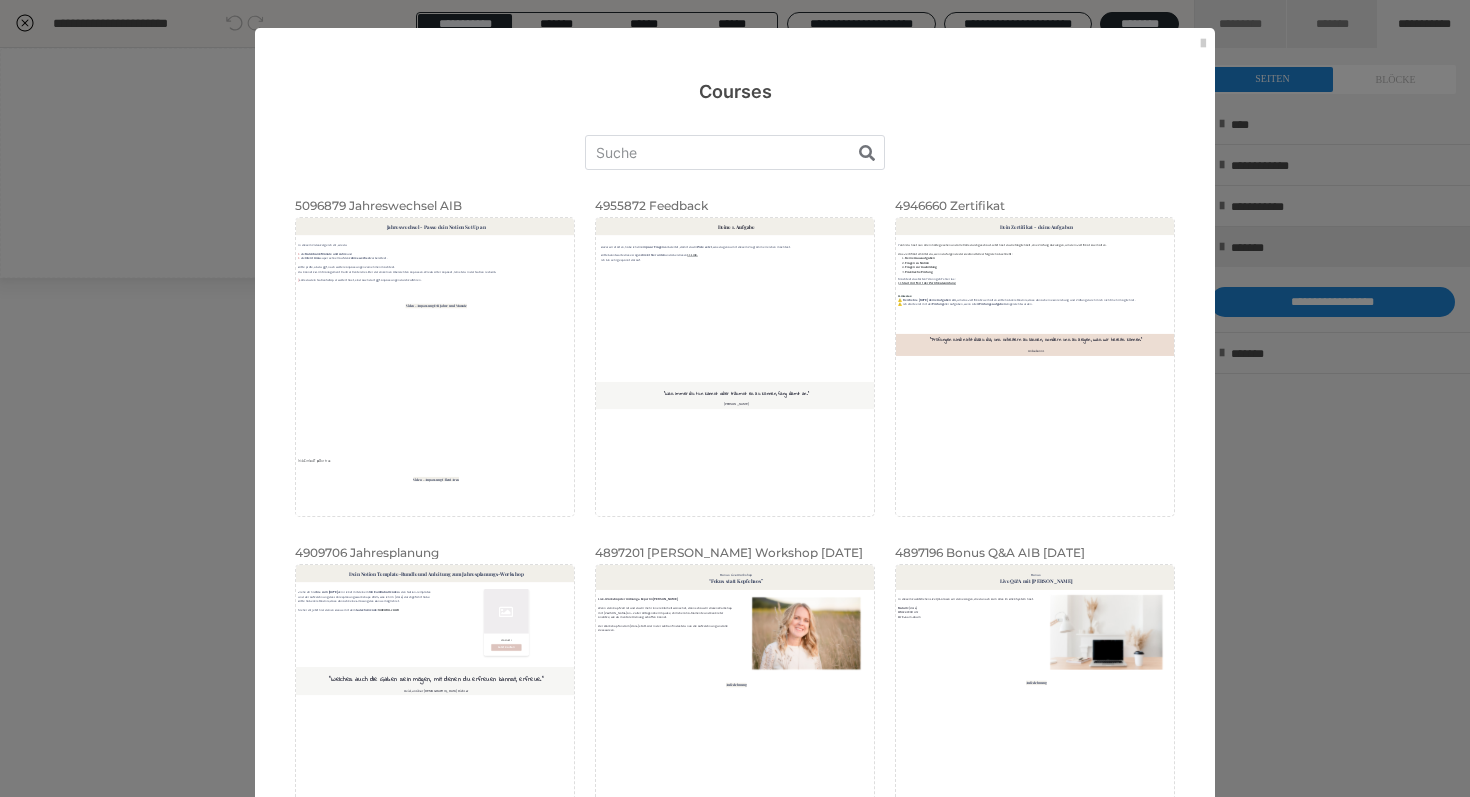 click on "Vorschau" at bounding box center (0, 0) 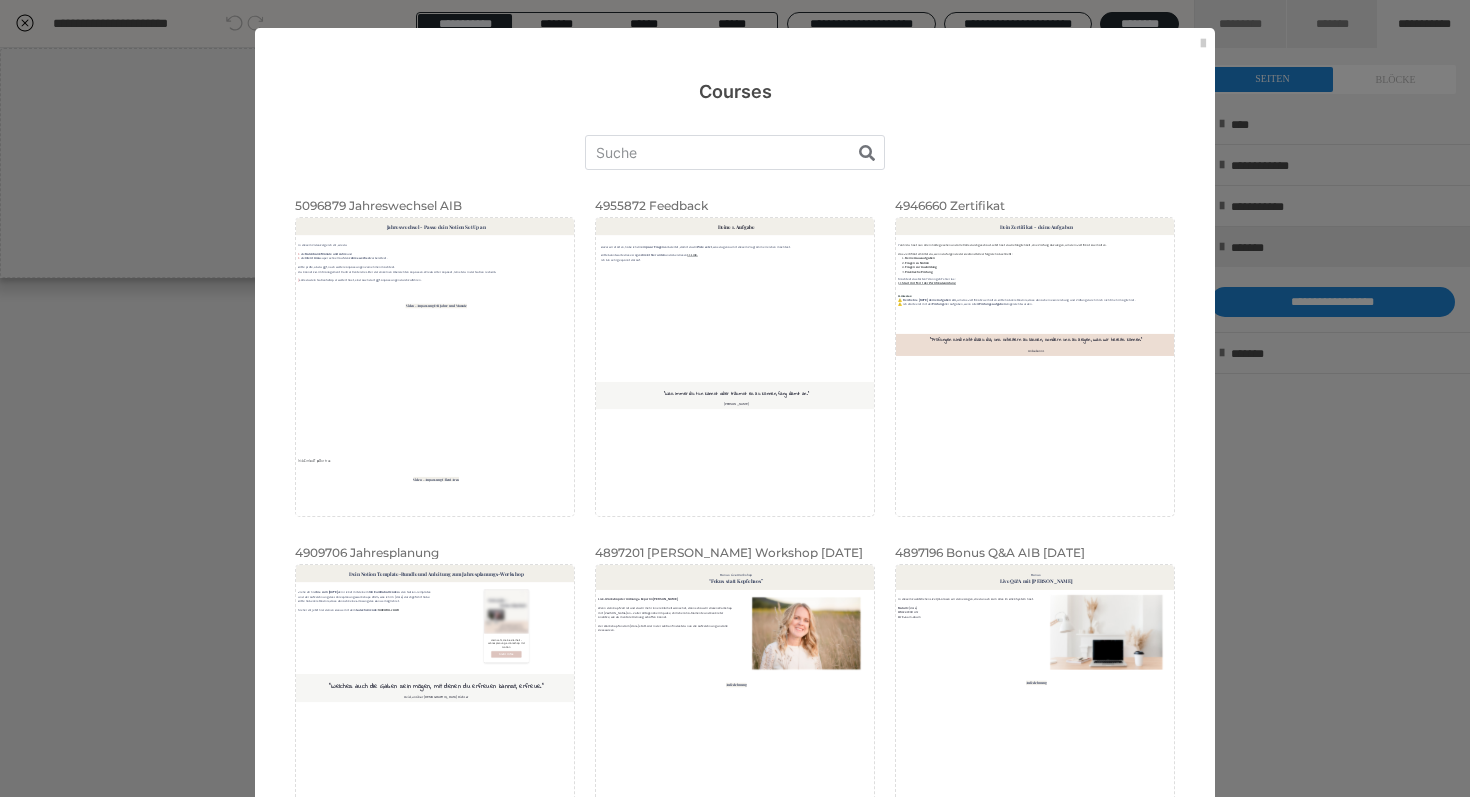 scroll, scrollTop: 4, scrollLeft: 0, axis: vertical 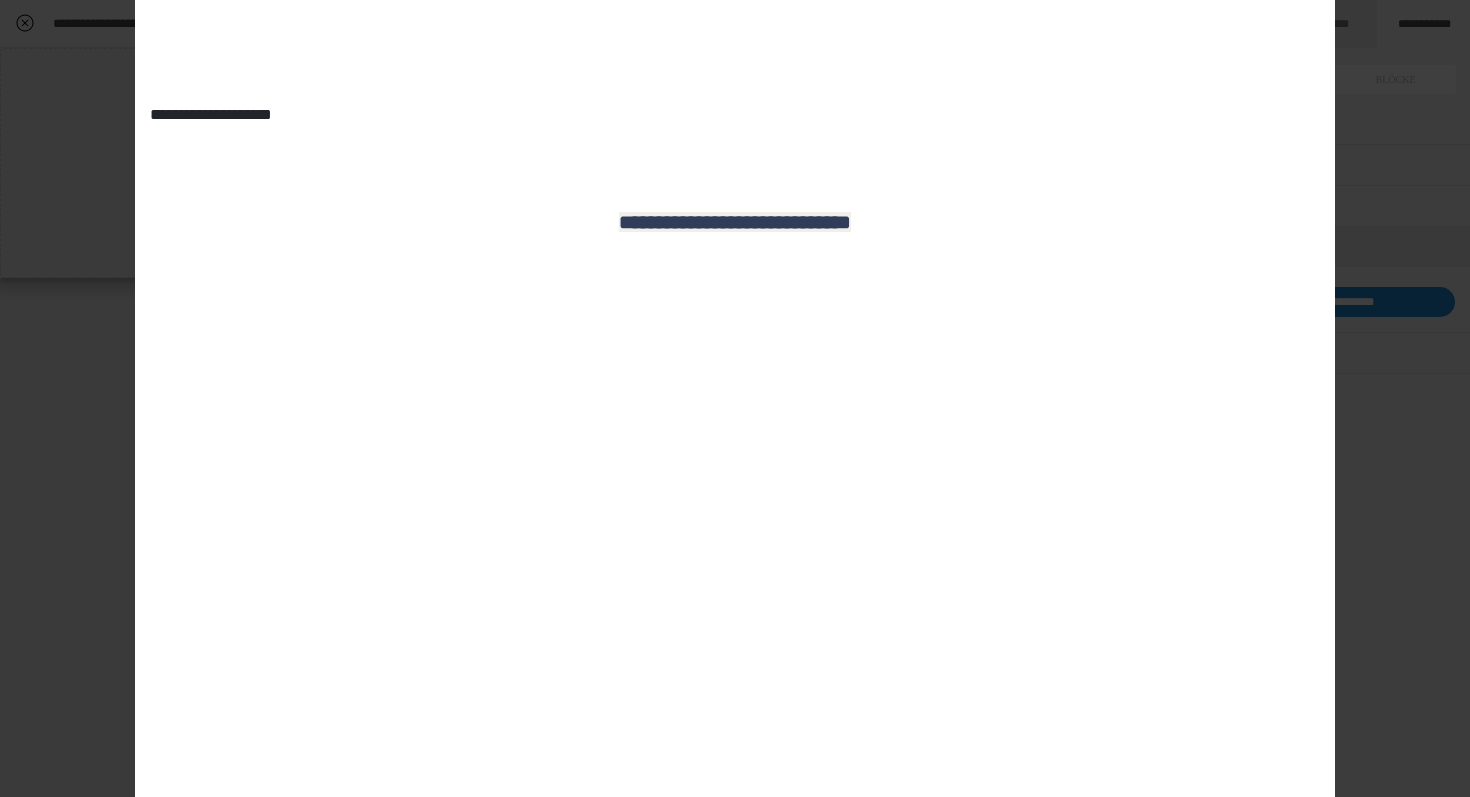 click on "**********" at bounding box center [735, 398] 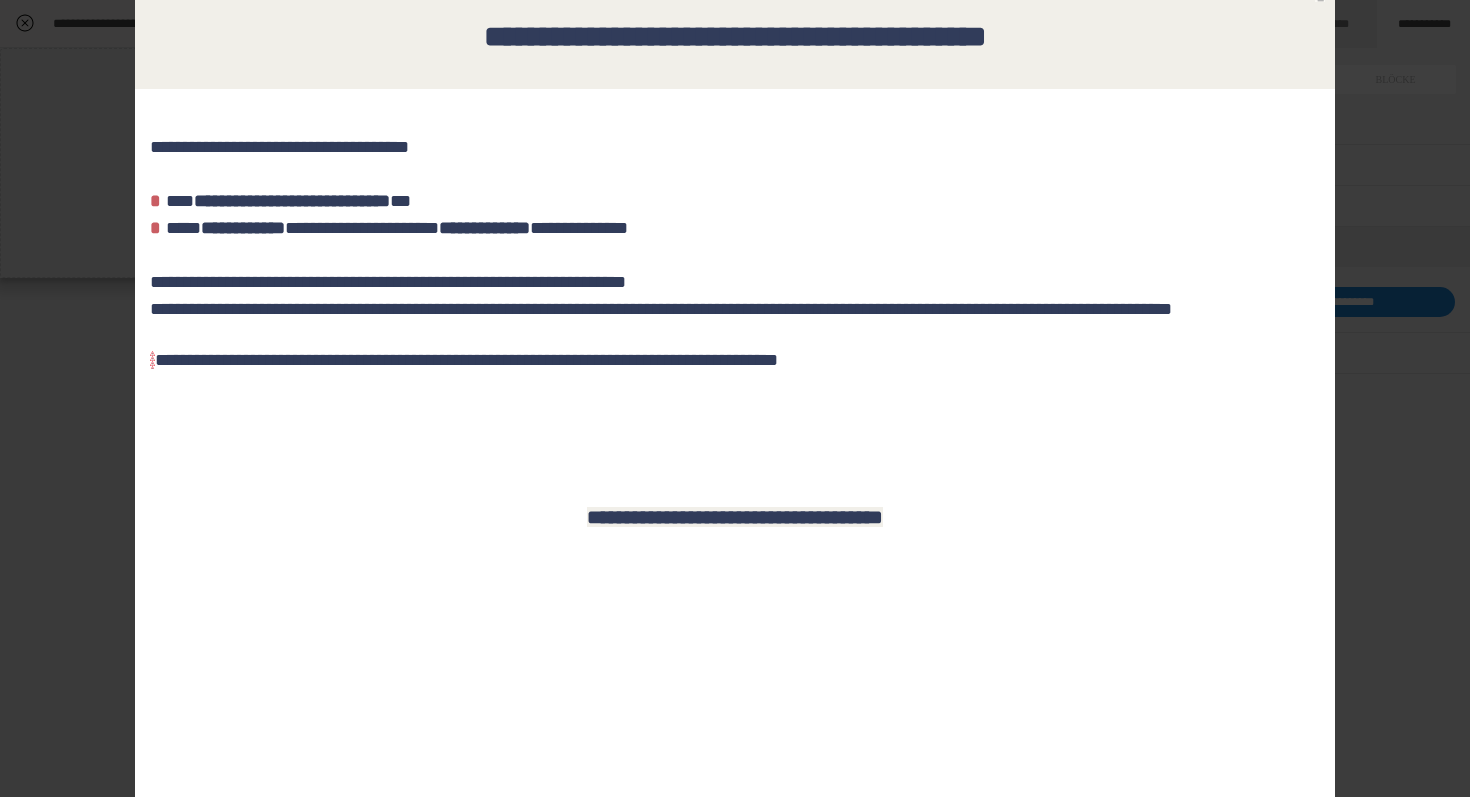 scroll, scrollTop: 0, scrollLeft: 0, axis: both 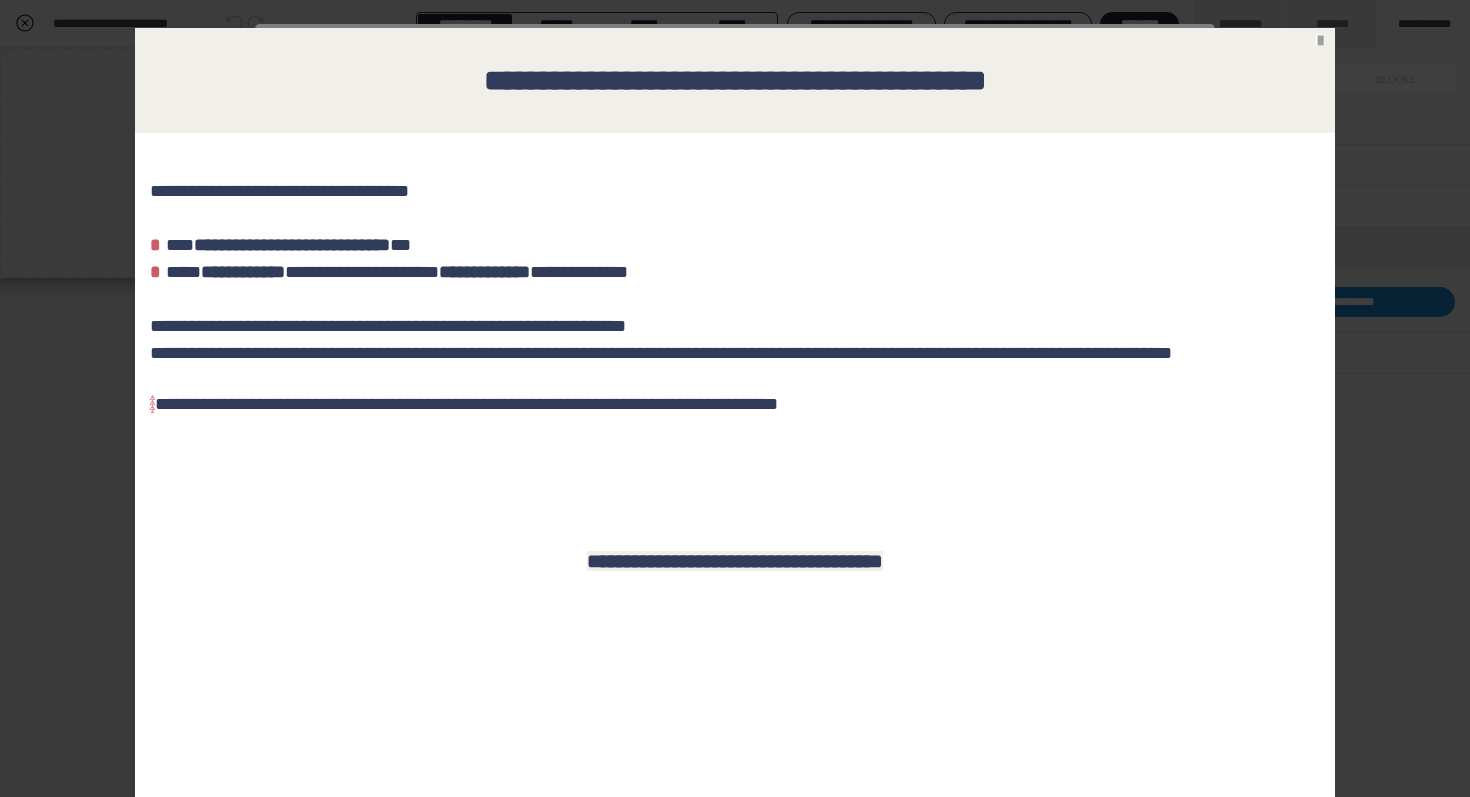 click at bounding box center (1320, 41) 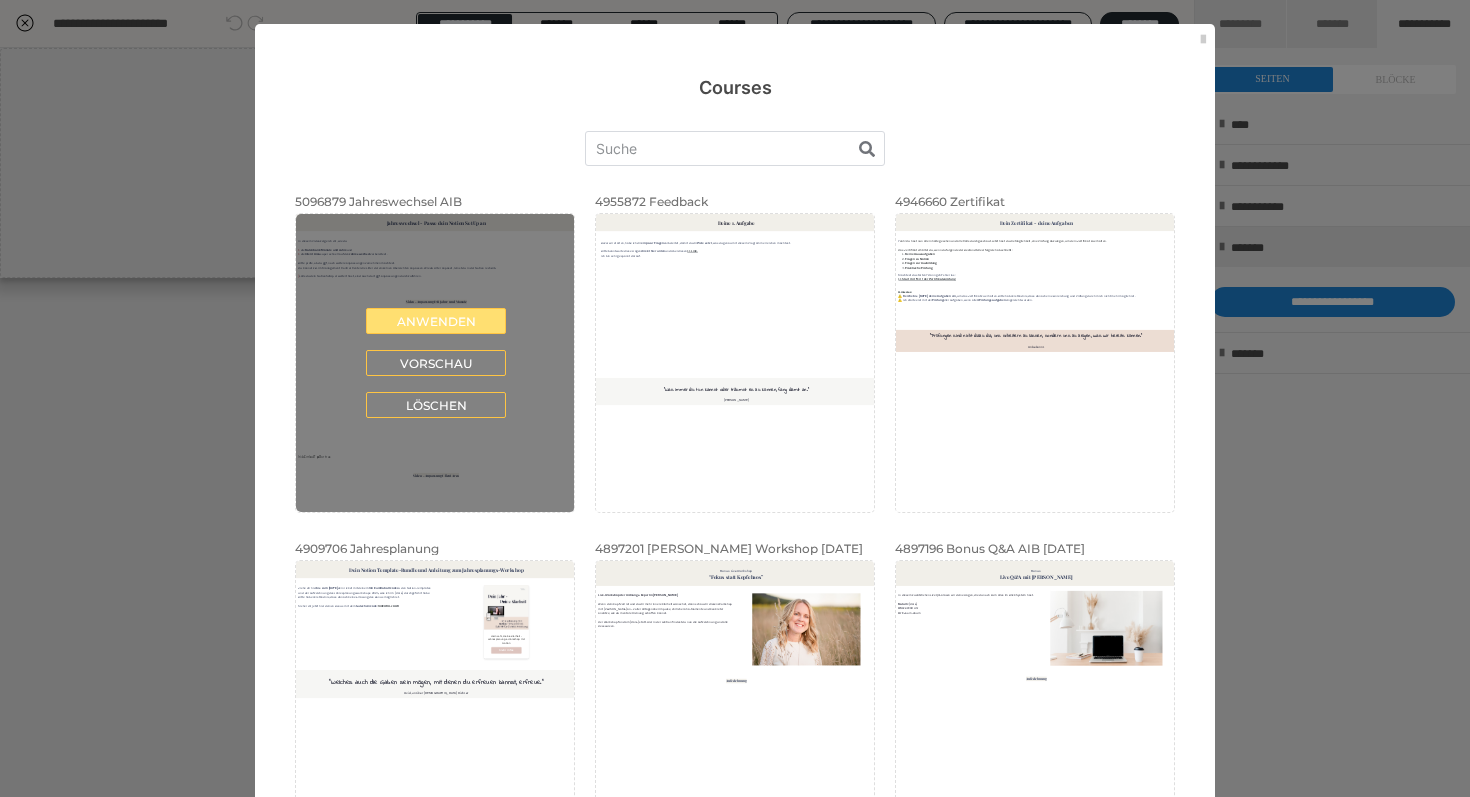 click on "Anwenden" at bounding box center (436, 321) 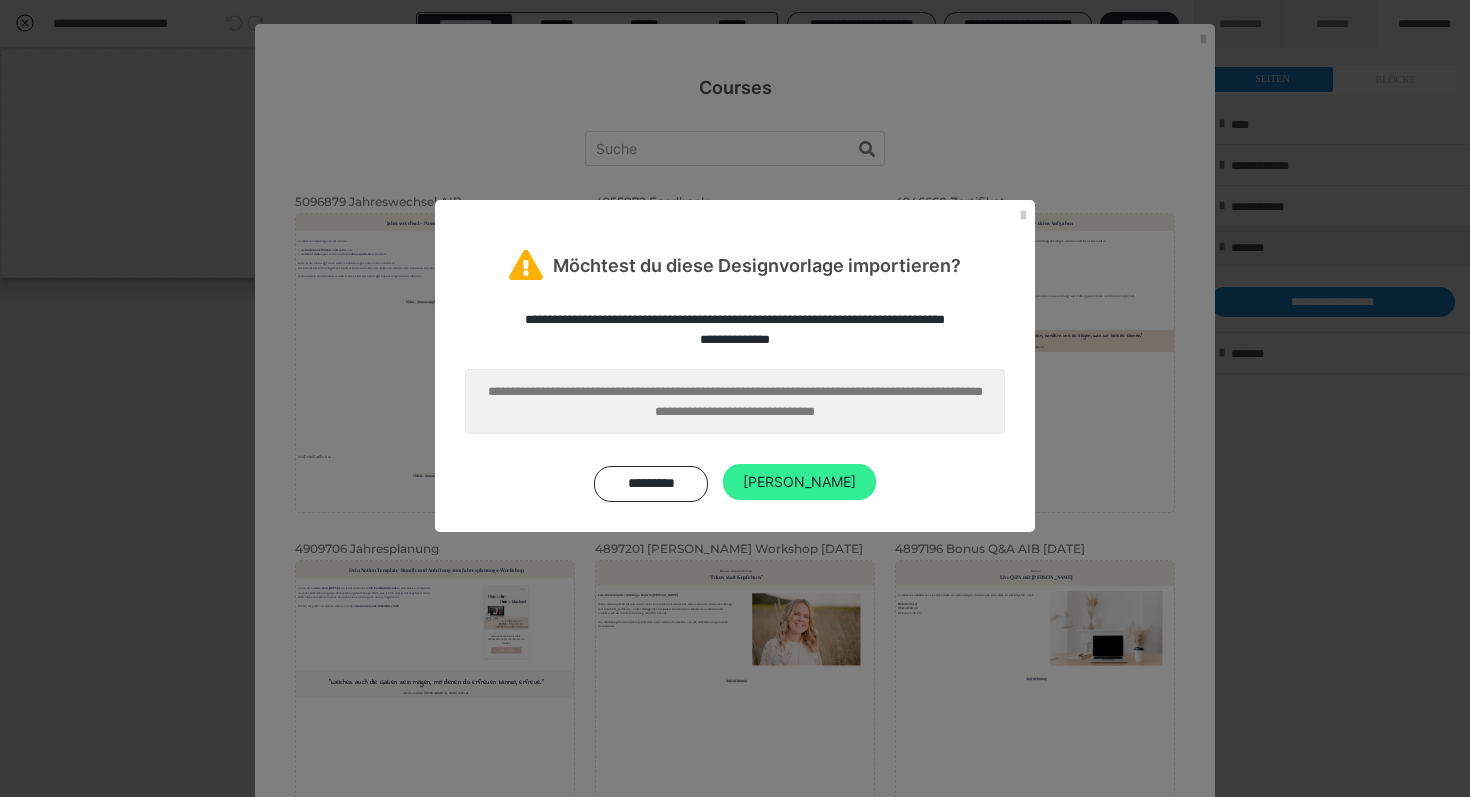 click on "[PERSON_NAME]" at bounding box center [799, 482] 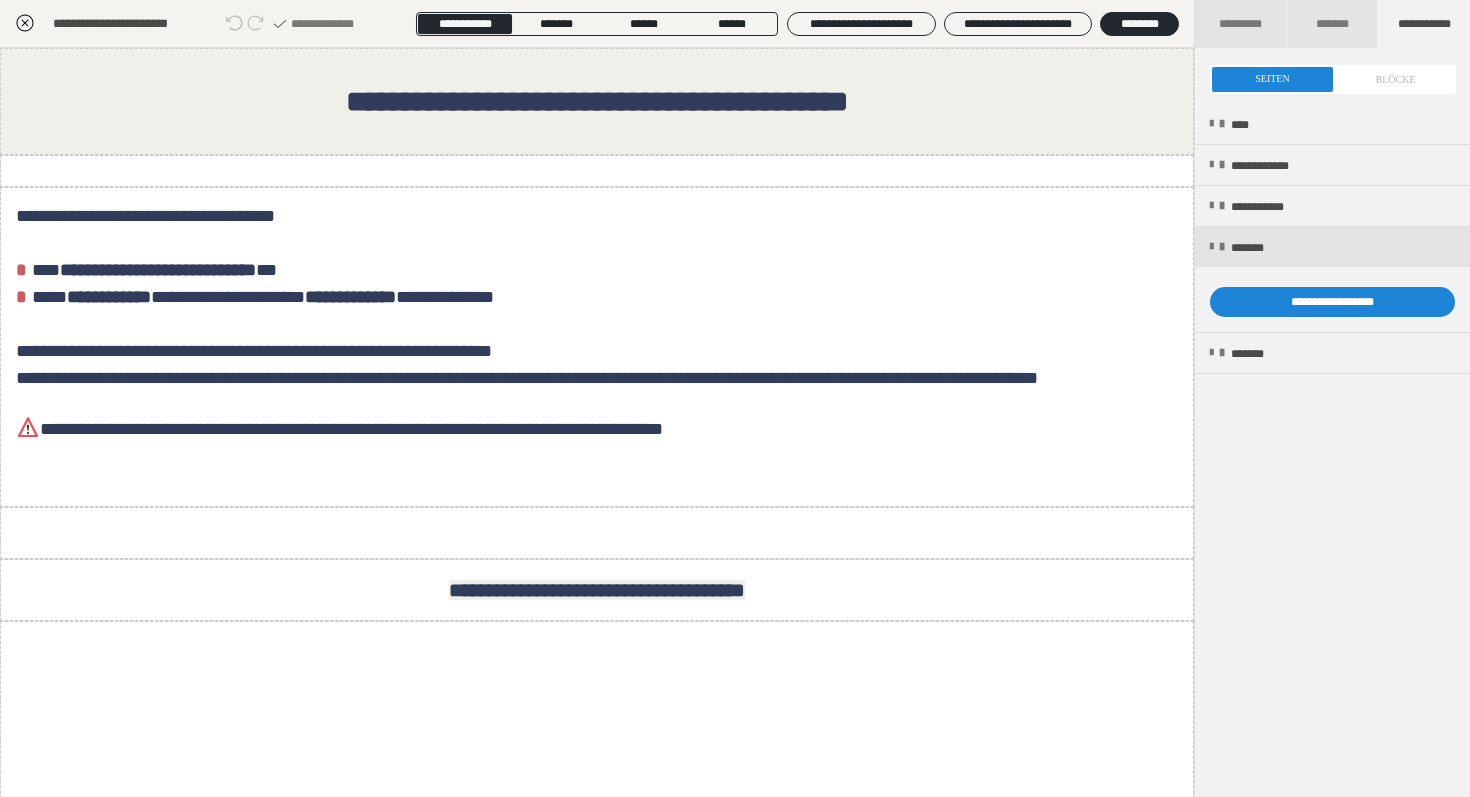 click 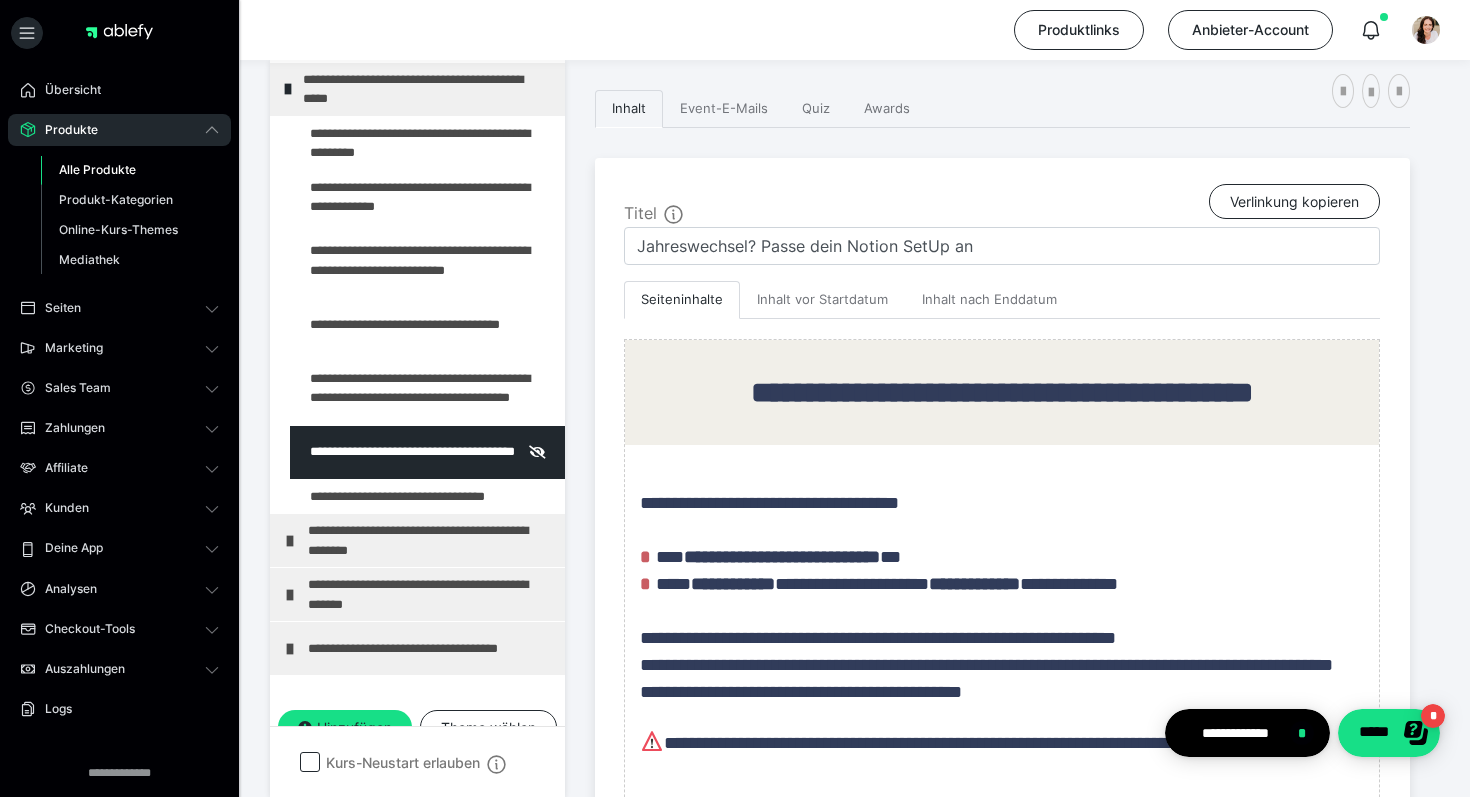 drag, startPoint x: 378, startPoint y: 651, endPoint x: 338, endPoint y: 5, distance: 647.2372 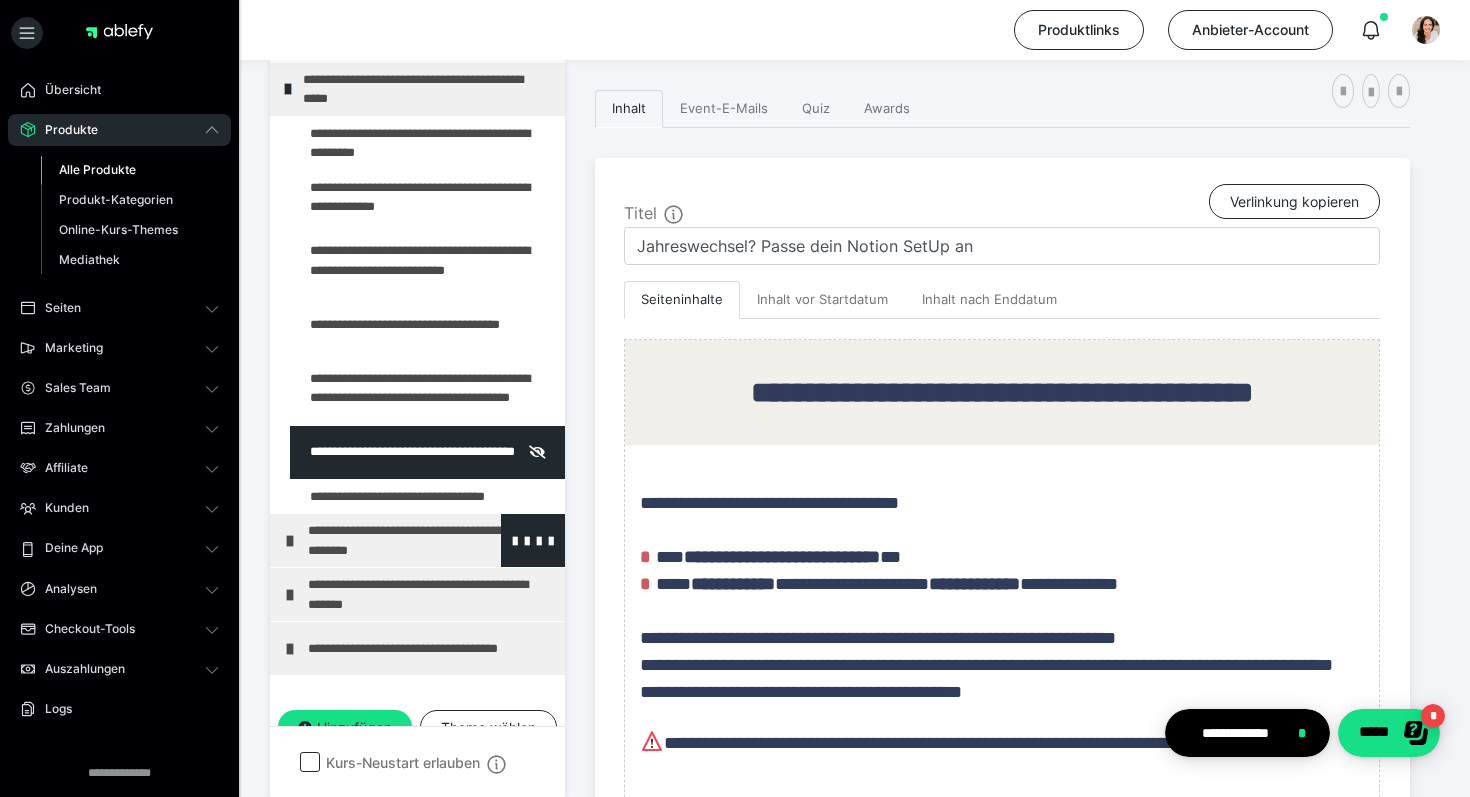 click on "**********" at bounding box center [431, 540] 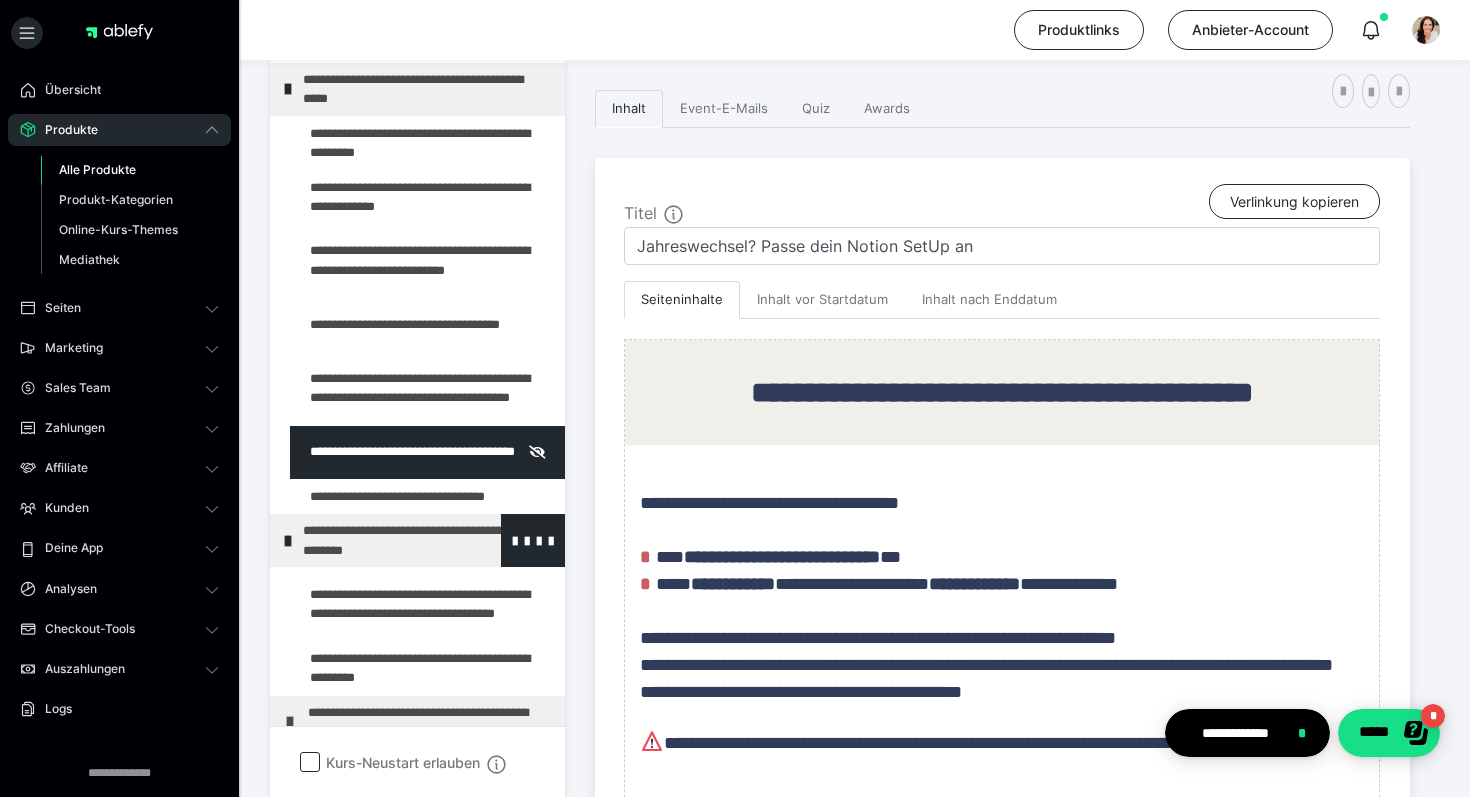 click on "**********" at bounding box center (426, 540) 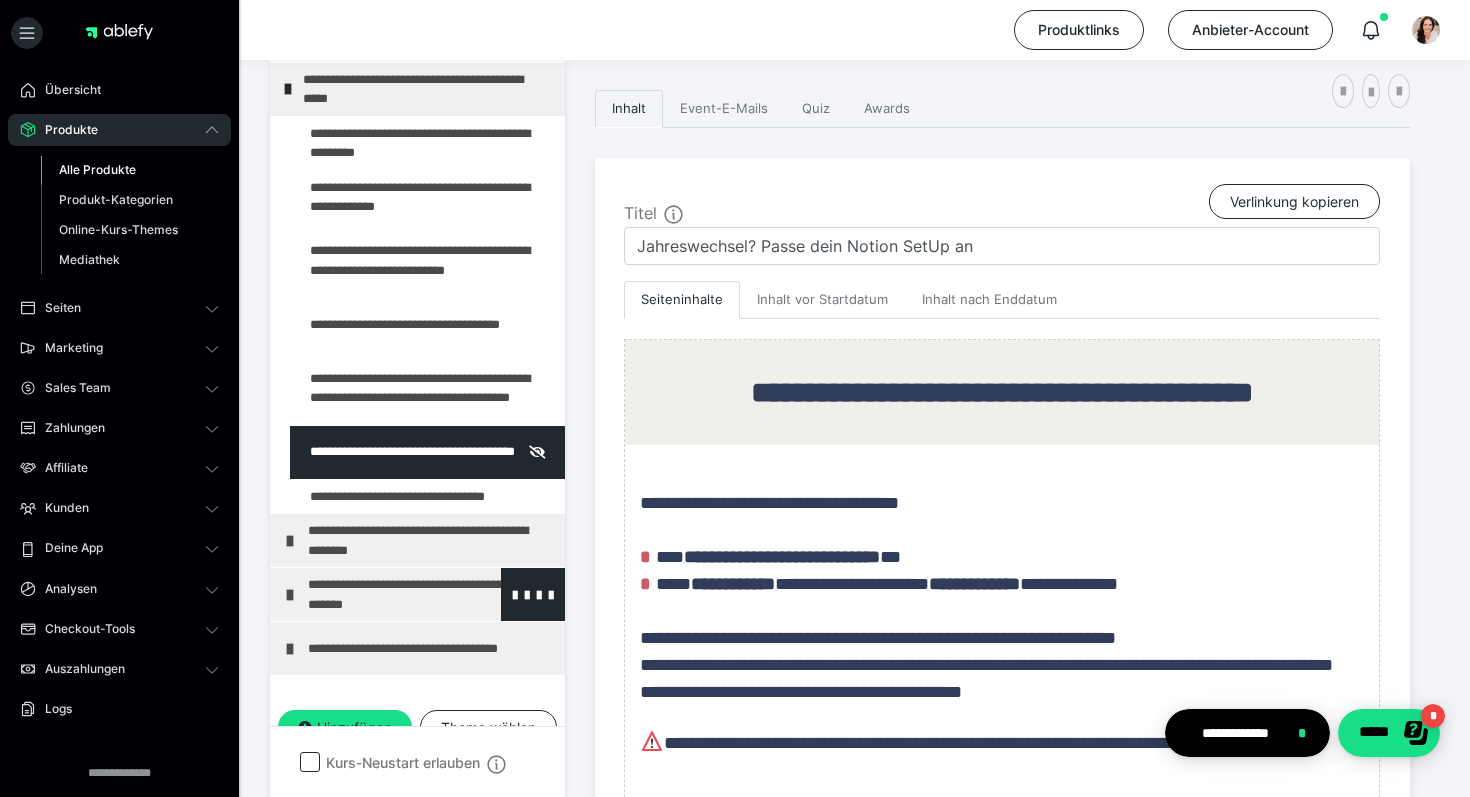 click on "**********" at bounding box center [431, 594] 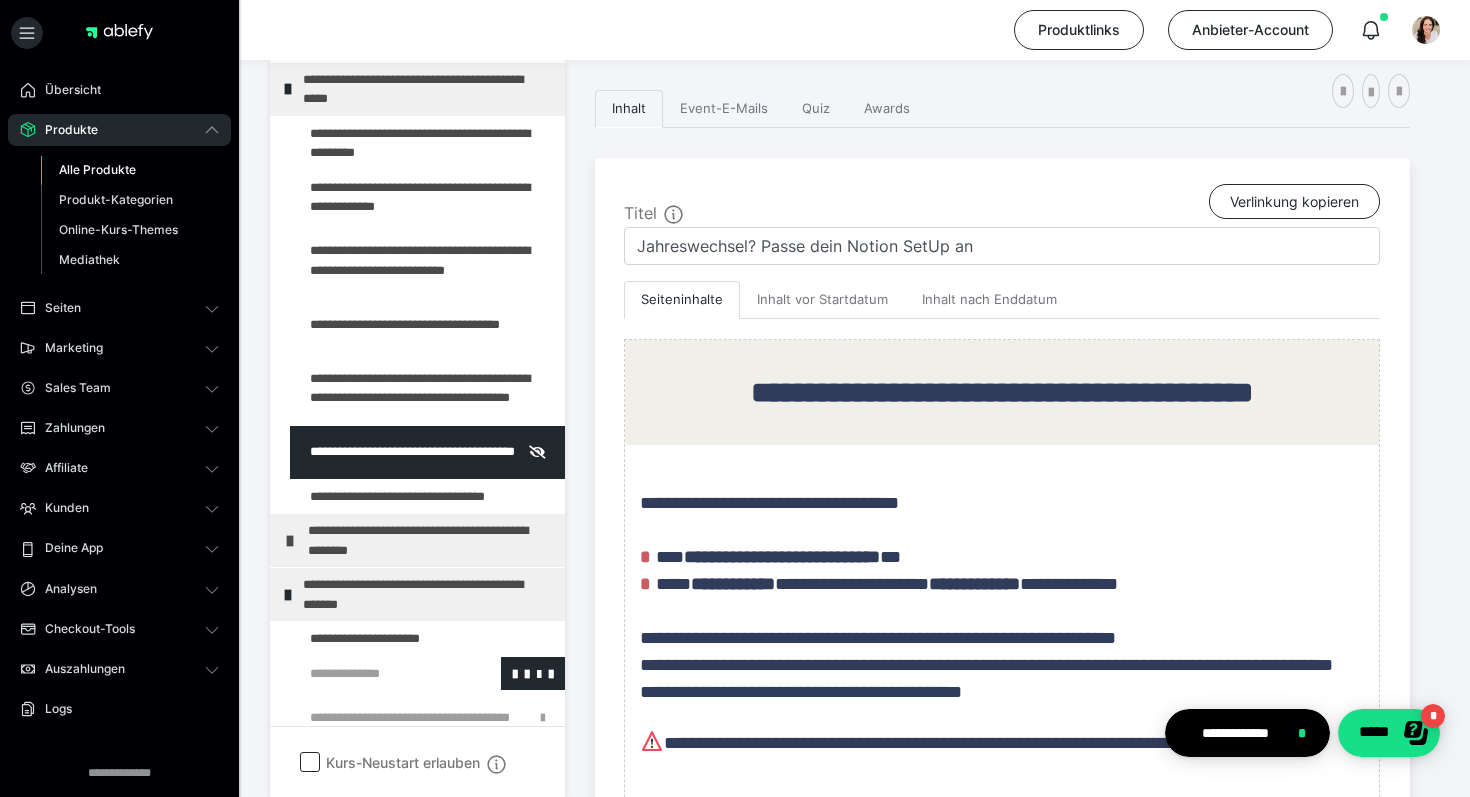 click at bounding box center [375, 674] 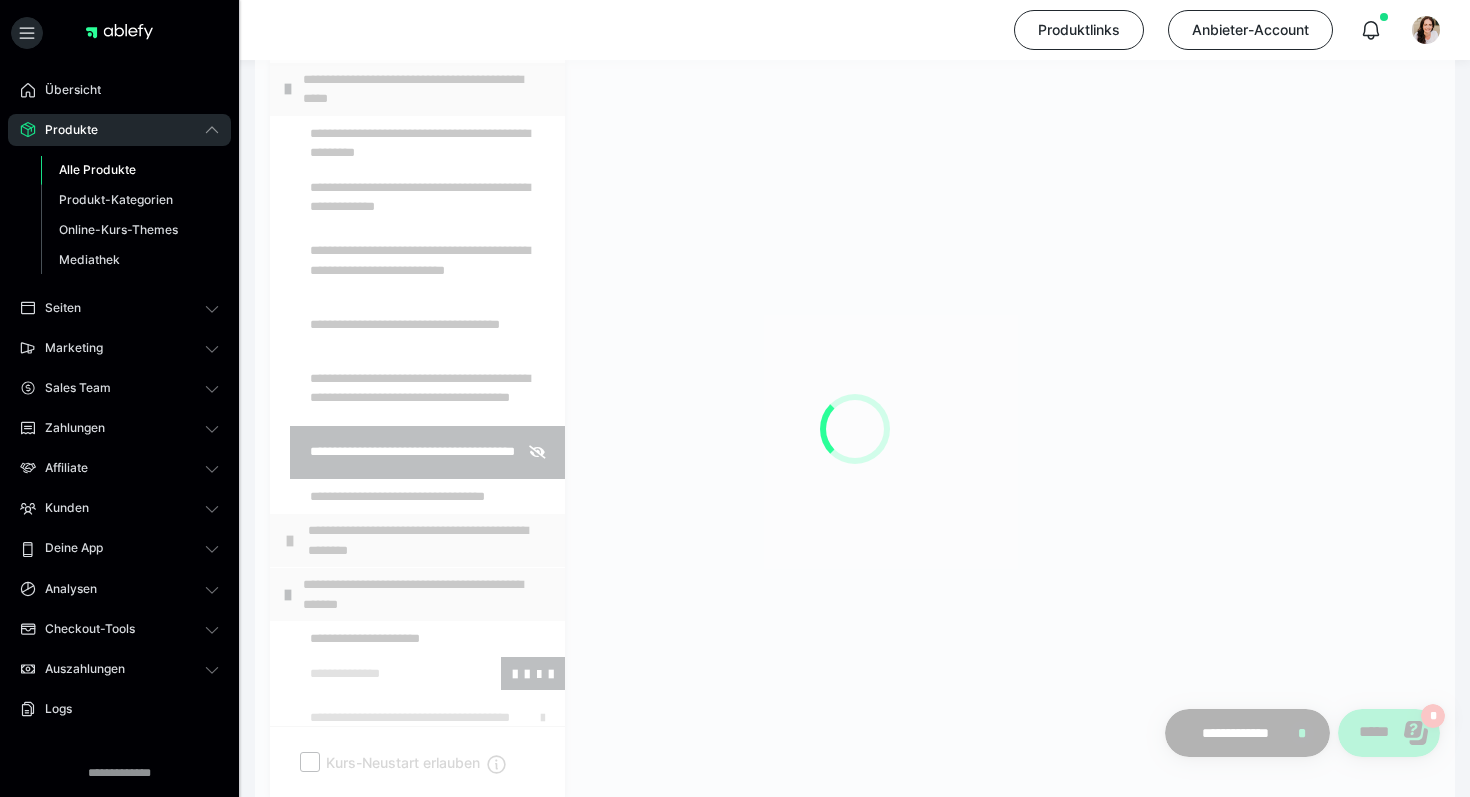 scroll, scrollTop: 1325, scrollLeft: 0, axis: vertical 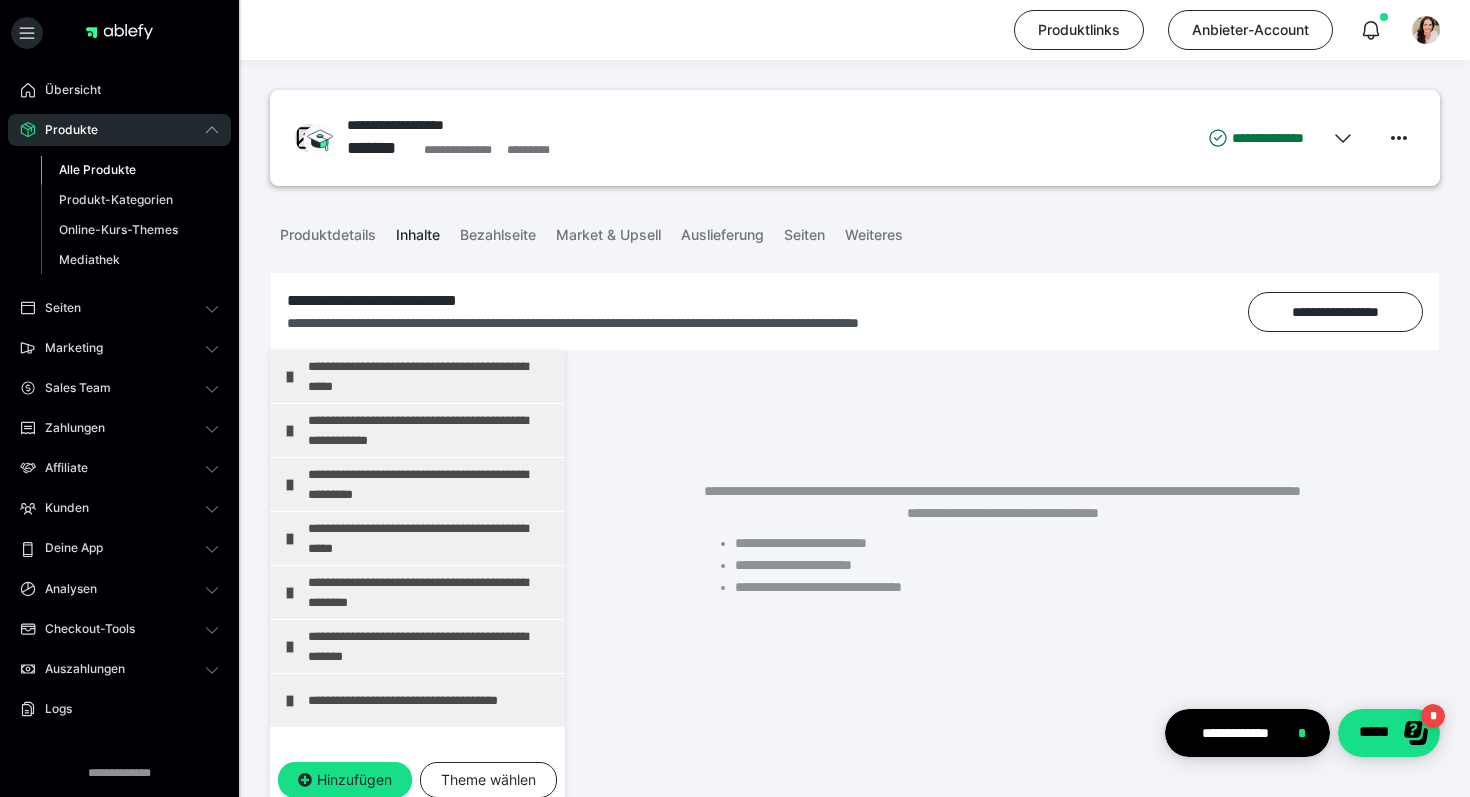 click on "Alle Produkte" at bounding box center [97, 169] 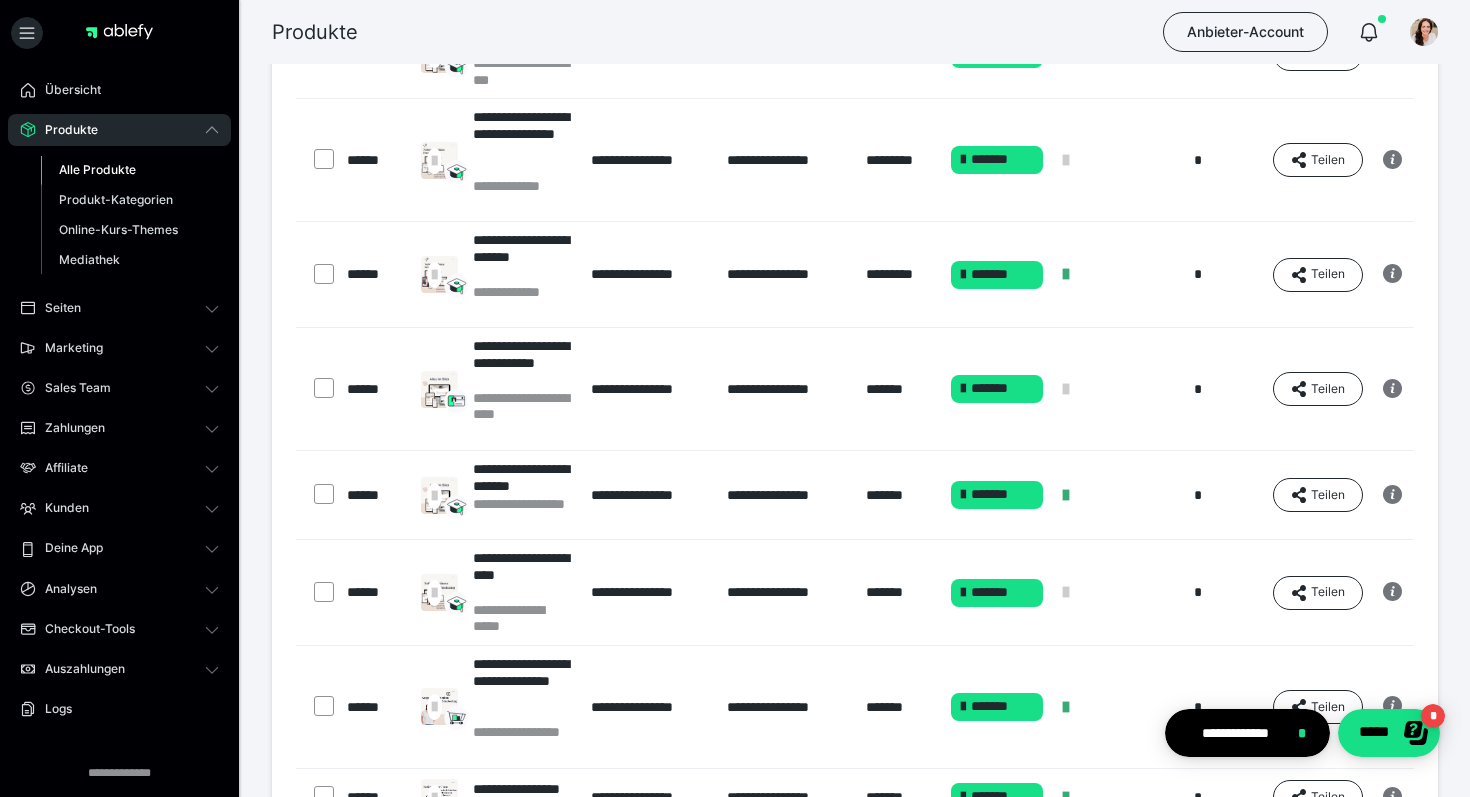 scroll, scrollTop: 371, scrollLeft: 0, axis: vertical 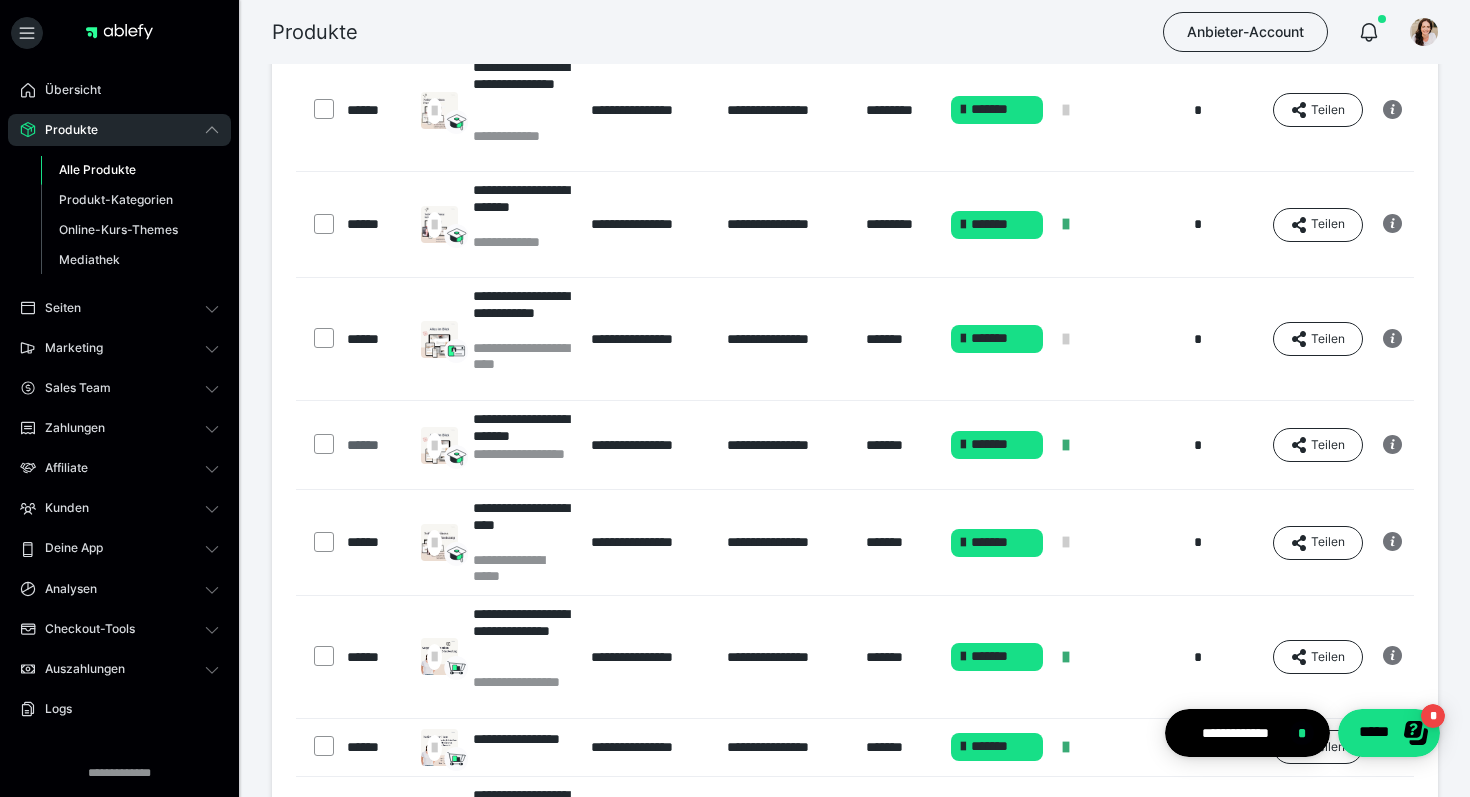 click on "******" at bounding box center (374, 445) 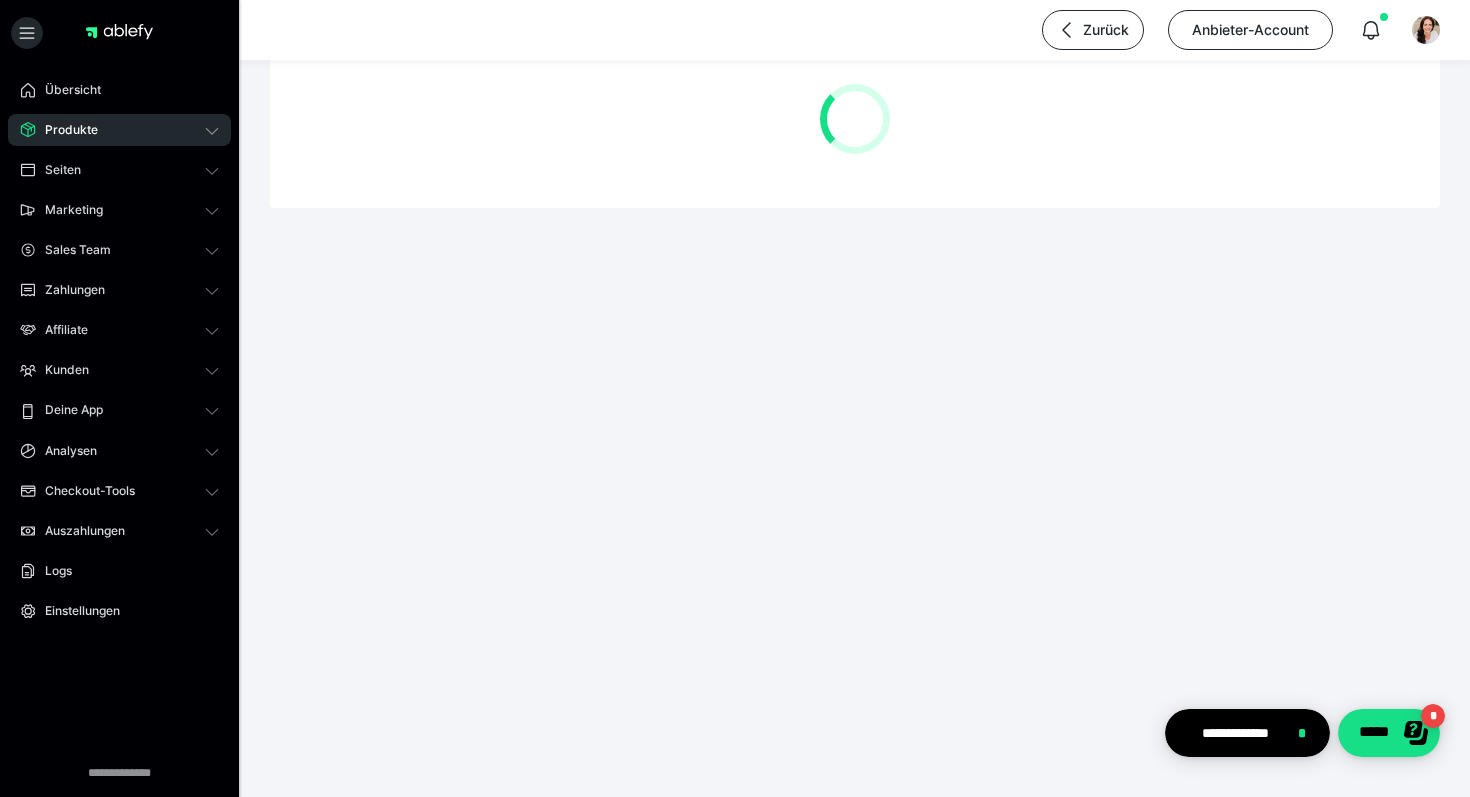 scroll, scrollTop: 0, scrollLeft: 0, axis: both 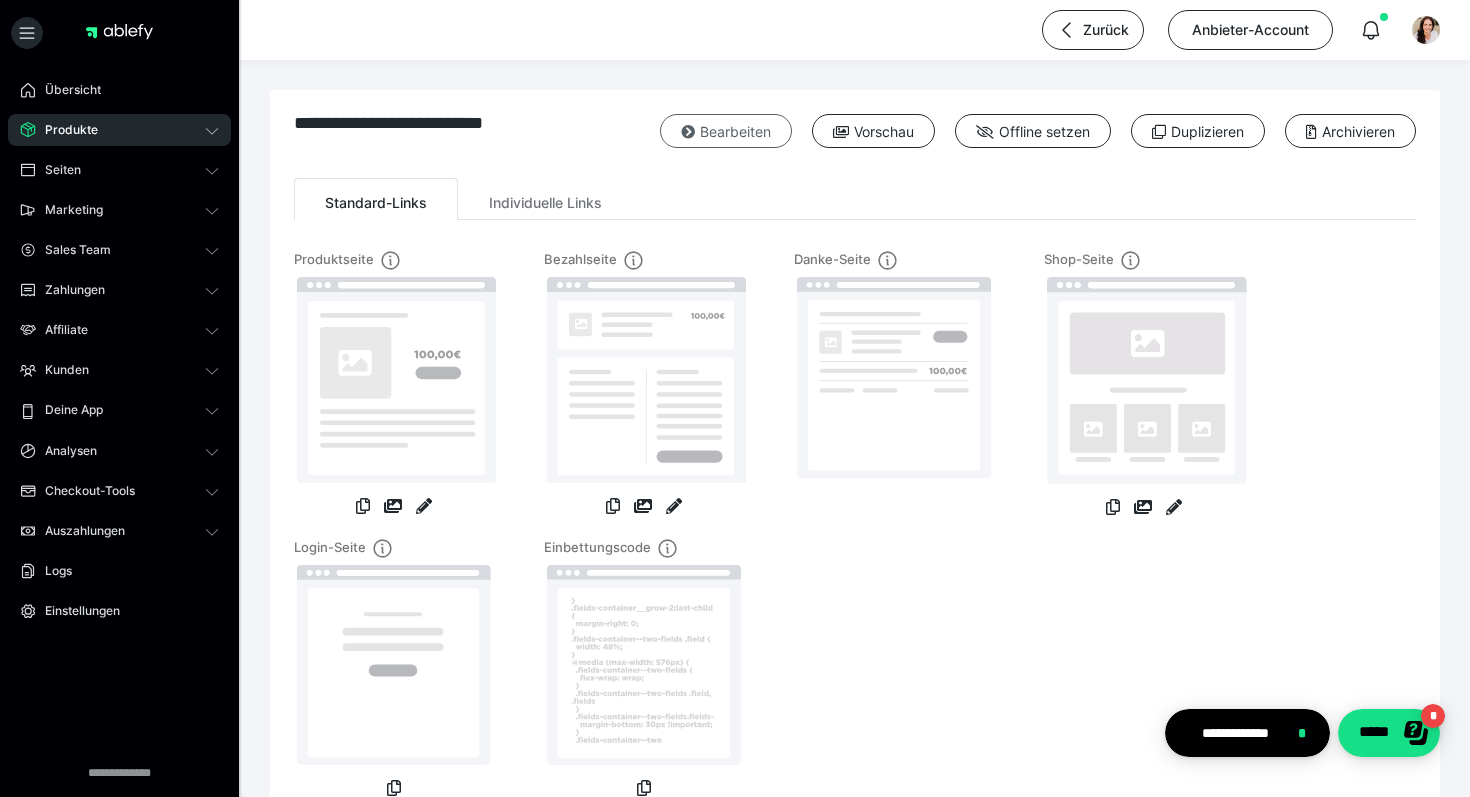 click at bounding box center (688, 132) 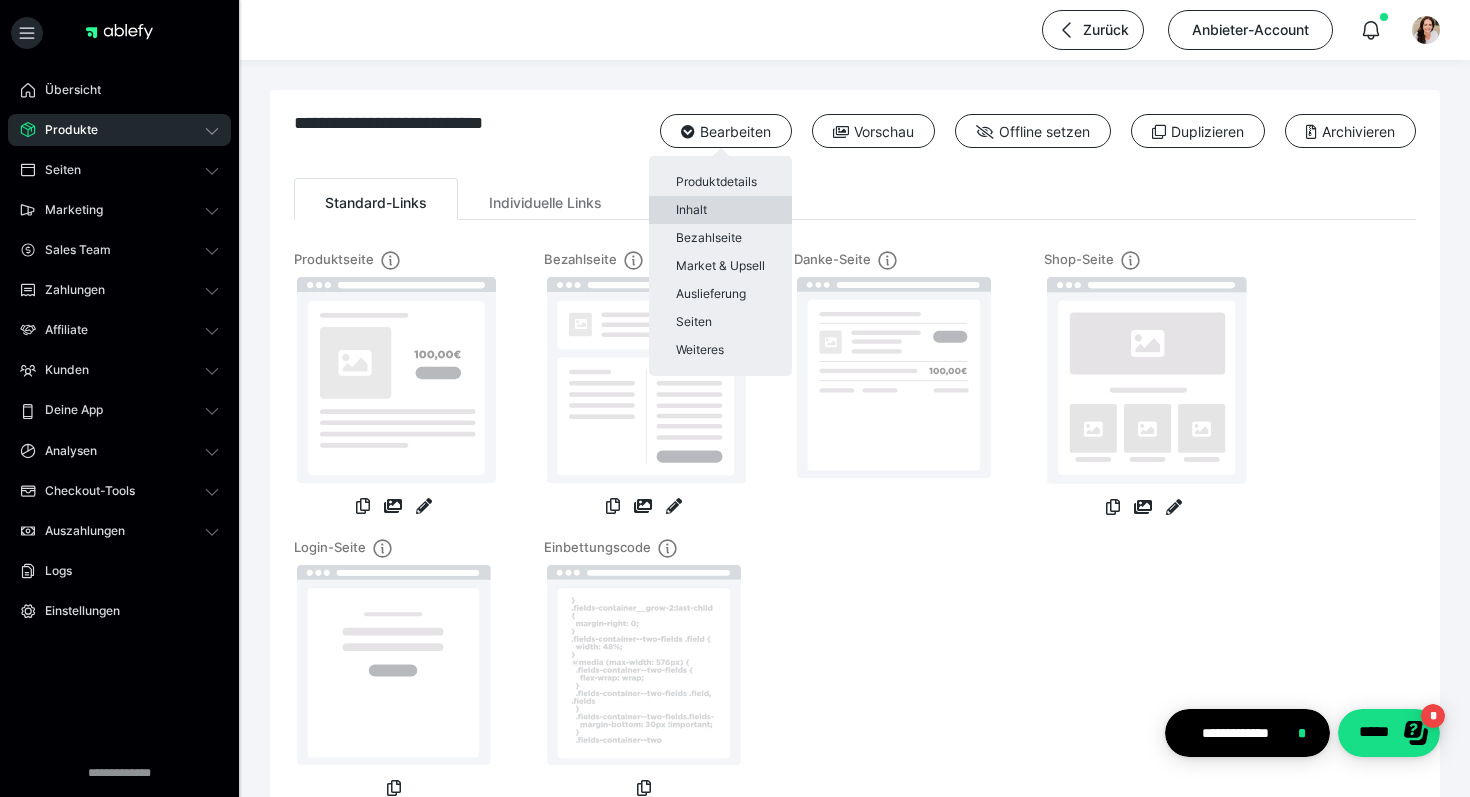 click on "Inhalt" at bounding box center [720, 210] 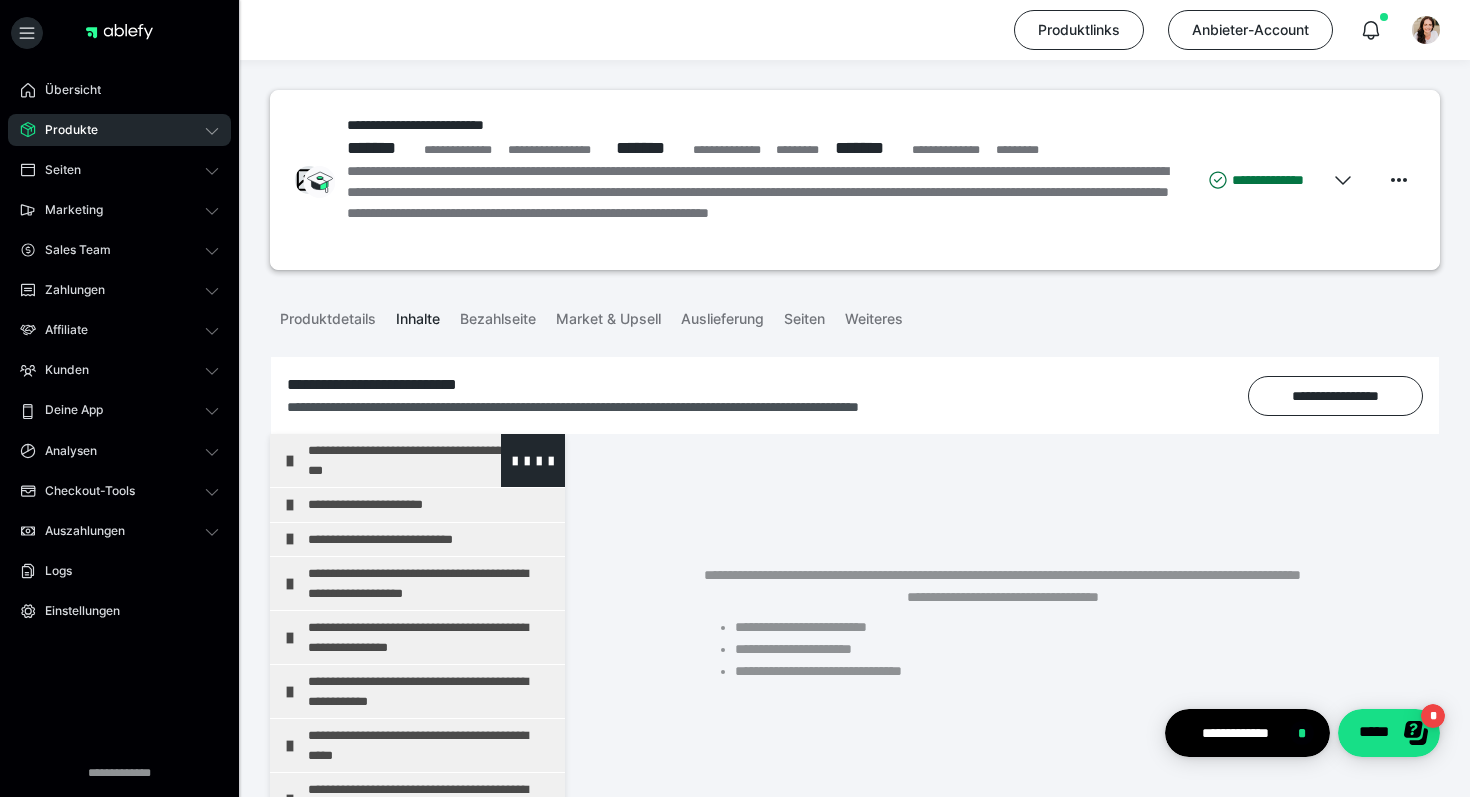 click on "**********" at bounding box center [431, 460] 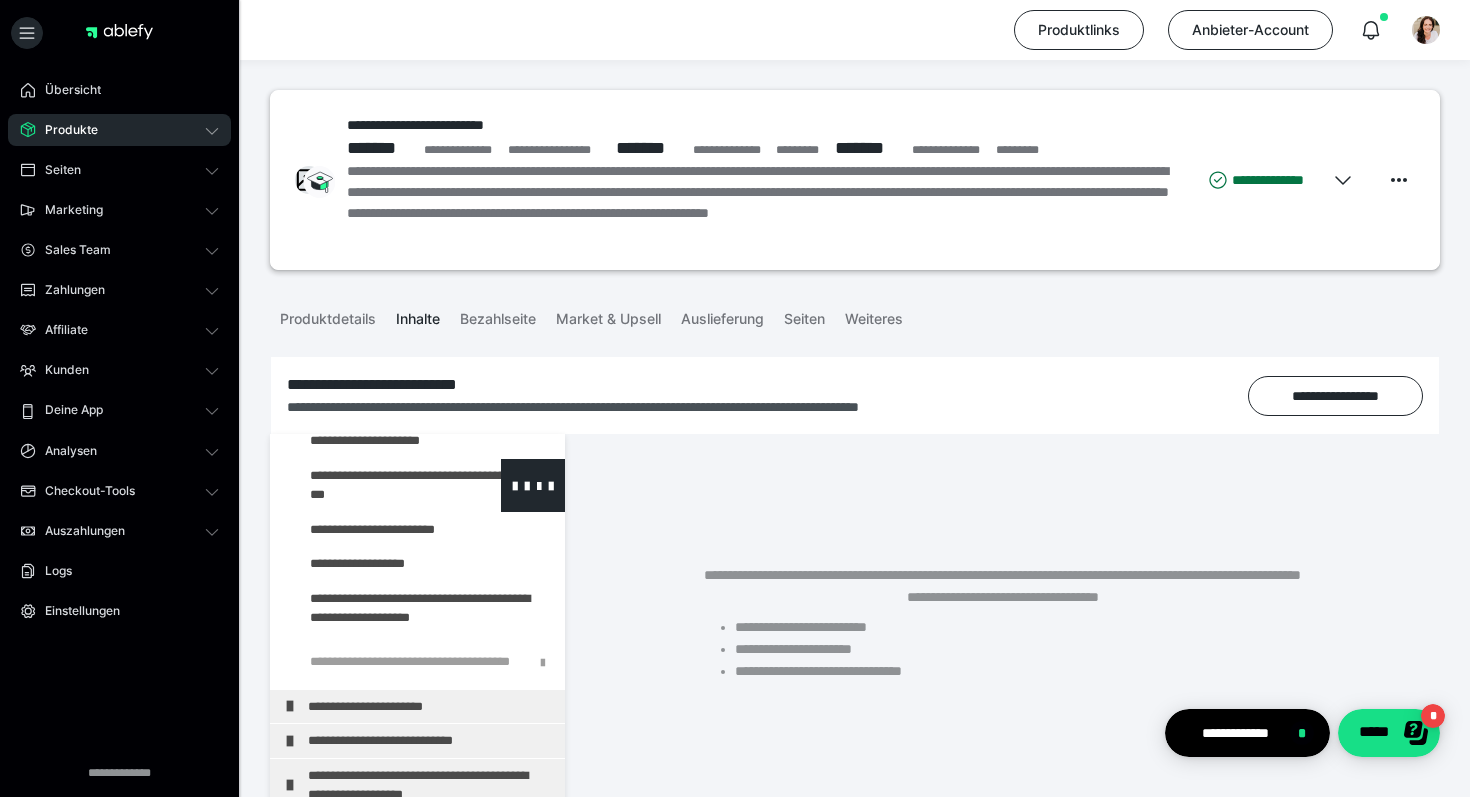 scroll, scrollTop: 34, scrollLeft: 0, axis: vertical 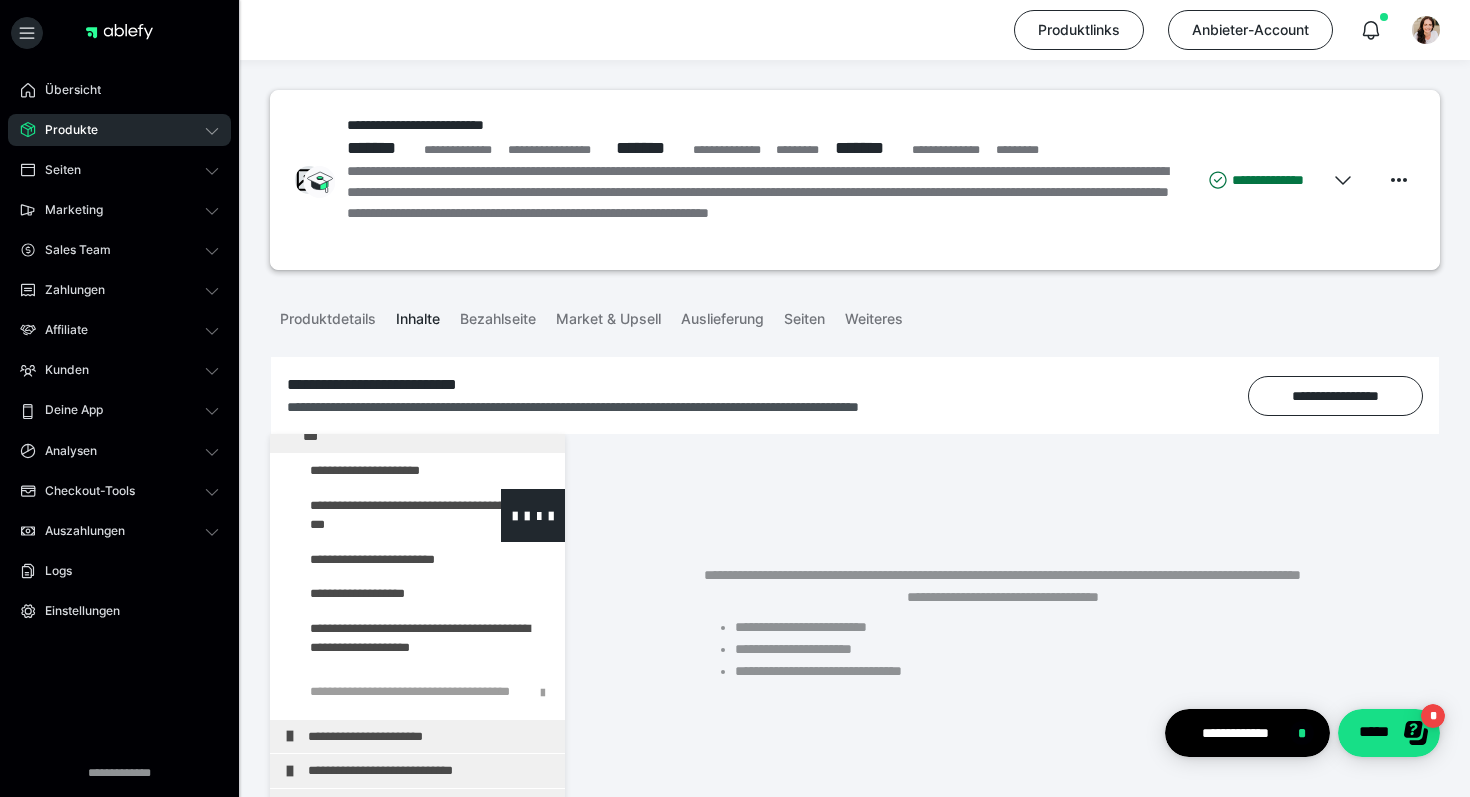 click at bounding box center [375, 515] 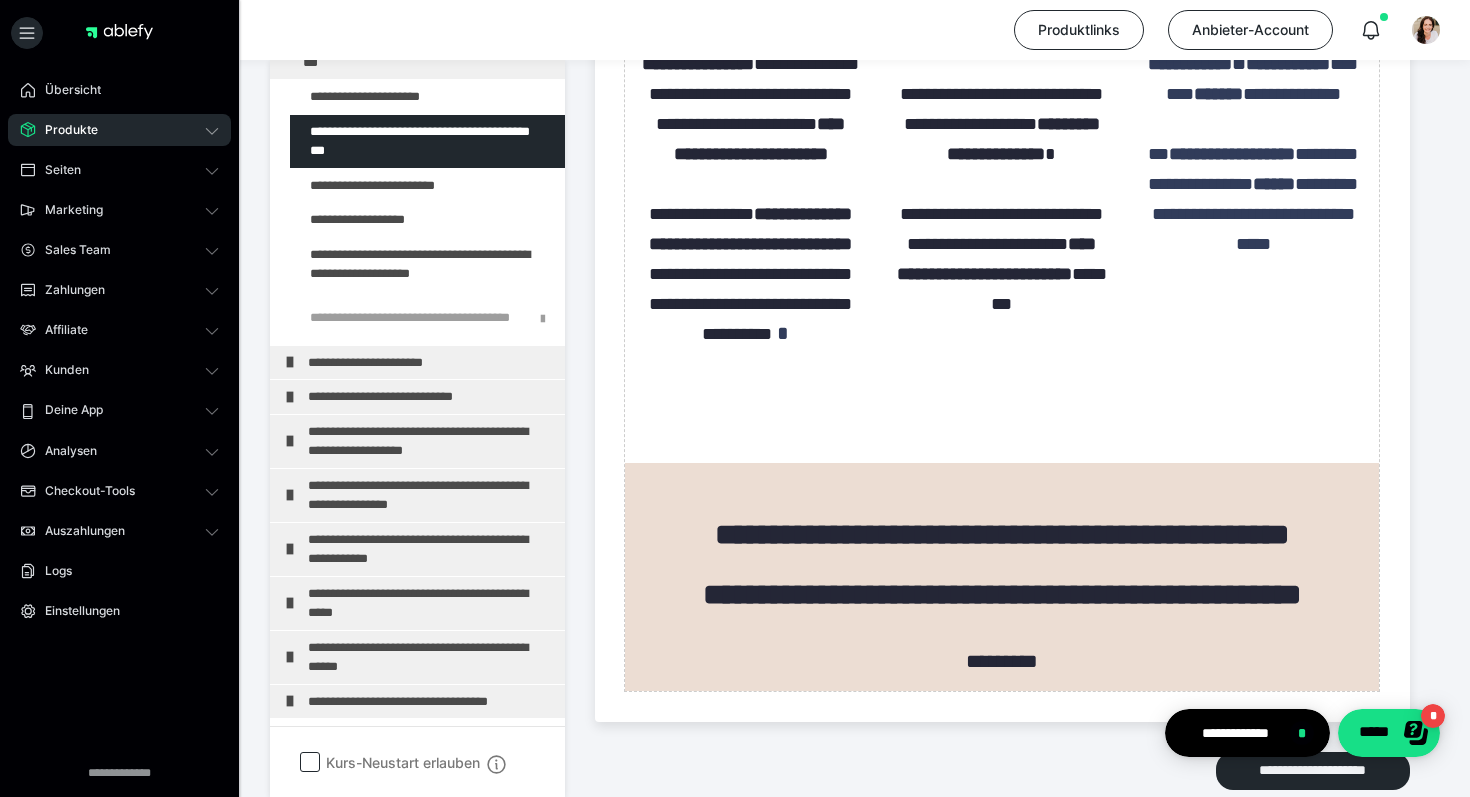 scroll, scrollTop: 2135, scrollLeft: 0, axis: vertical 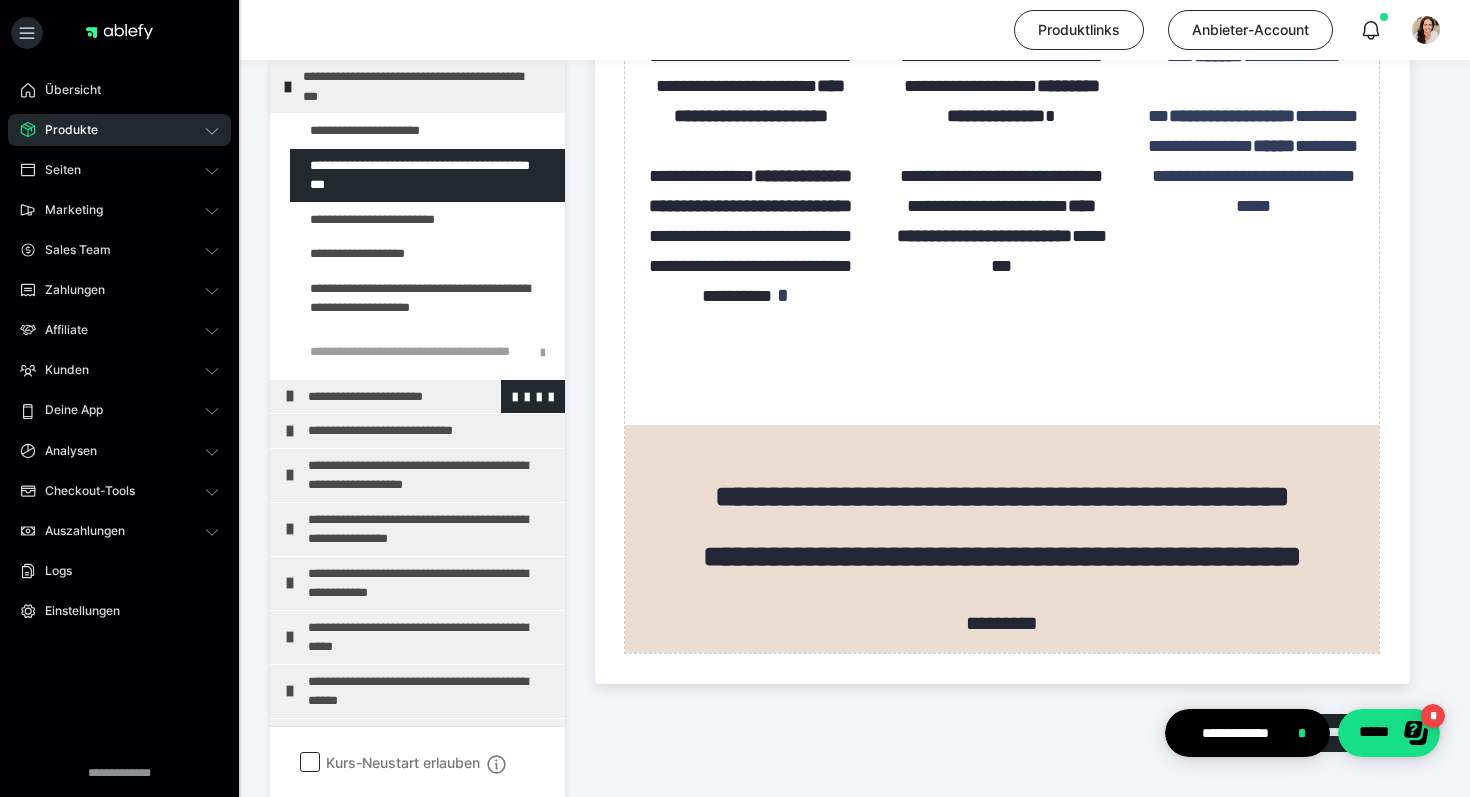 click on "**********" at bounding box center [431, 397] 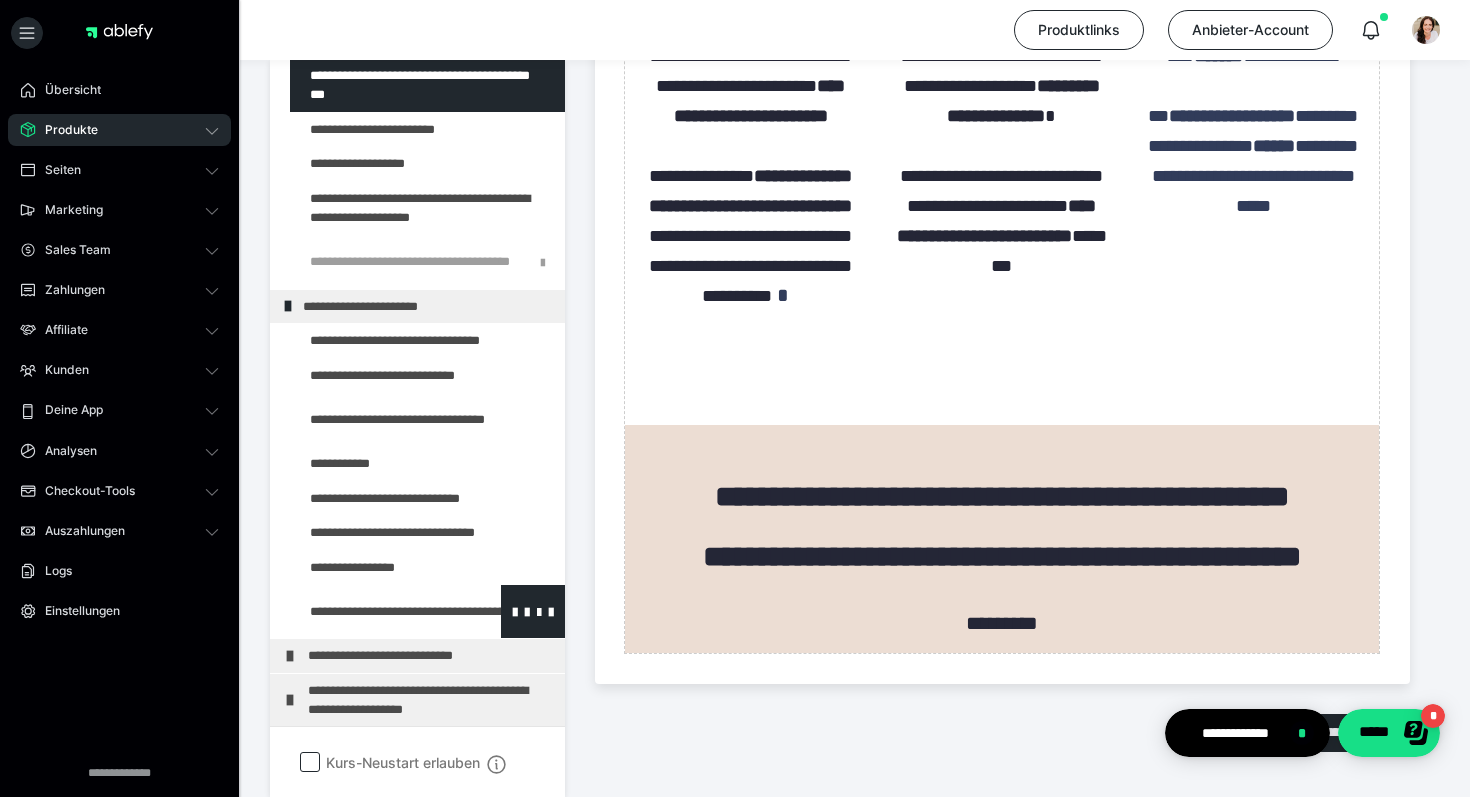 scroll, scrollTop: 110, scrollLeft: 0, axis: vertical 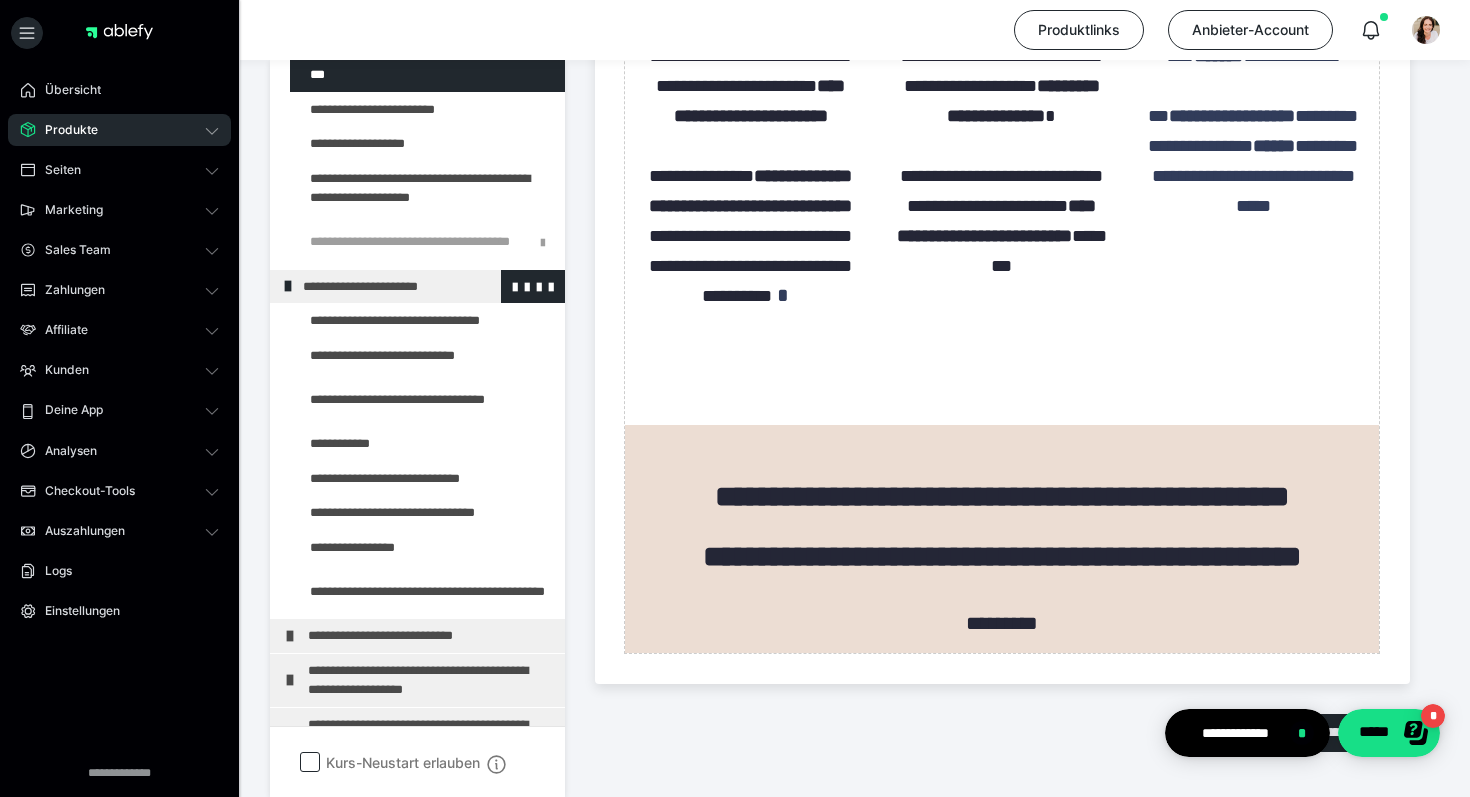 click on "**********" at bounding box center (426, 287) 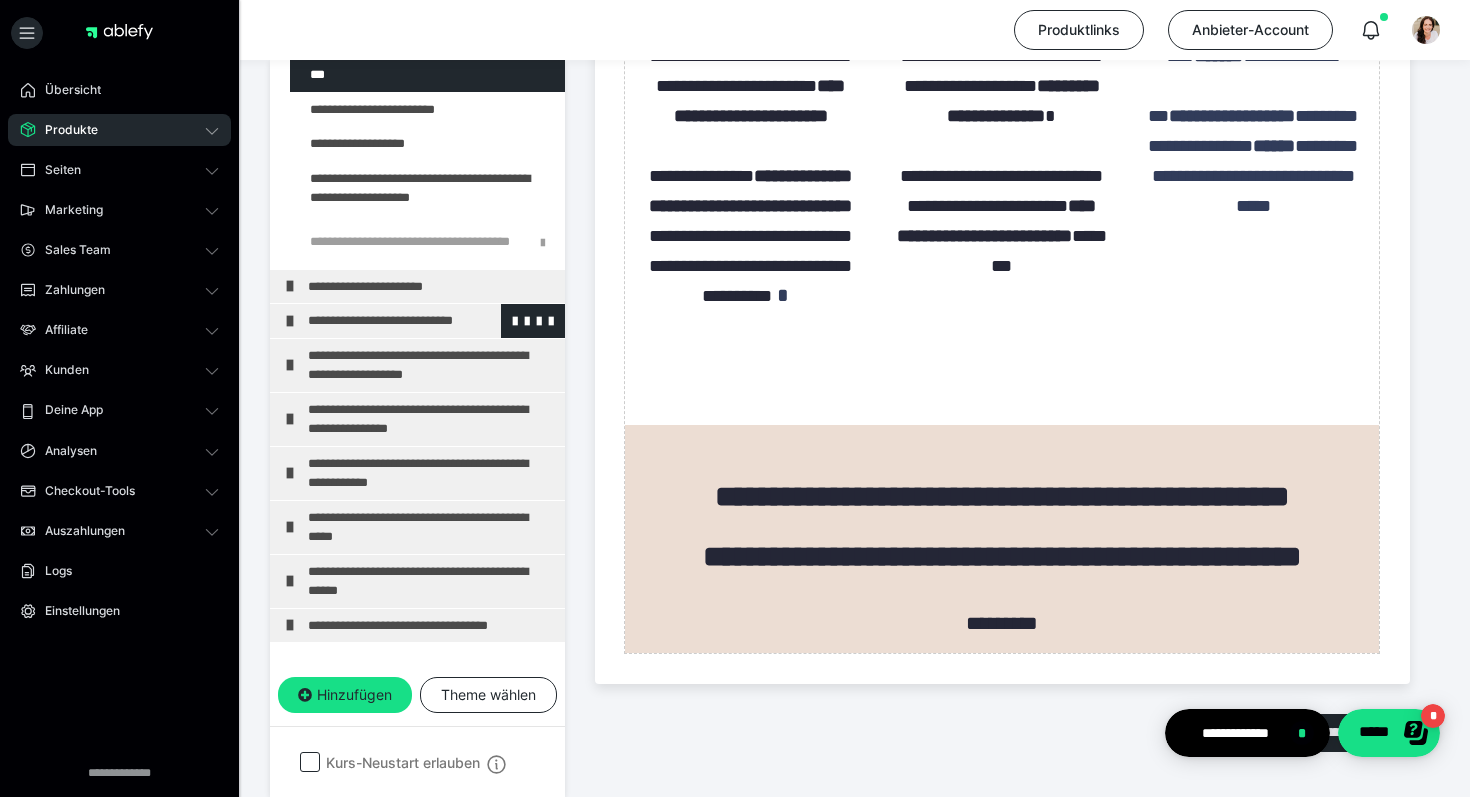 click on "**********" at bounding box center (431, 321) 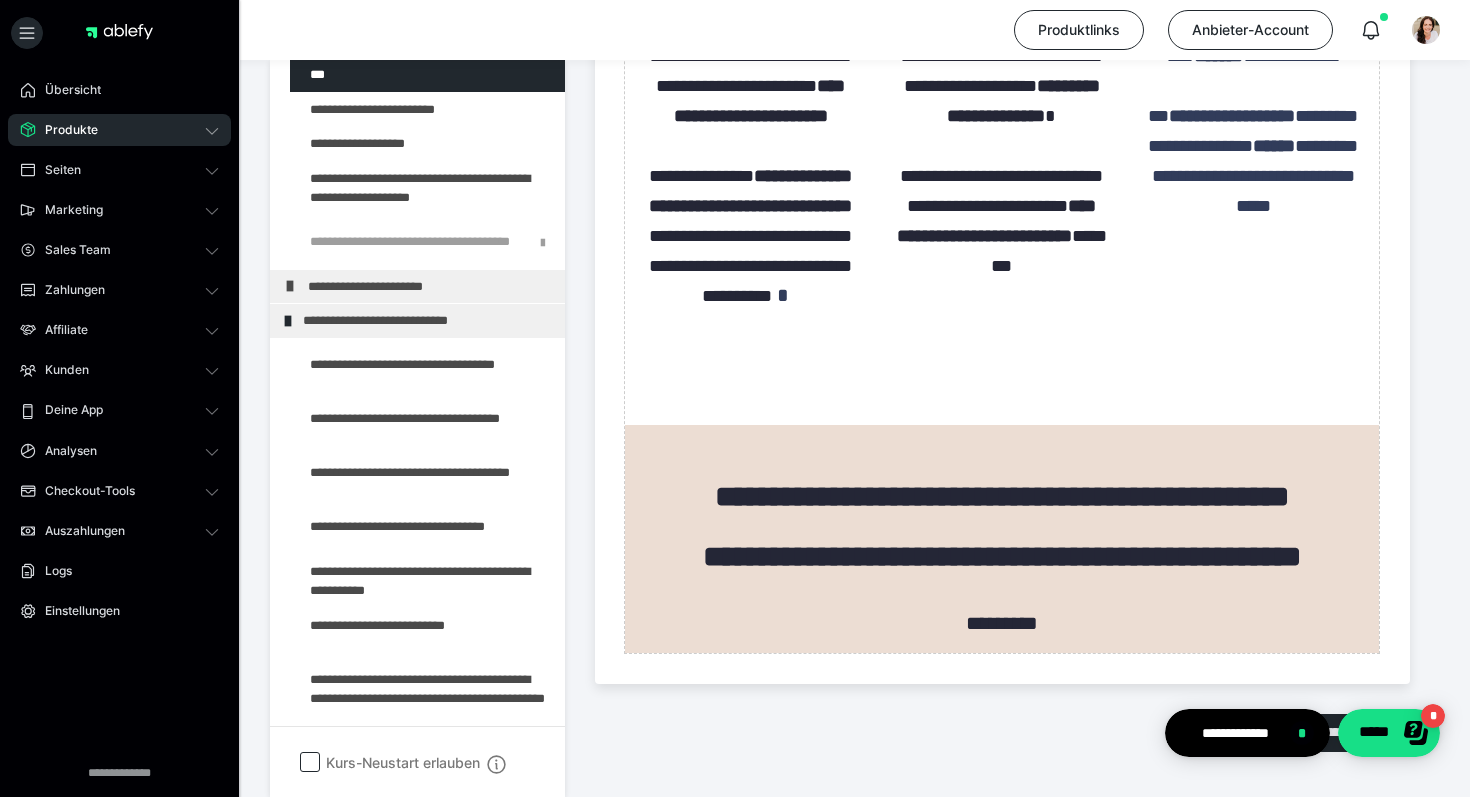 click on "**********" at bounding box center (426, 321) 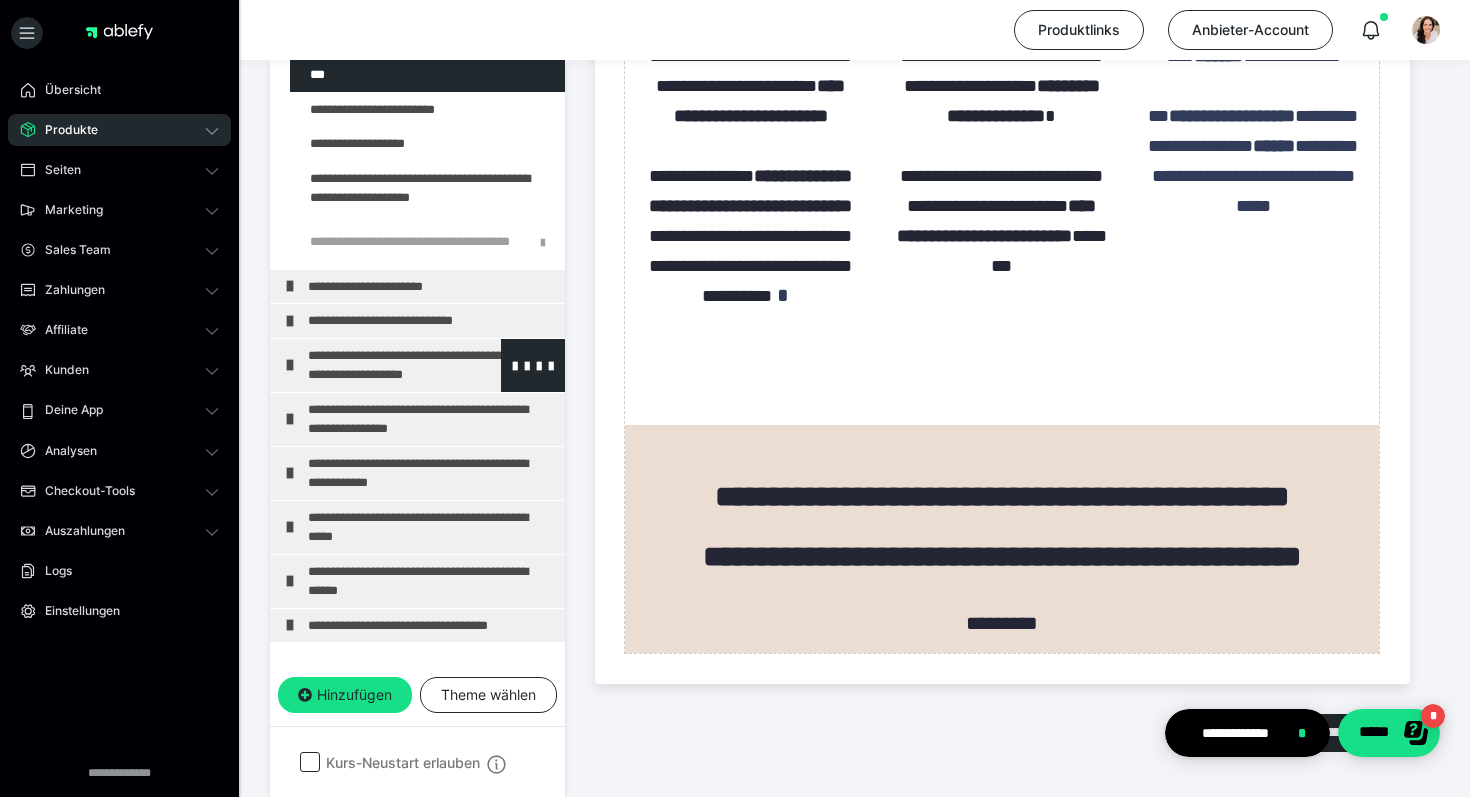 click on "**********" at bounding box center [431, 365] 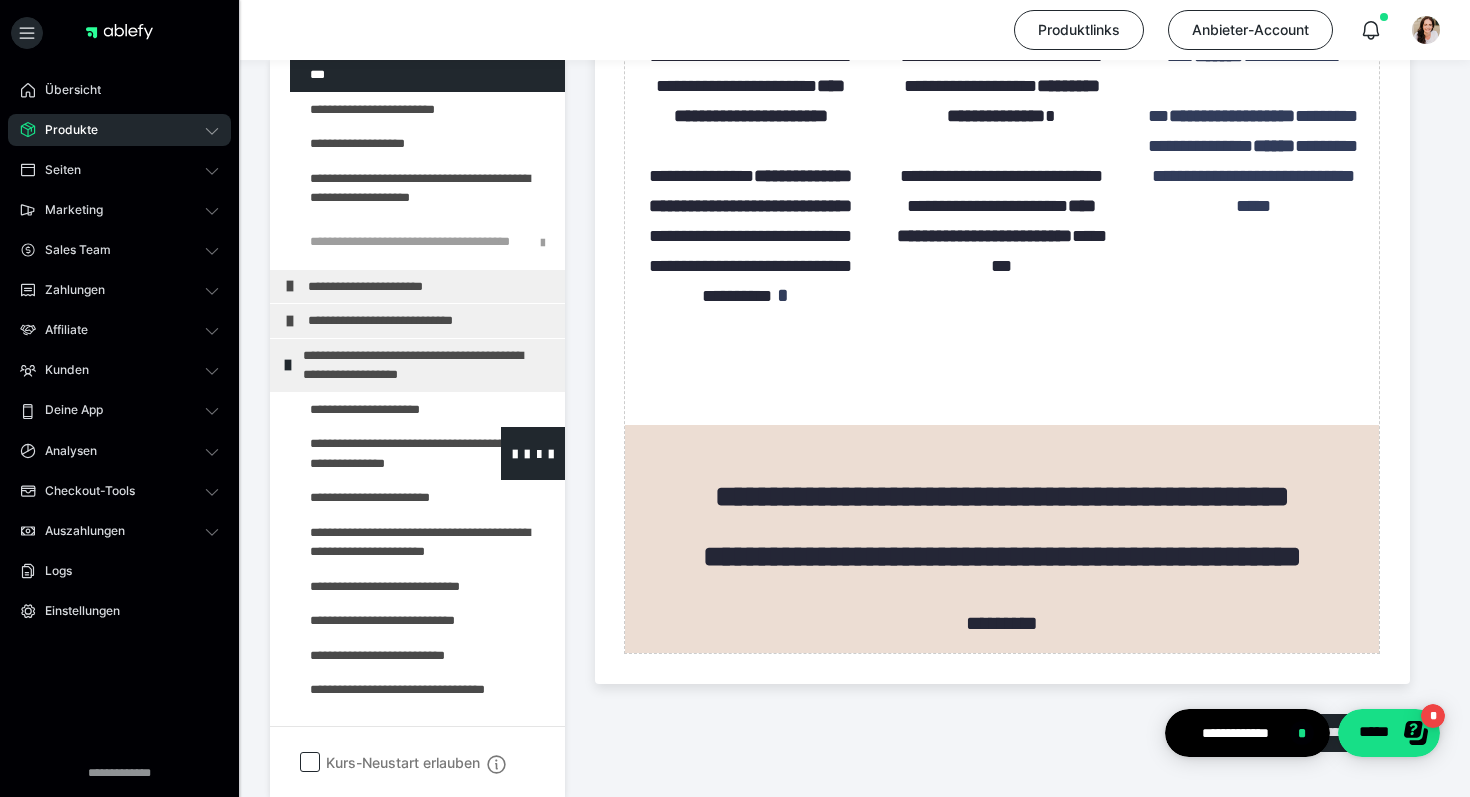 click at bounding box center (375, 453) 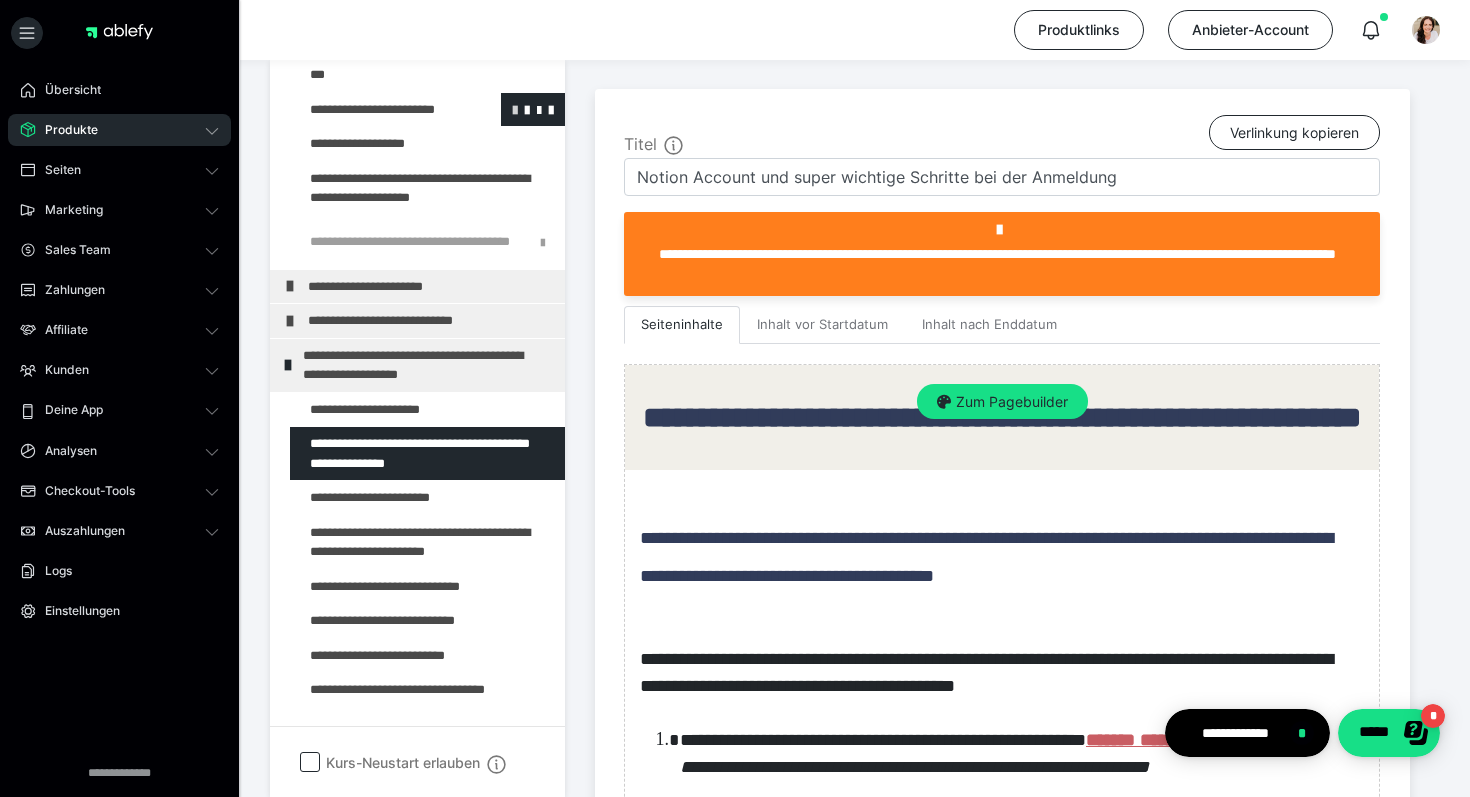 scroll, scrollTop: 469, scrollLeft: 0, axis: vertical 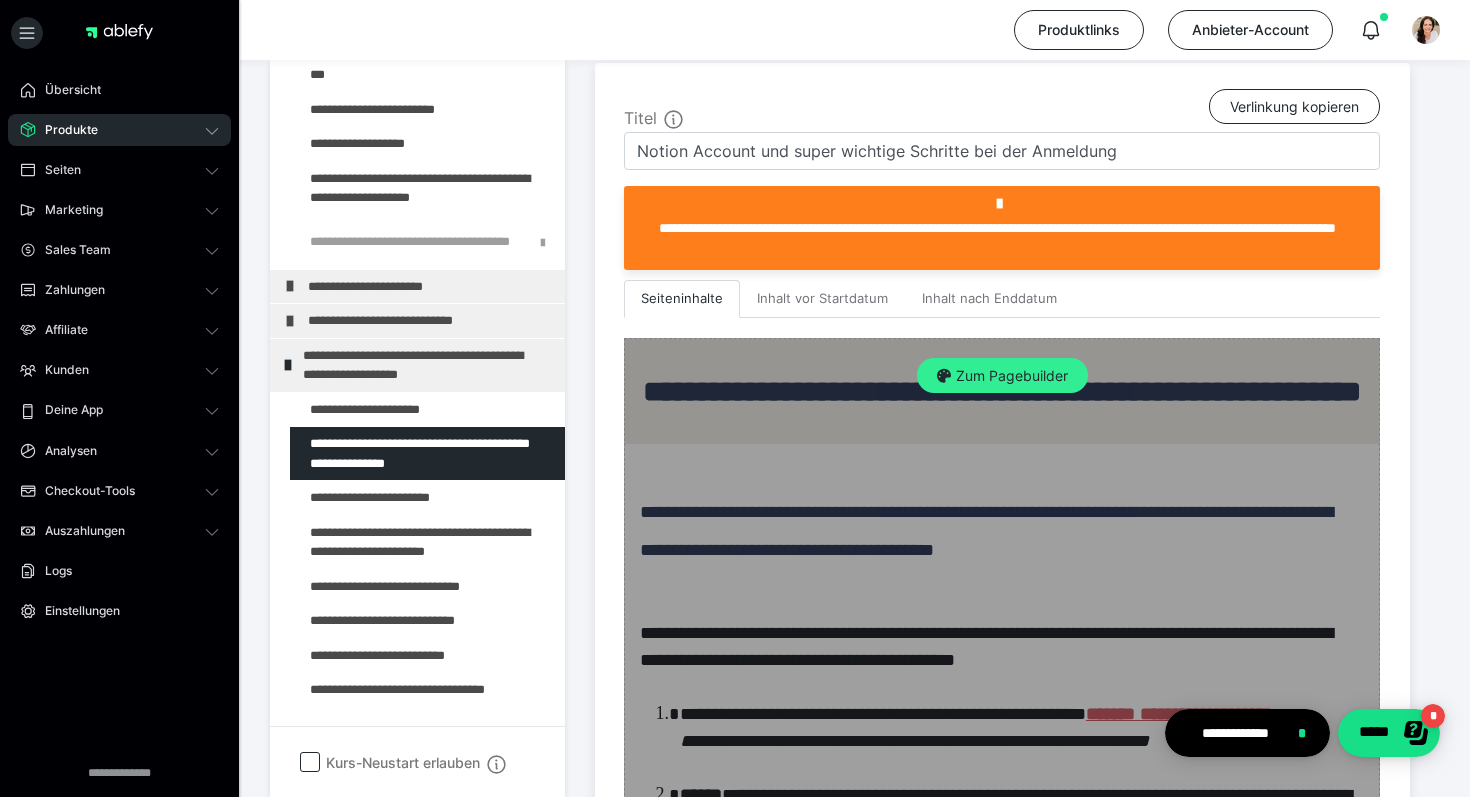 click on "Zum Pagebuilder" at bounding box center (1002, 376) 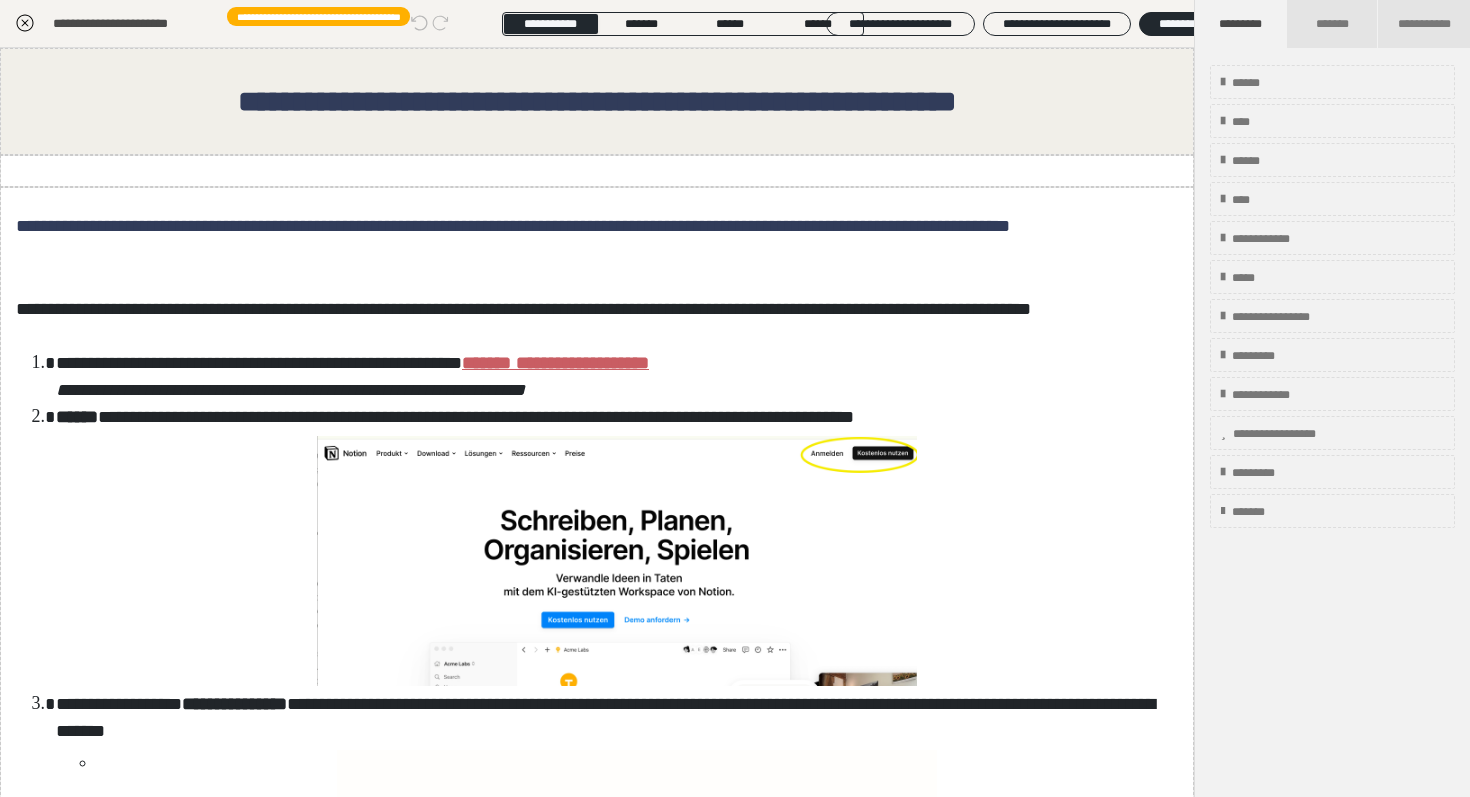 click 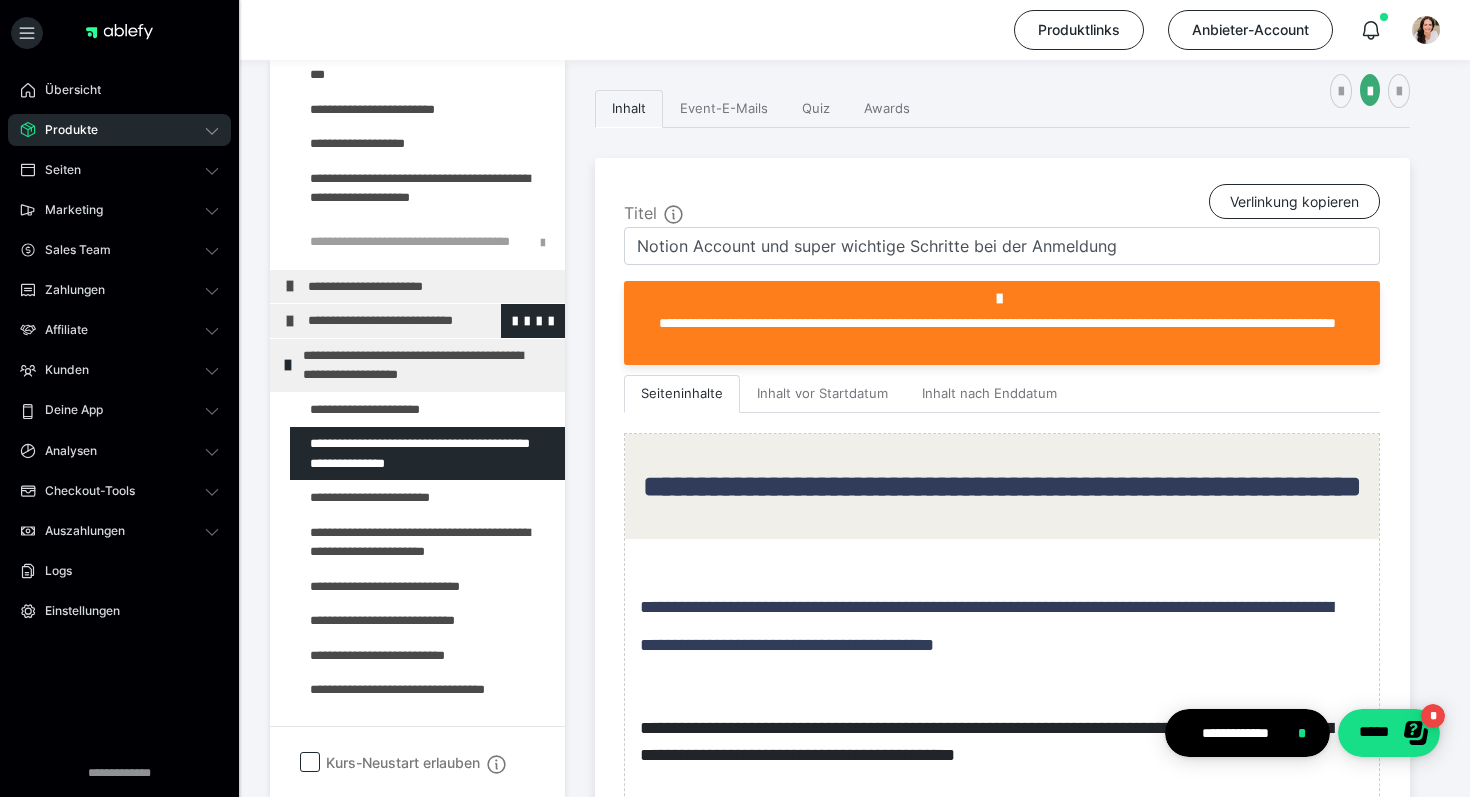 scroll, scrollTop: 469, scrollLeft: 0, axis: vertical 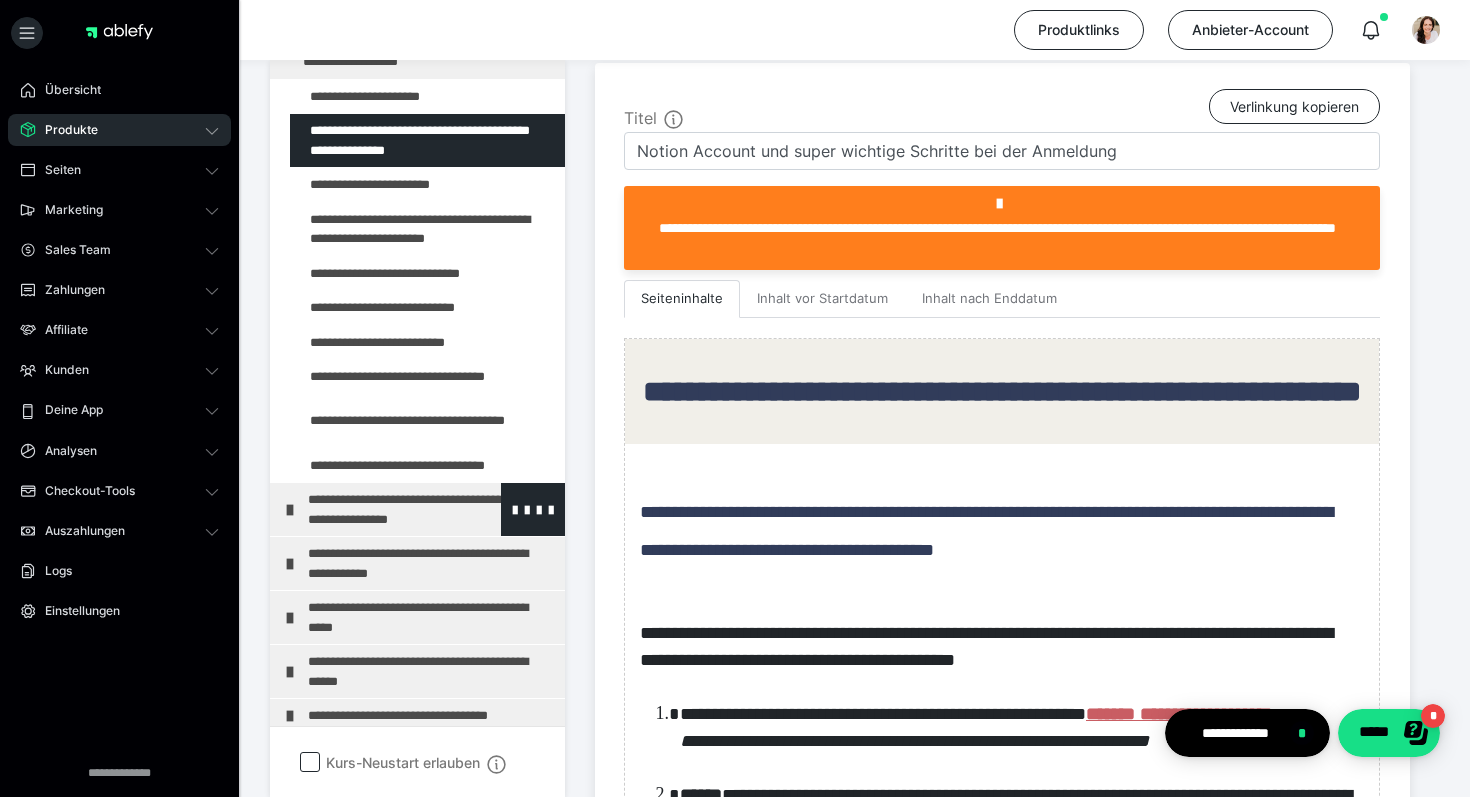 click on "**********" at bounding box center (431, 509) 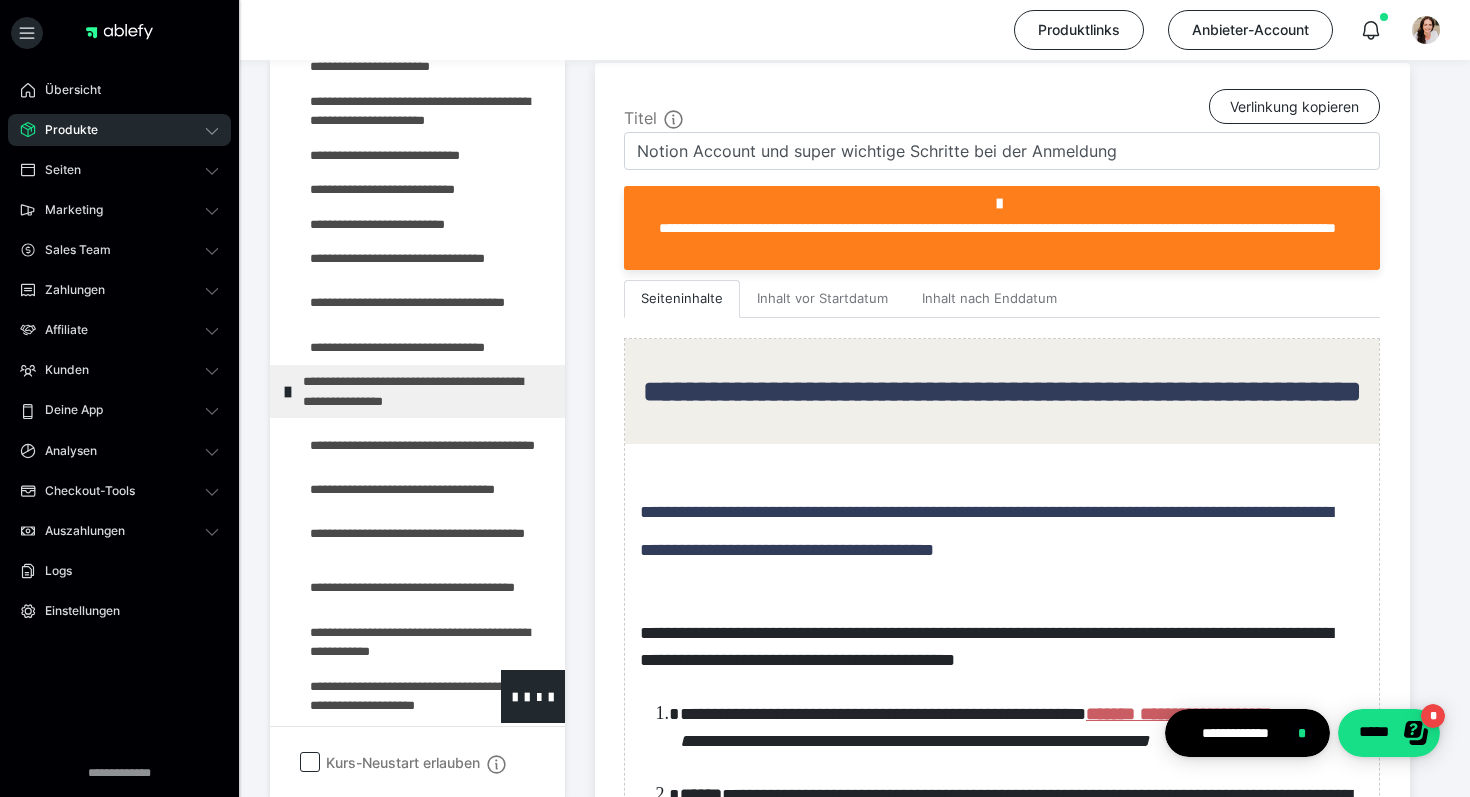 scroll, scrollTop: 539, scrollLeft: 0, axis: vertical 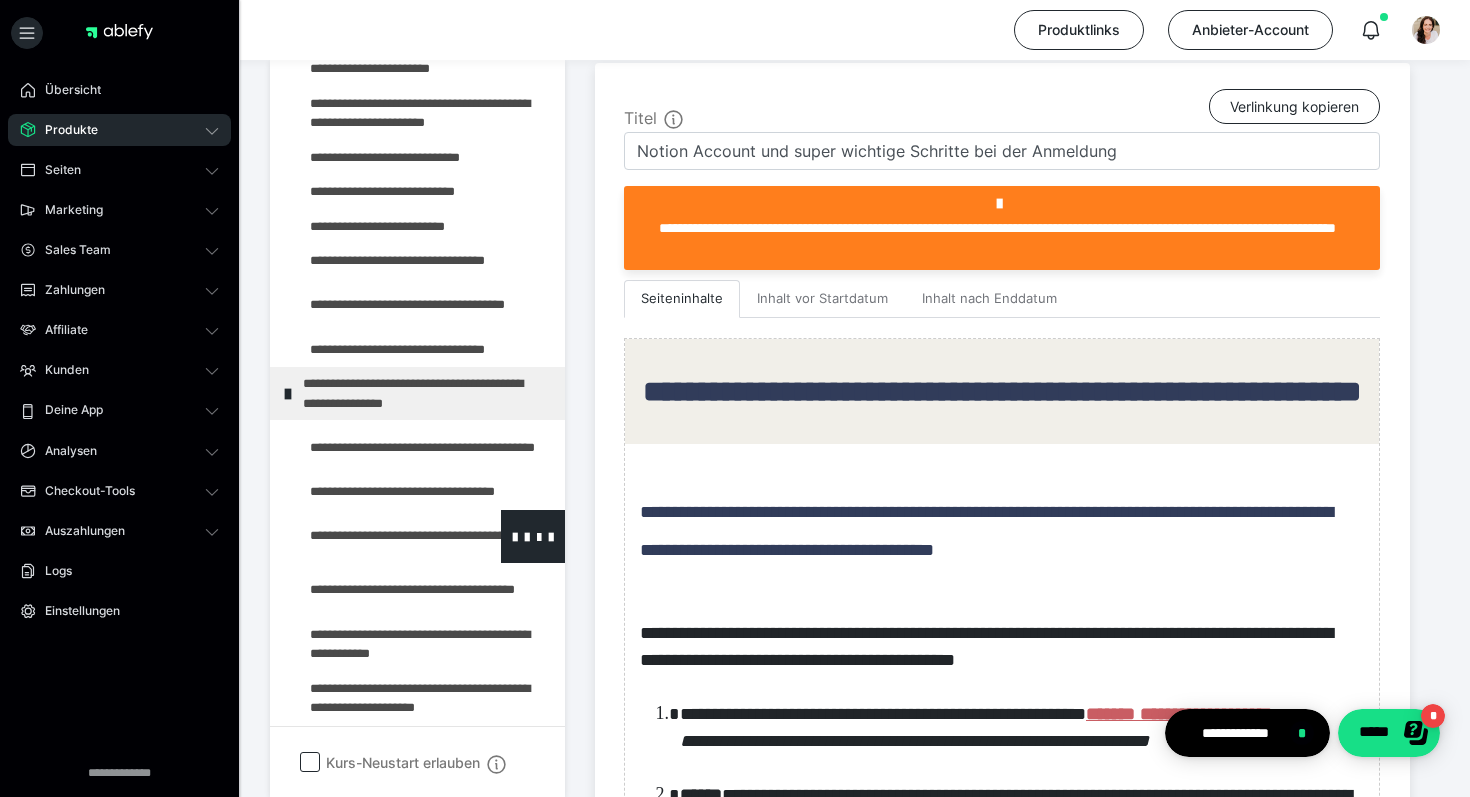 click at bounding box center (375, 536) 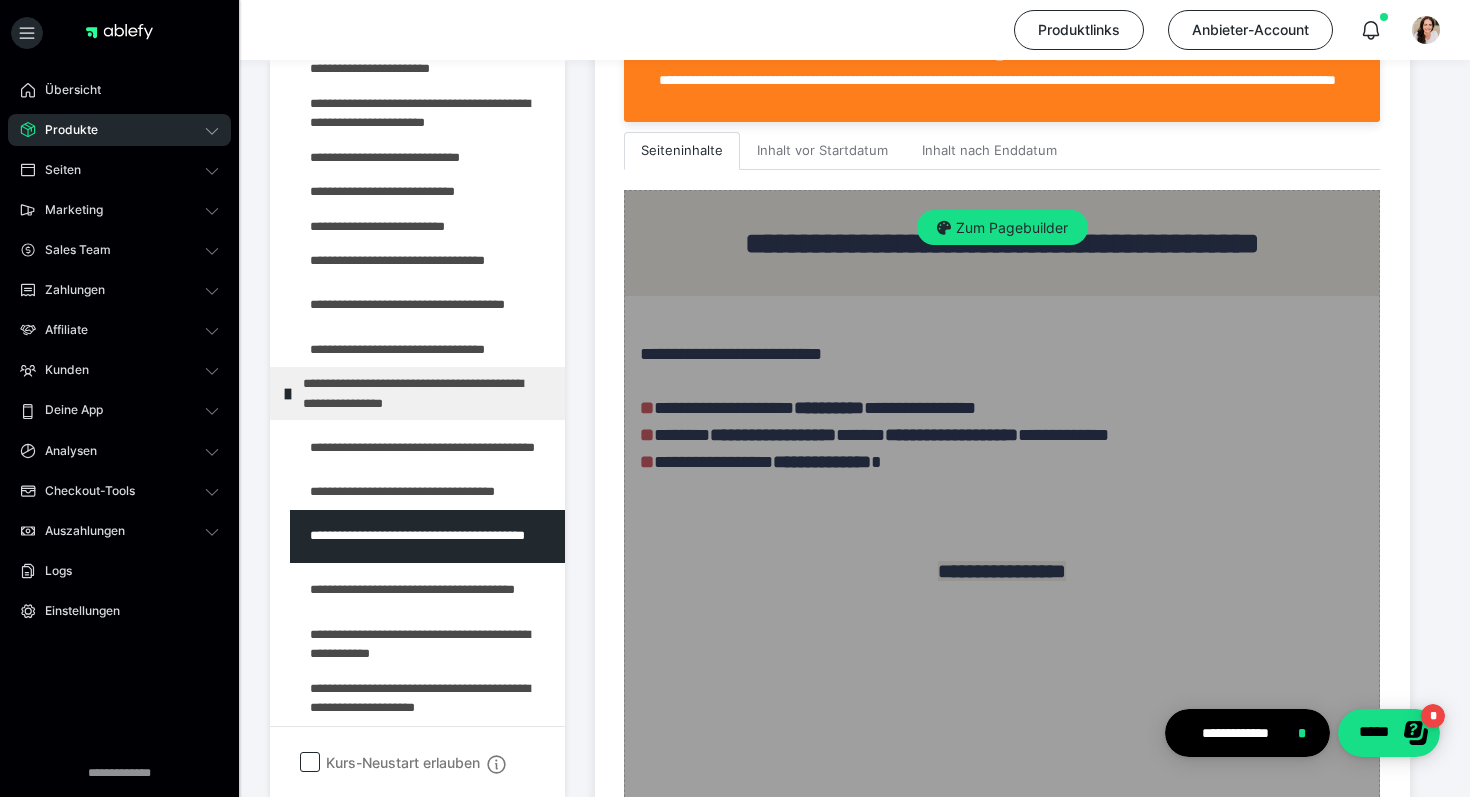 scroll, scrollTop: 652, scrollLeft: 0, axis: vertical 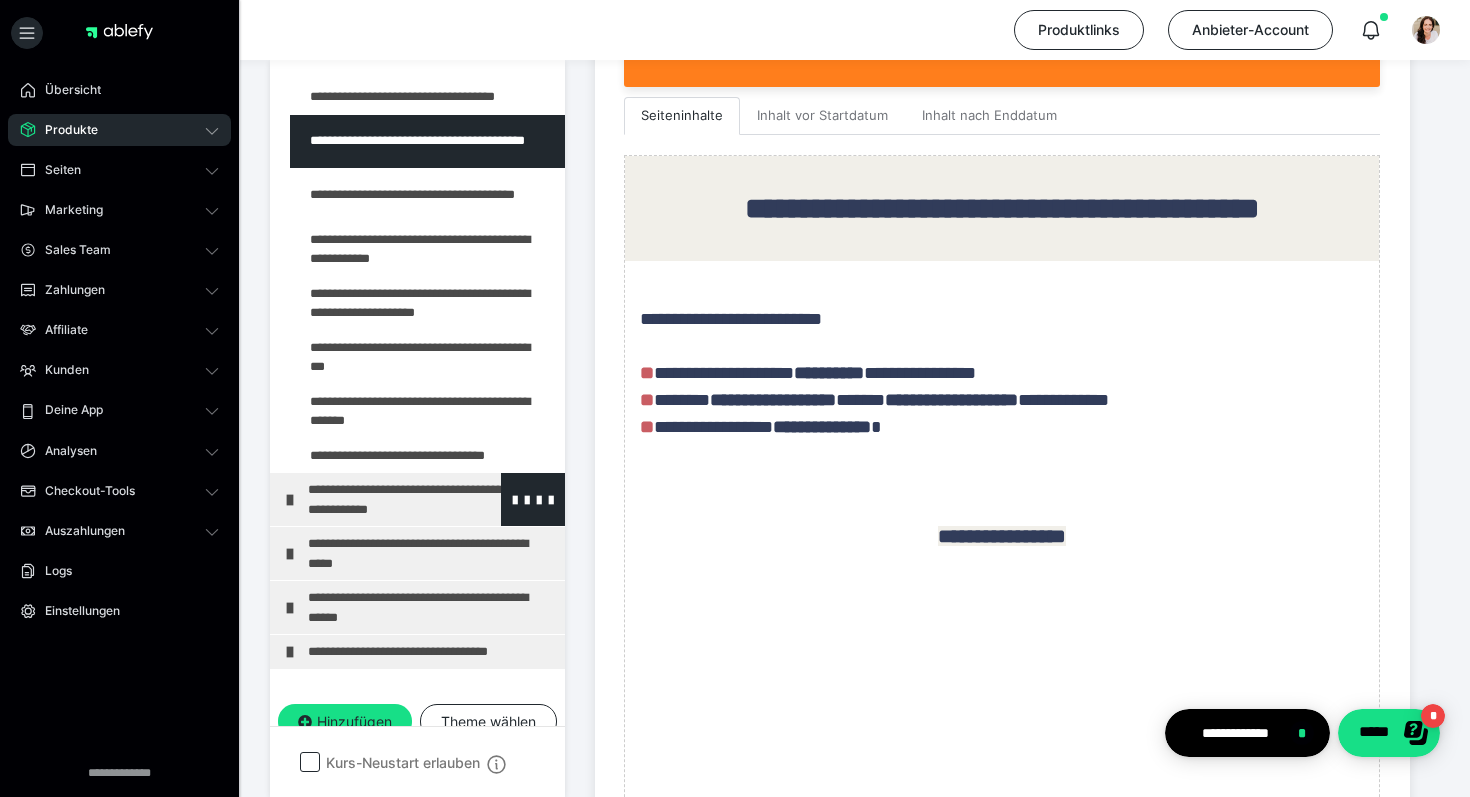 click on "**********" at bounding box center (431, 499) 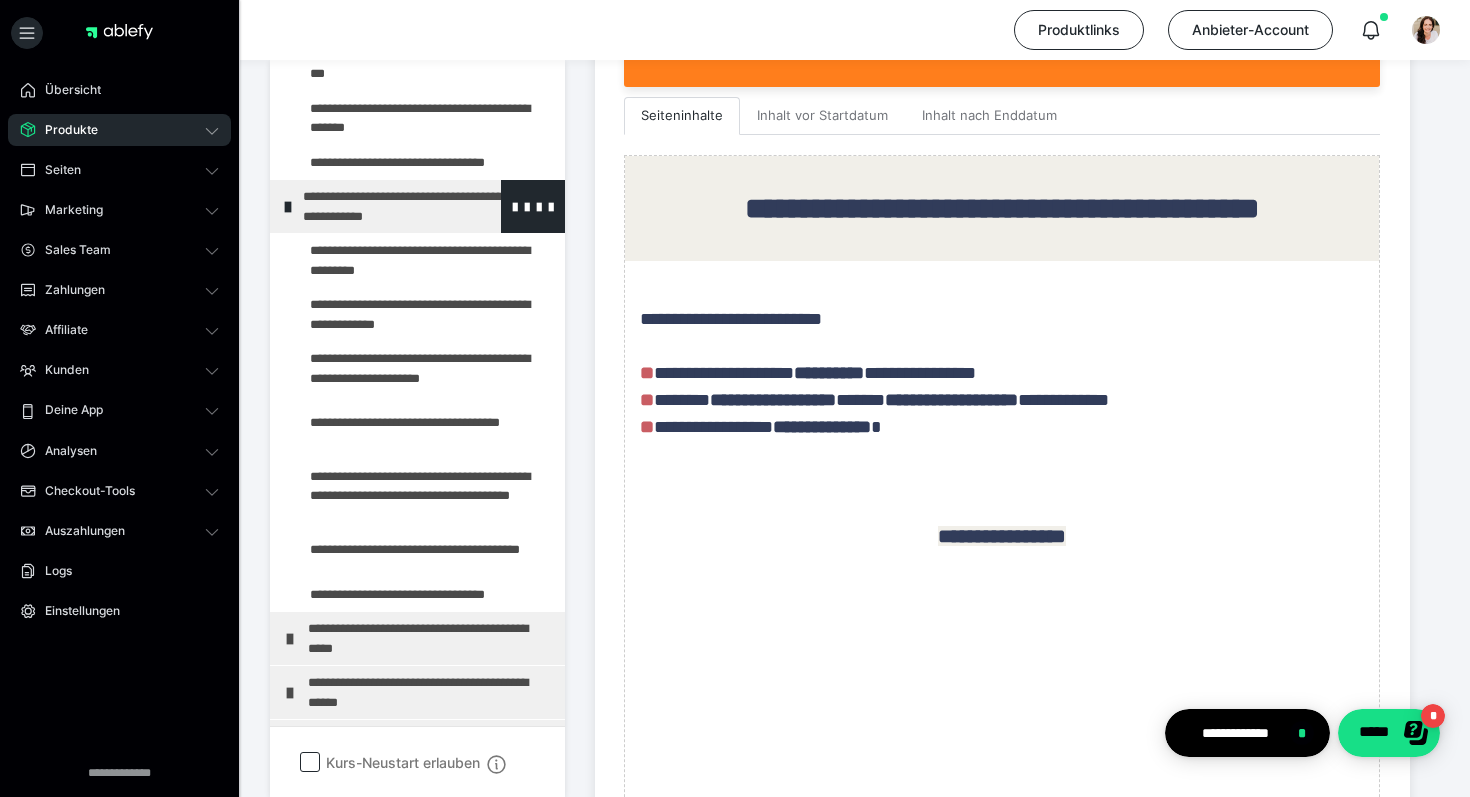 scroll, scrollTop: 1228, scrollLeft: 0, axis: vertical 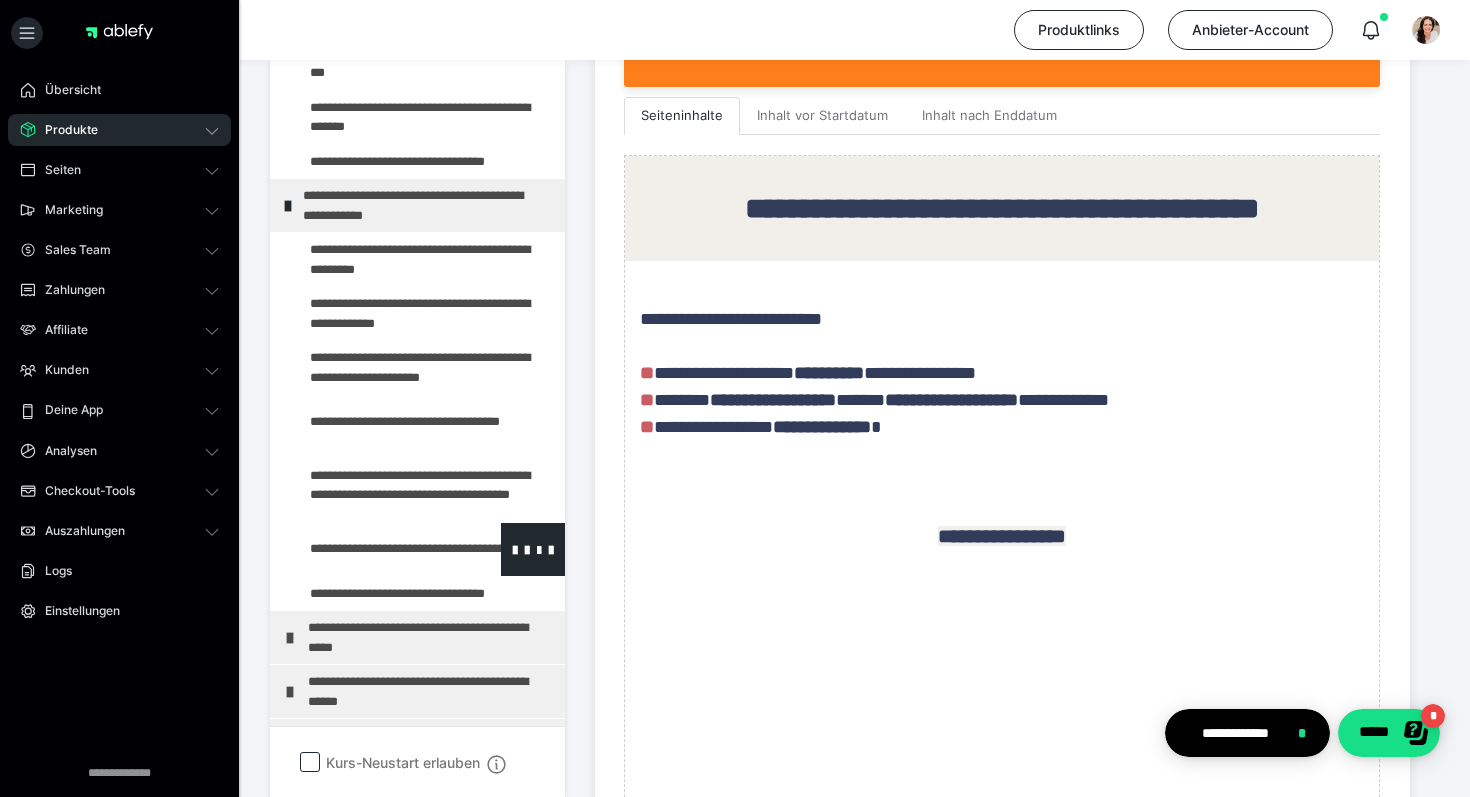 click at bounding box center (375, 549) 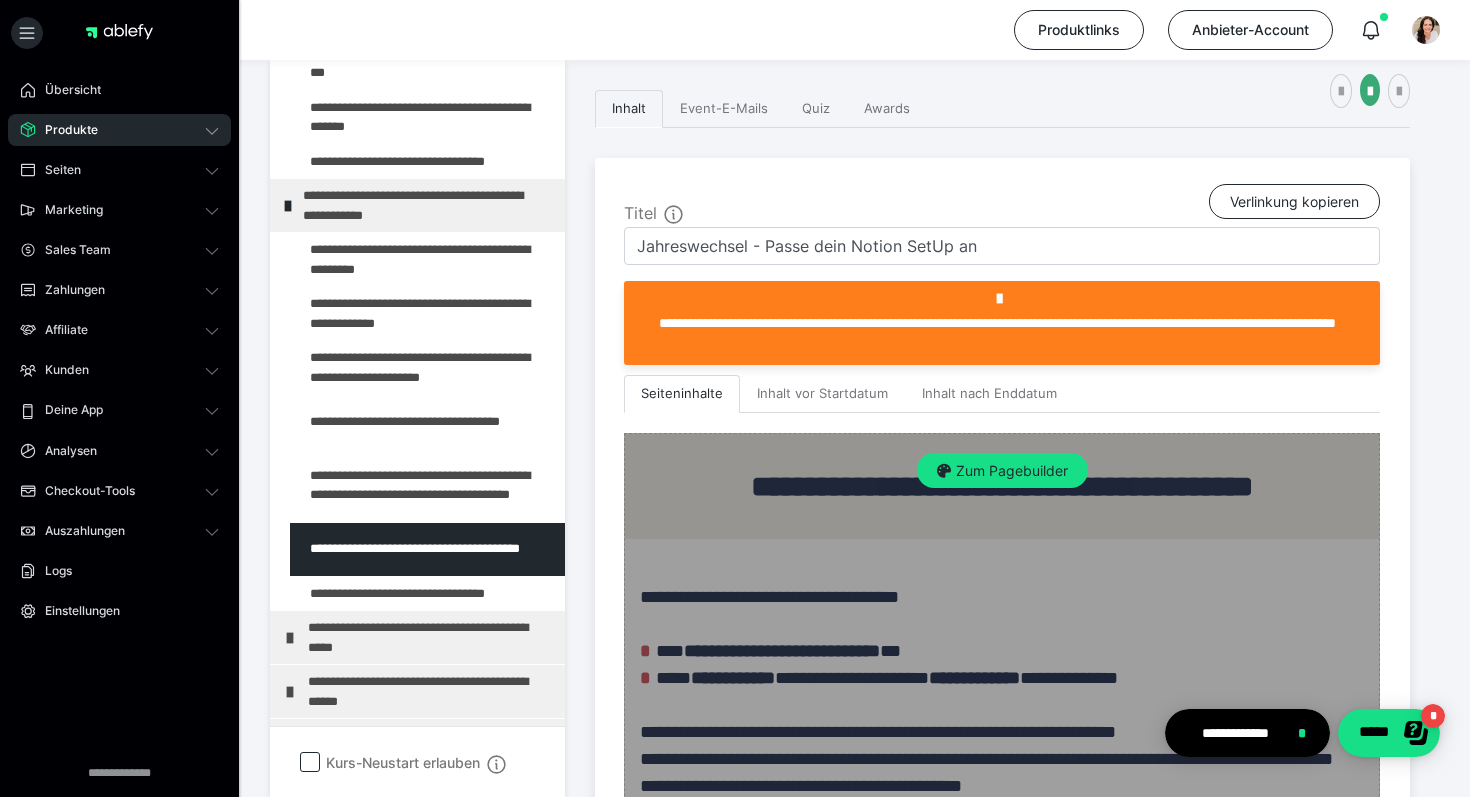 scroll, scrollTop: 652, scrollLeft: 0, axis: vertical 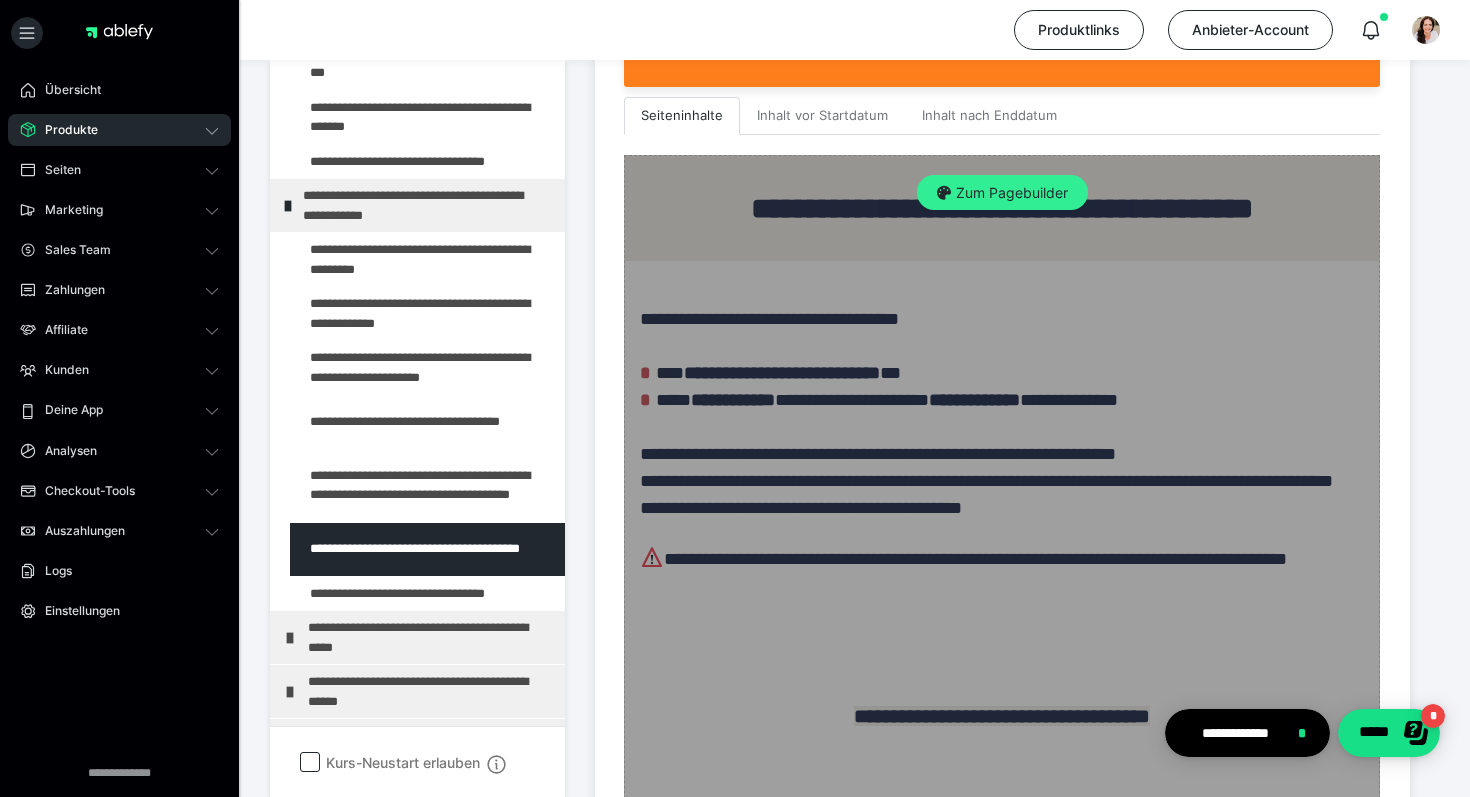 click on "Zum Pagebuilder" at bounding box center (1002, 193) 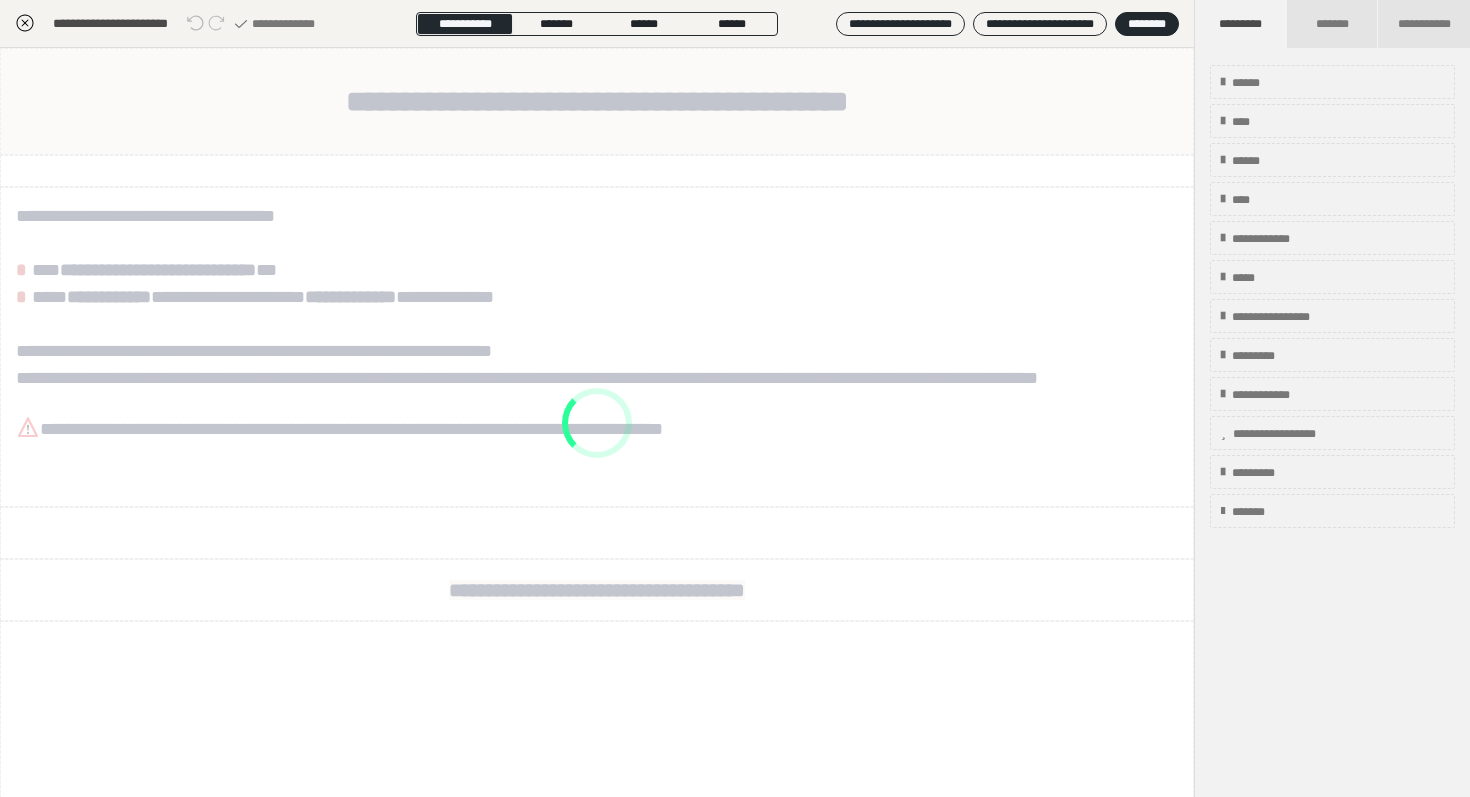 scroll, scrollTop: 374, scrollLeft: 0, axis: vertical 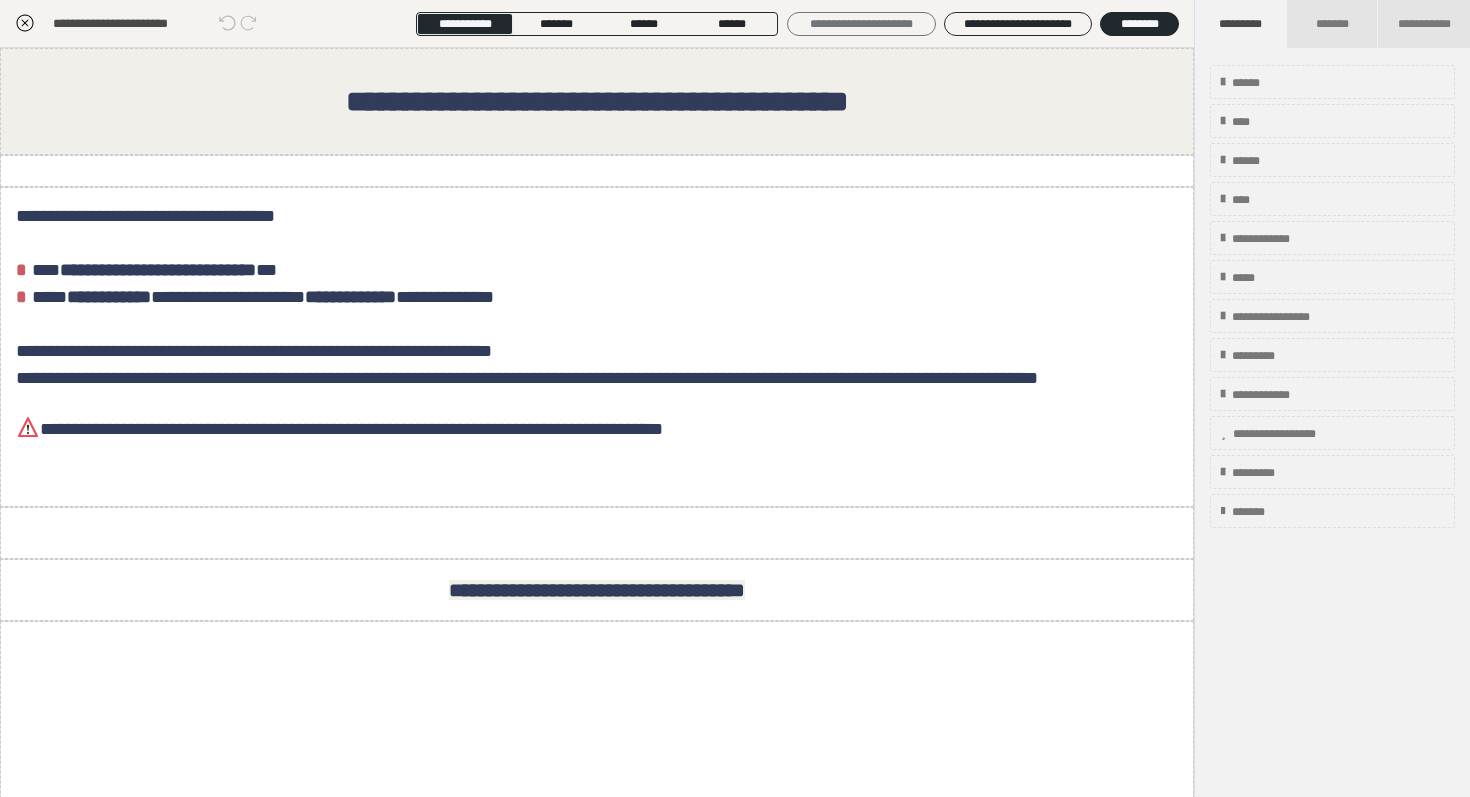 click on "**********" at bounding box center [861, 24] 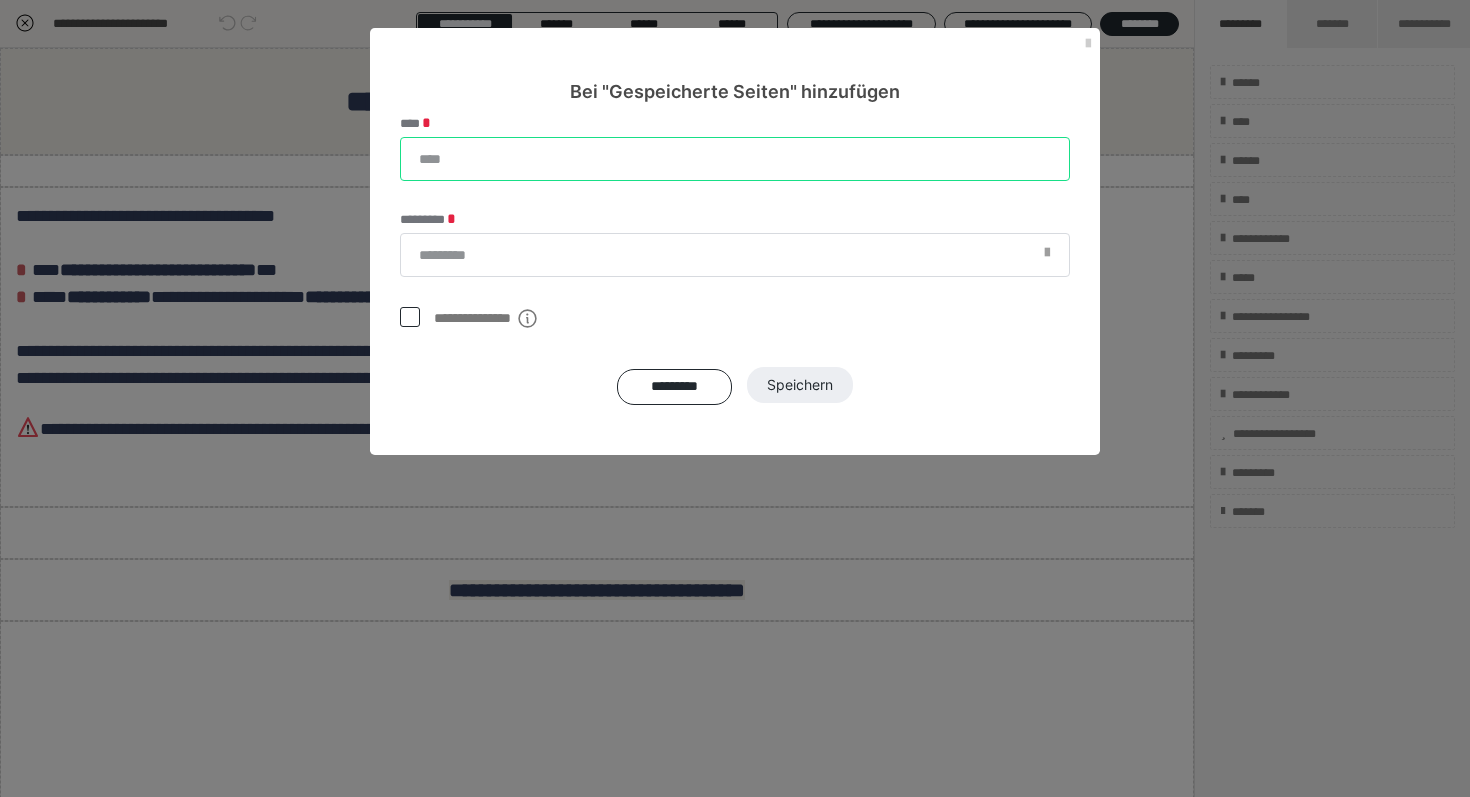 click on "****" at bounding box center (735, 159) 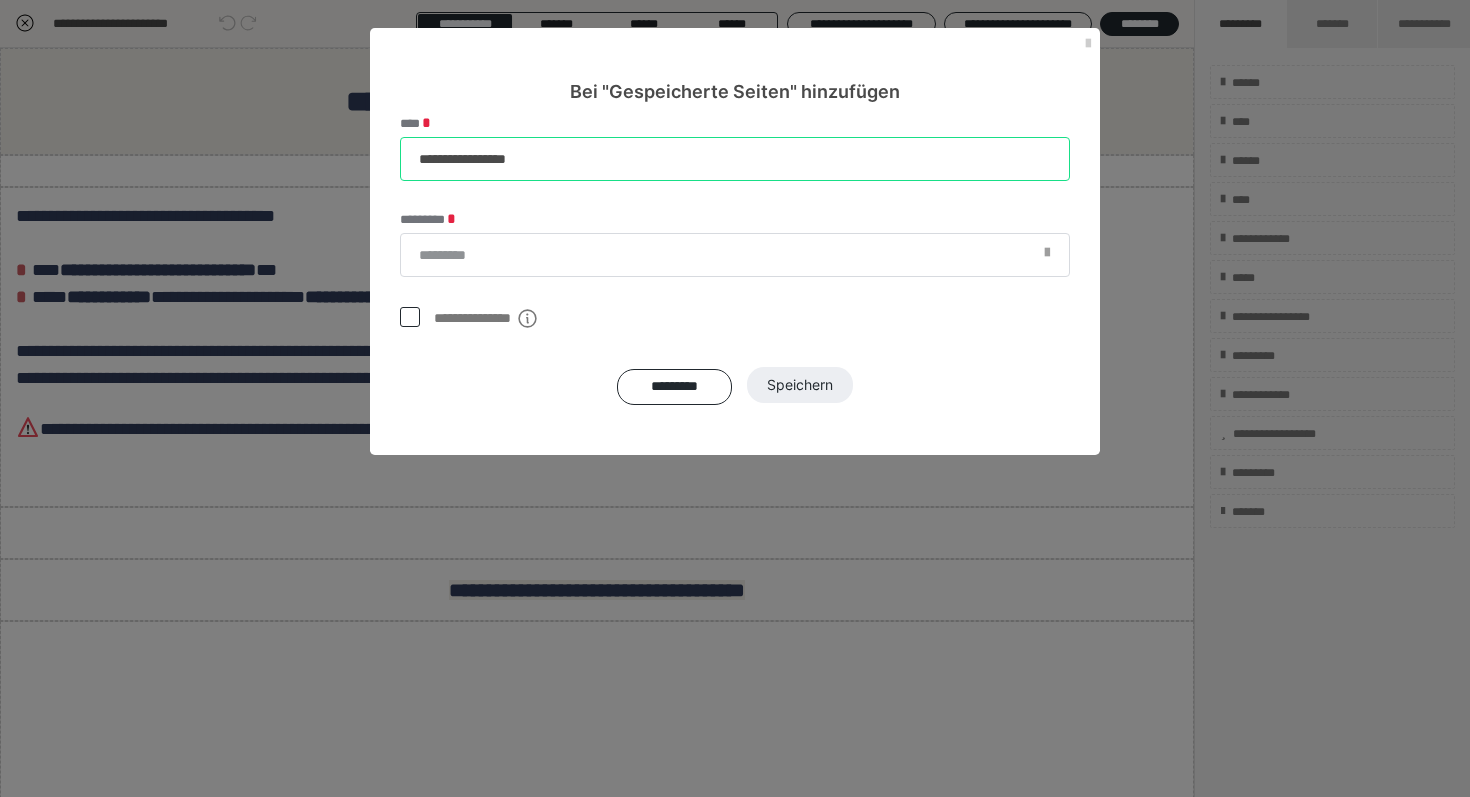 type on "**********" 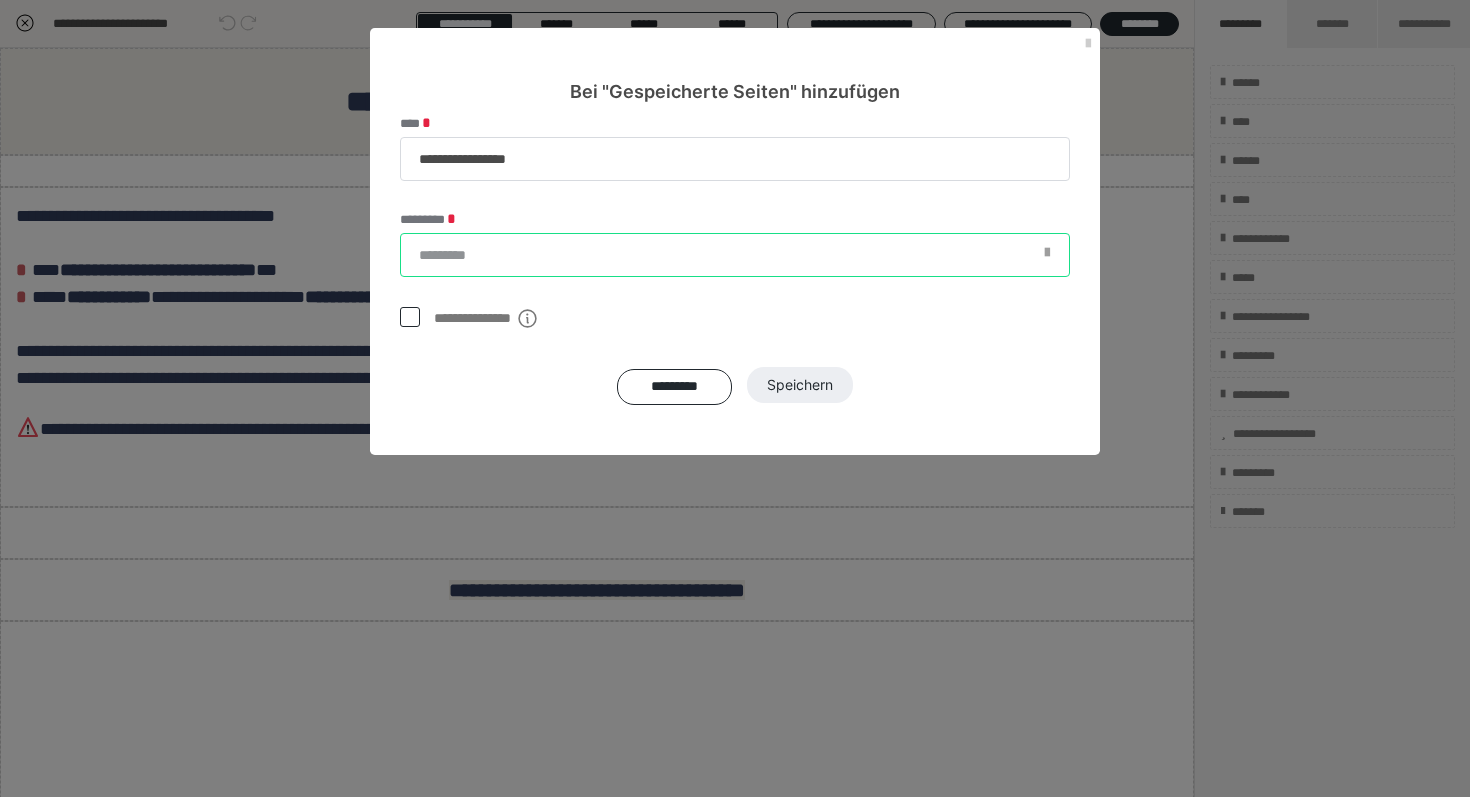 click on "*********" at bounding box center (735, 255) 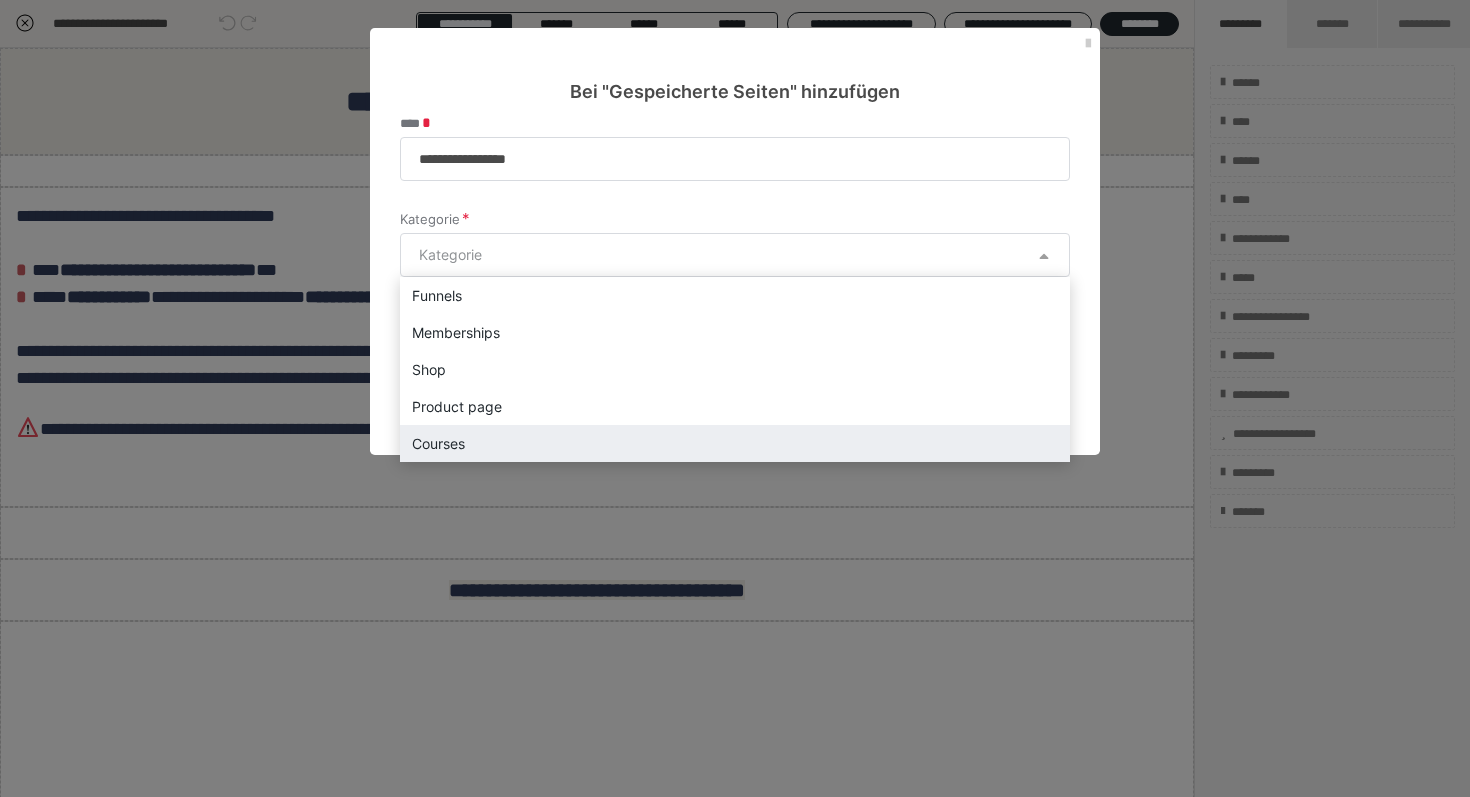 click on "Courses" at bounding box center (735, 443) 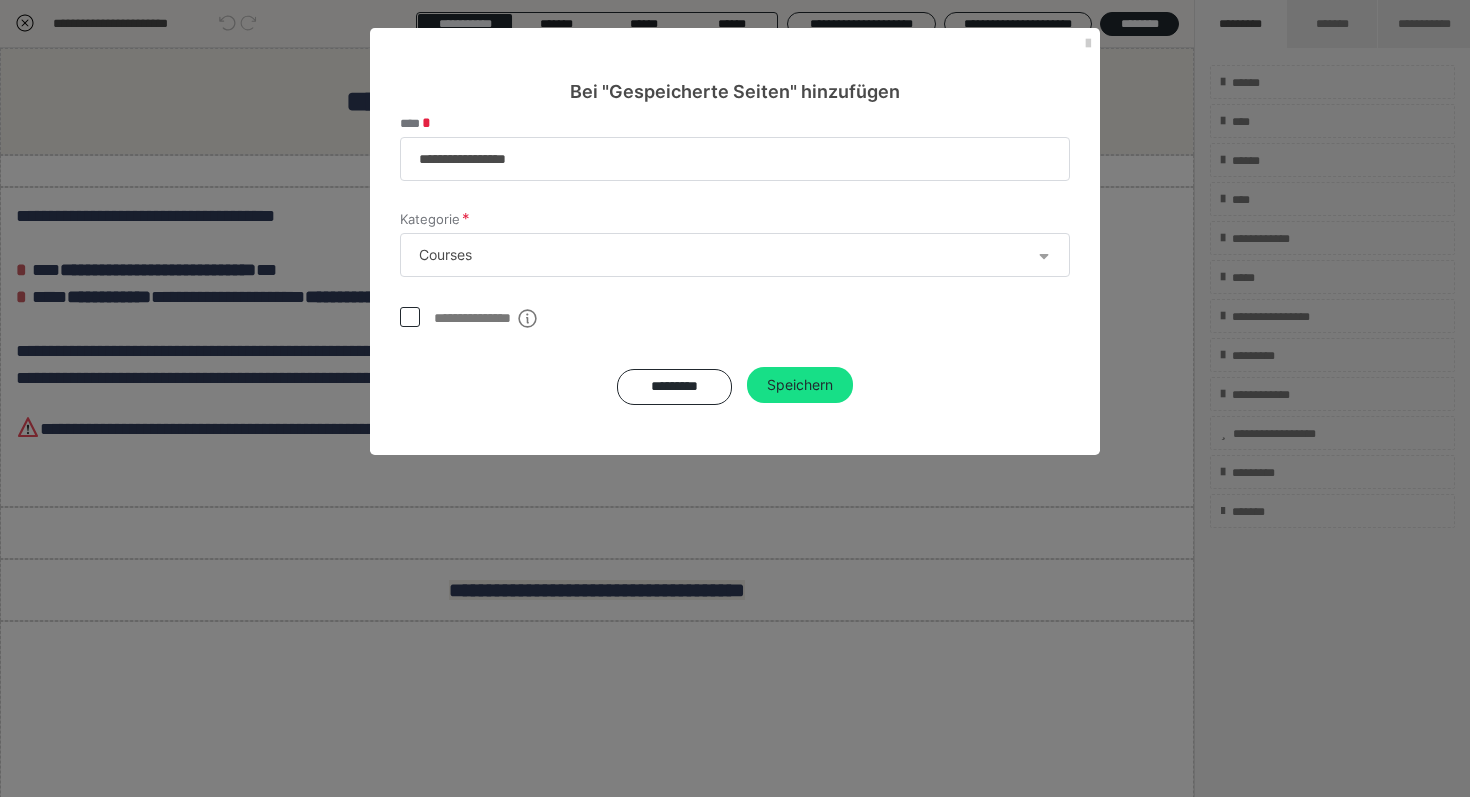 click on "**********" at bounding box center [504, 318] 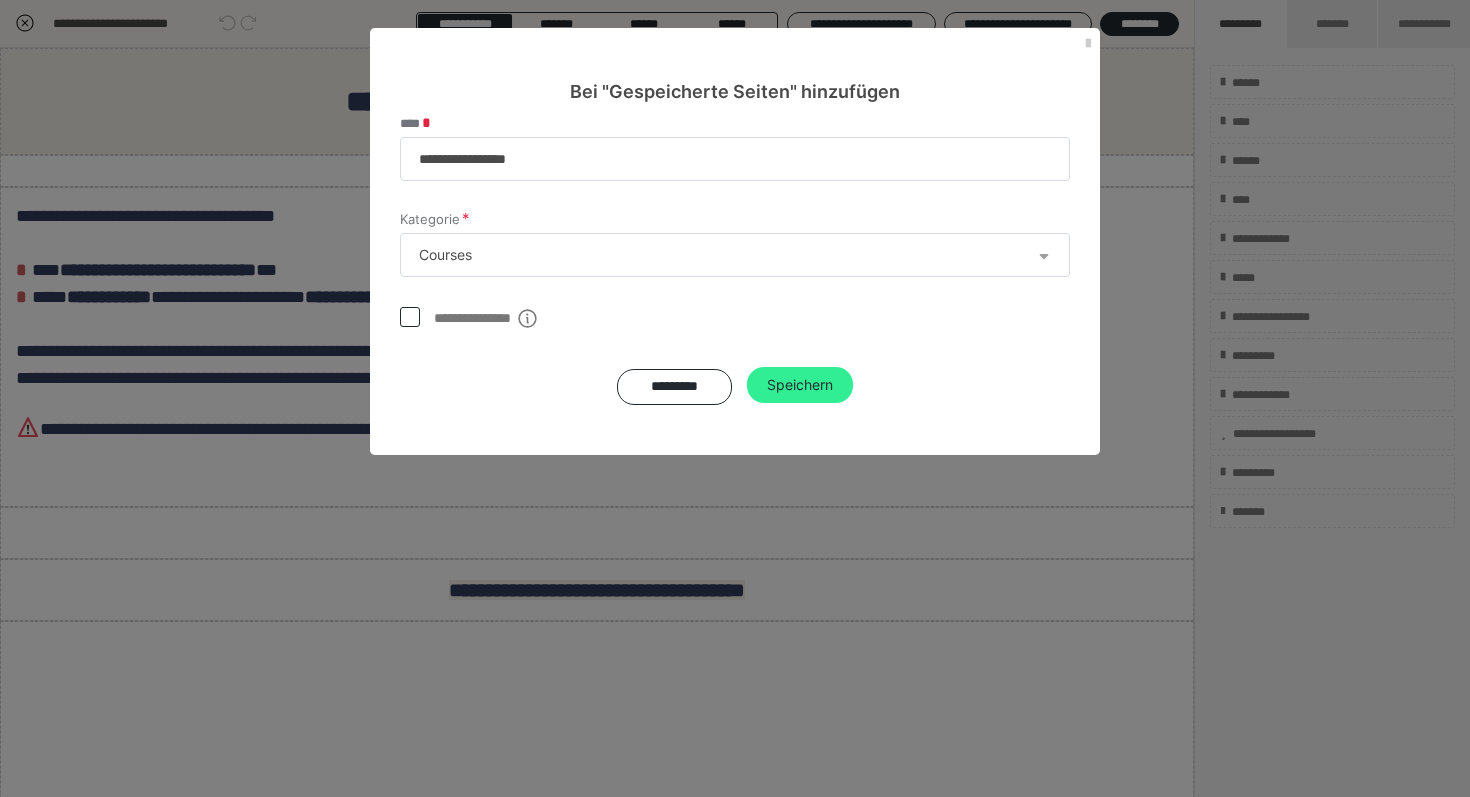 click on "Speichern" at bounding box center (800, 385) 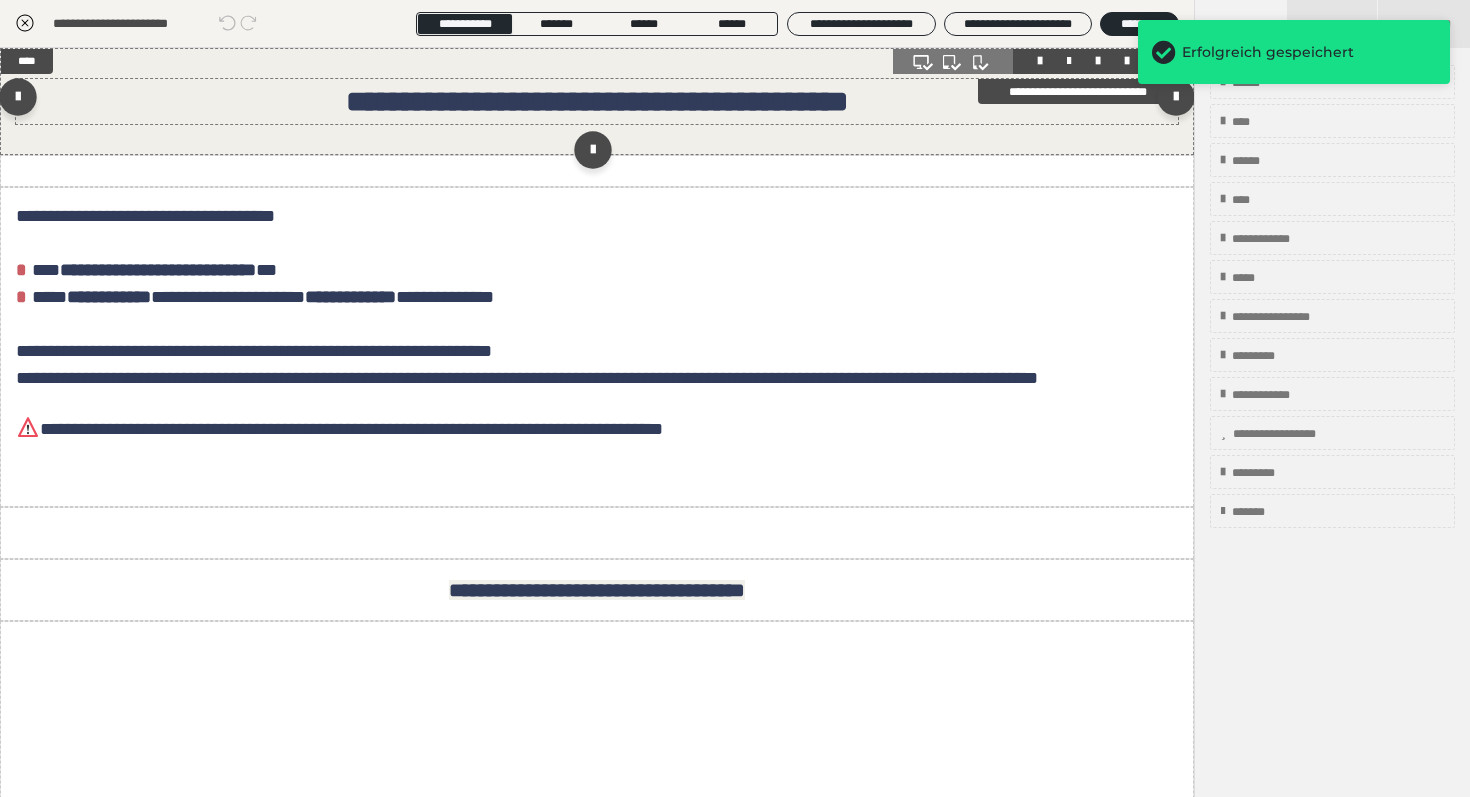 click on "**********" at bounding box center (597, 101) 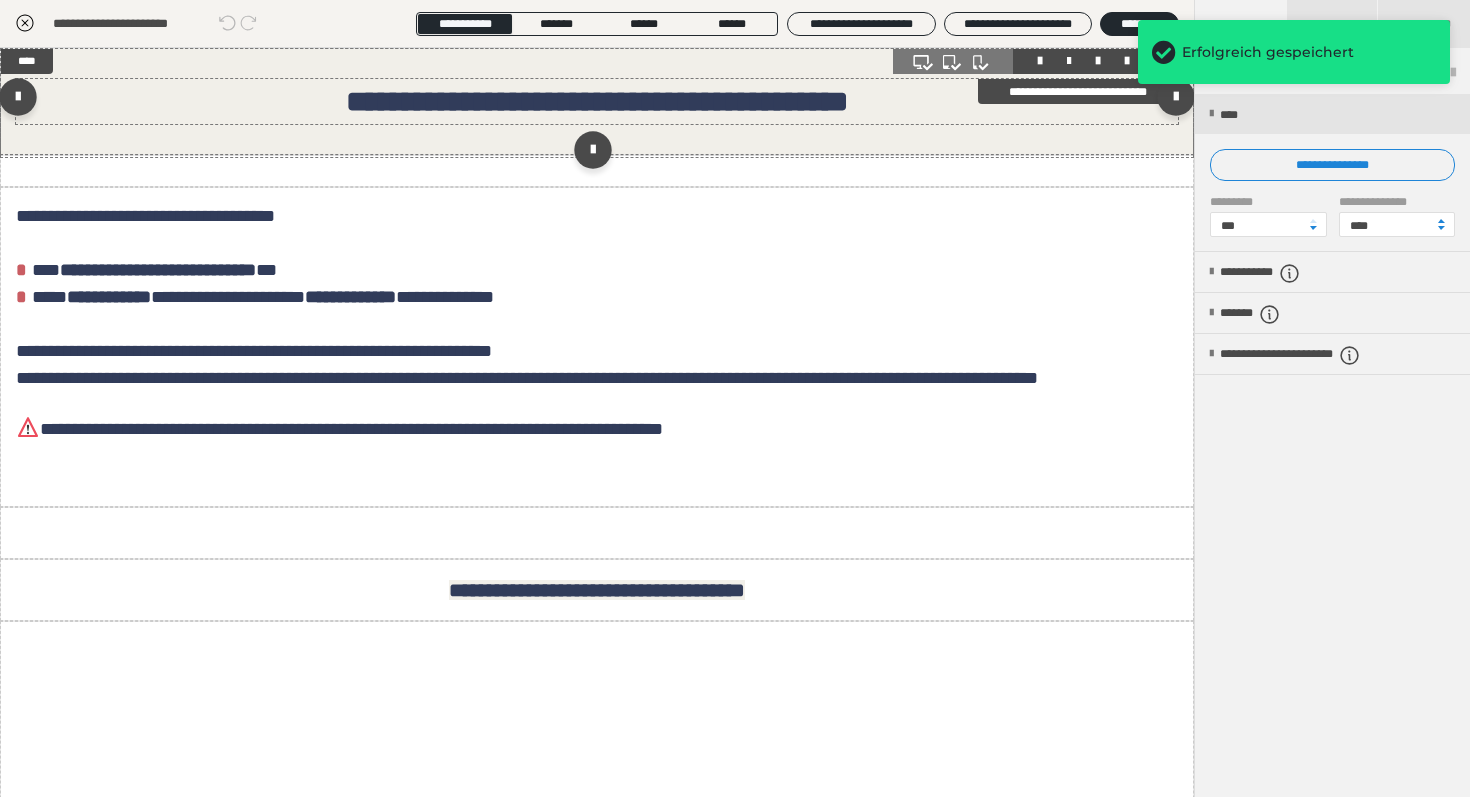 click on "**********" at bounding box center [597, 101] 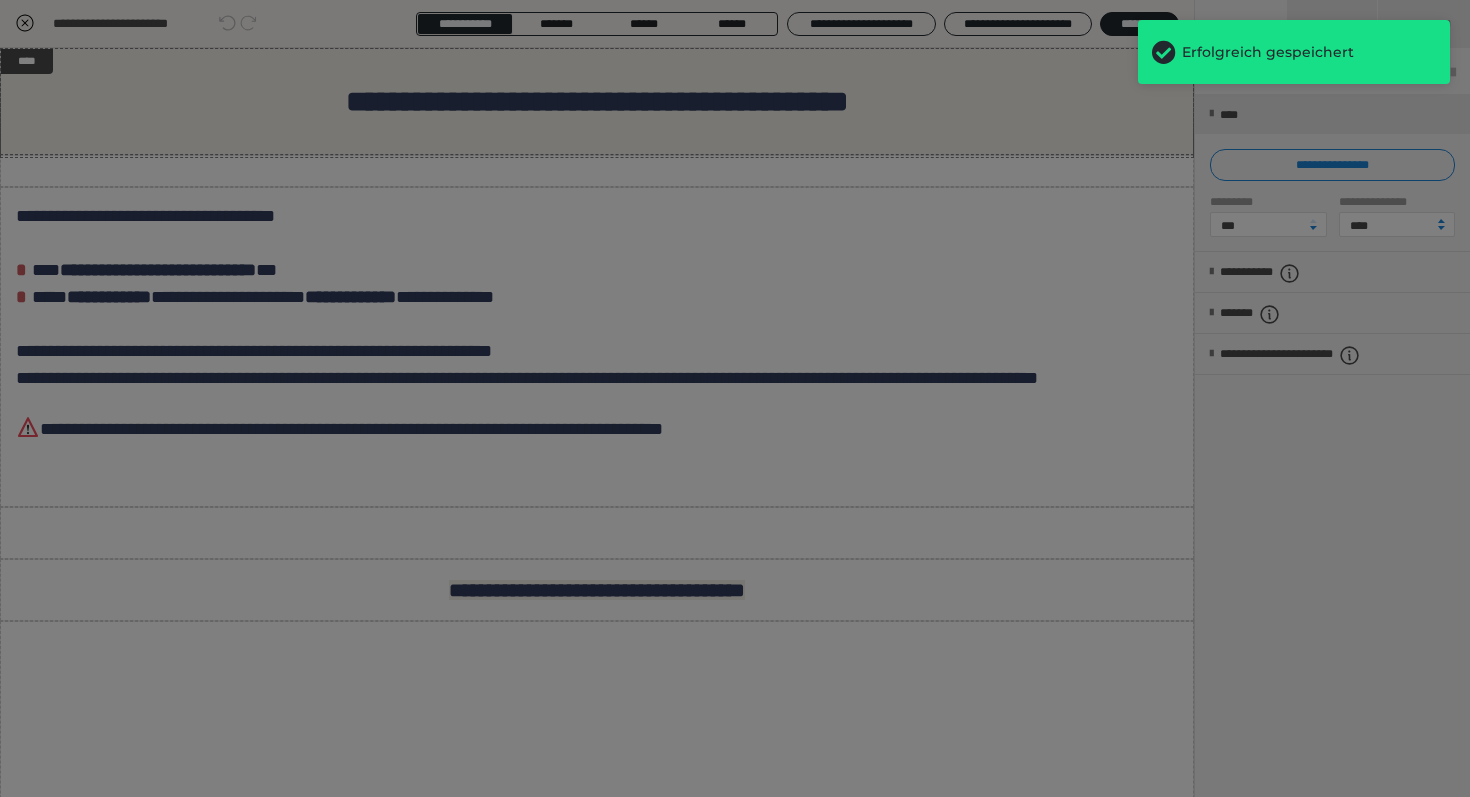 click on "**********" at bounding box center (735, 110) 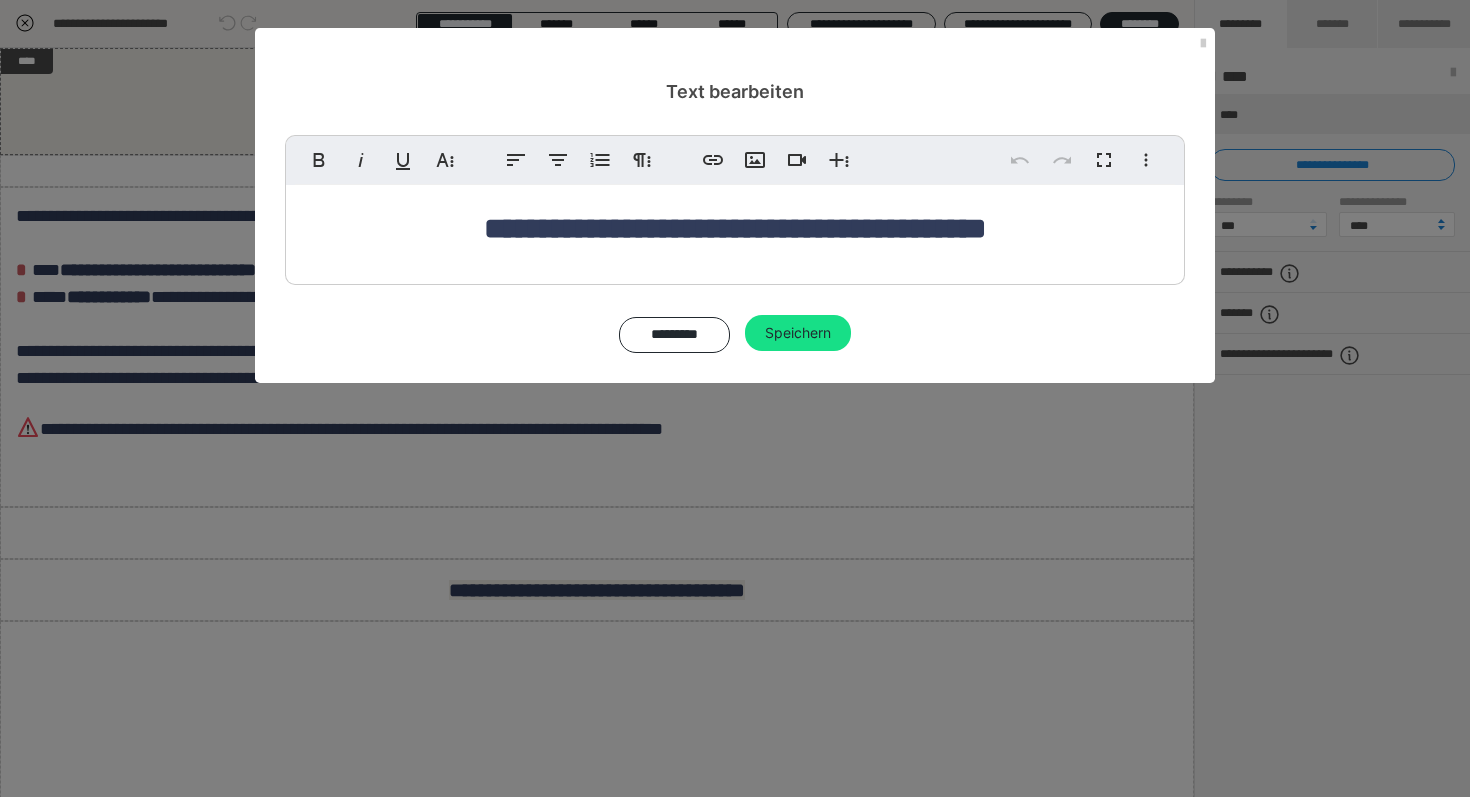 click on "**********" at bounding box center (735, 228) 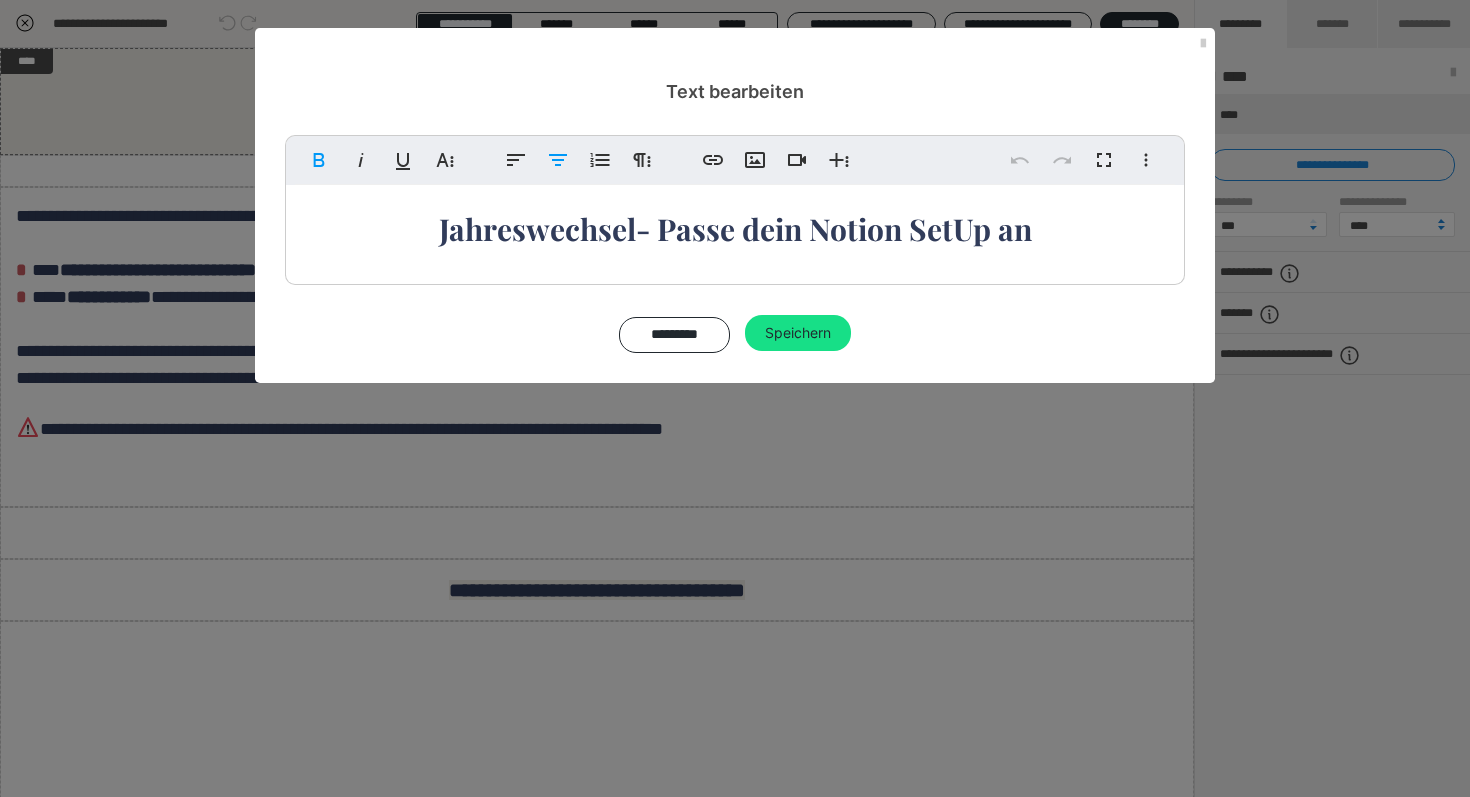 type 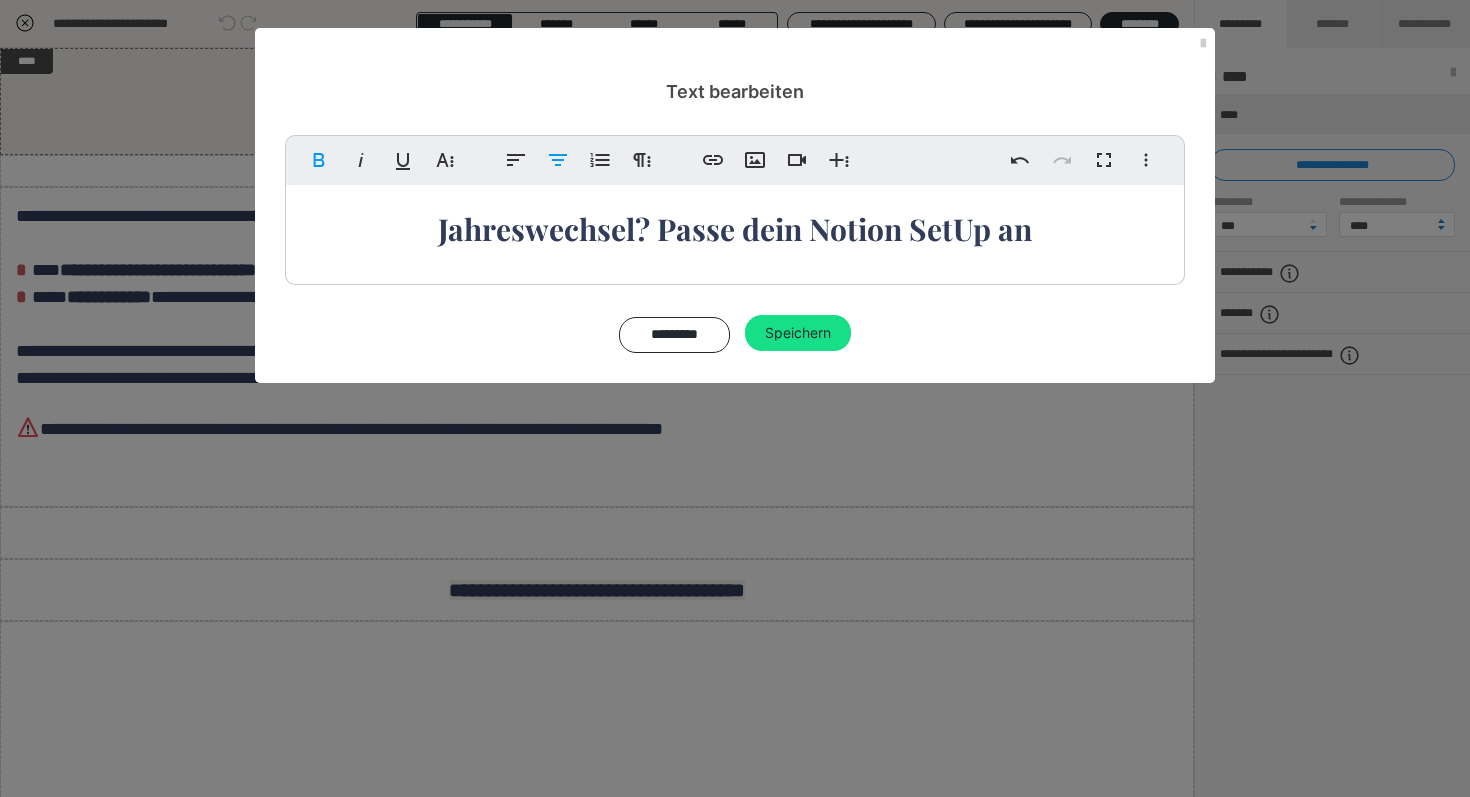 click on "Jahreswechsel? Passe dein Notion SetUp an" at bounding box center (735, 229) 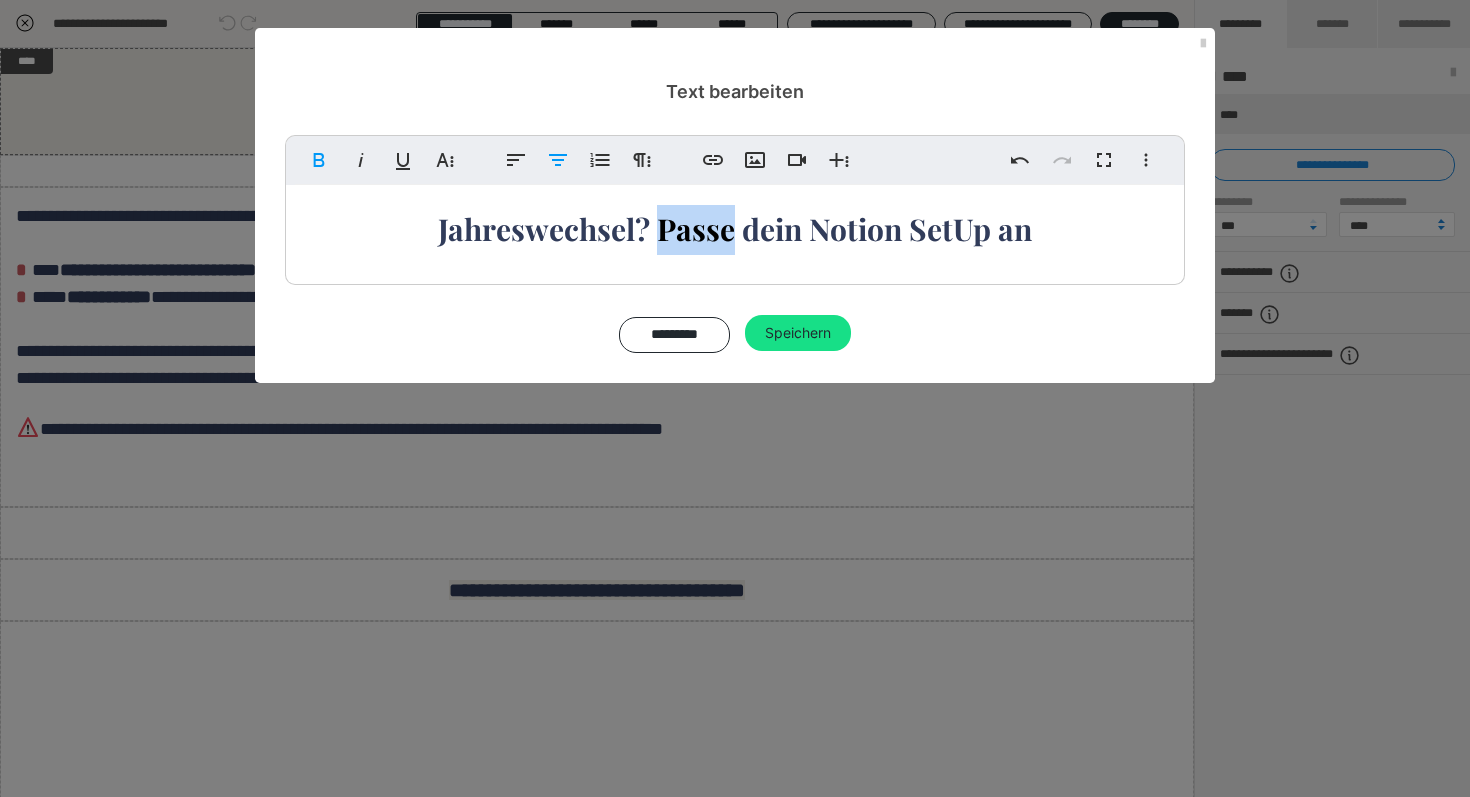 click on "Jahreswechsel? Passe dein Notion SetUp an" at bounding box center [735, 229] 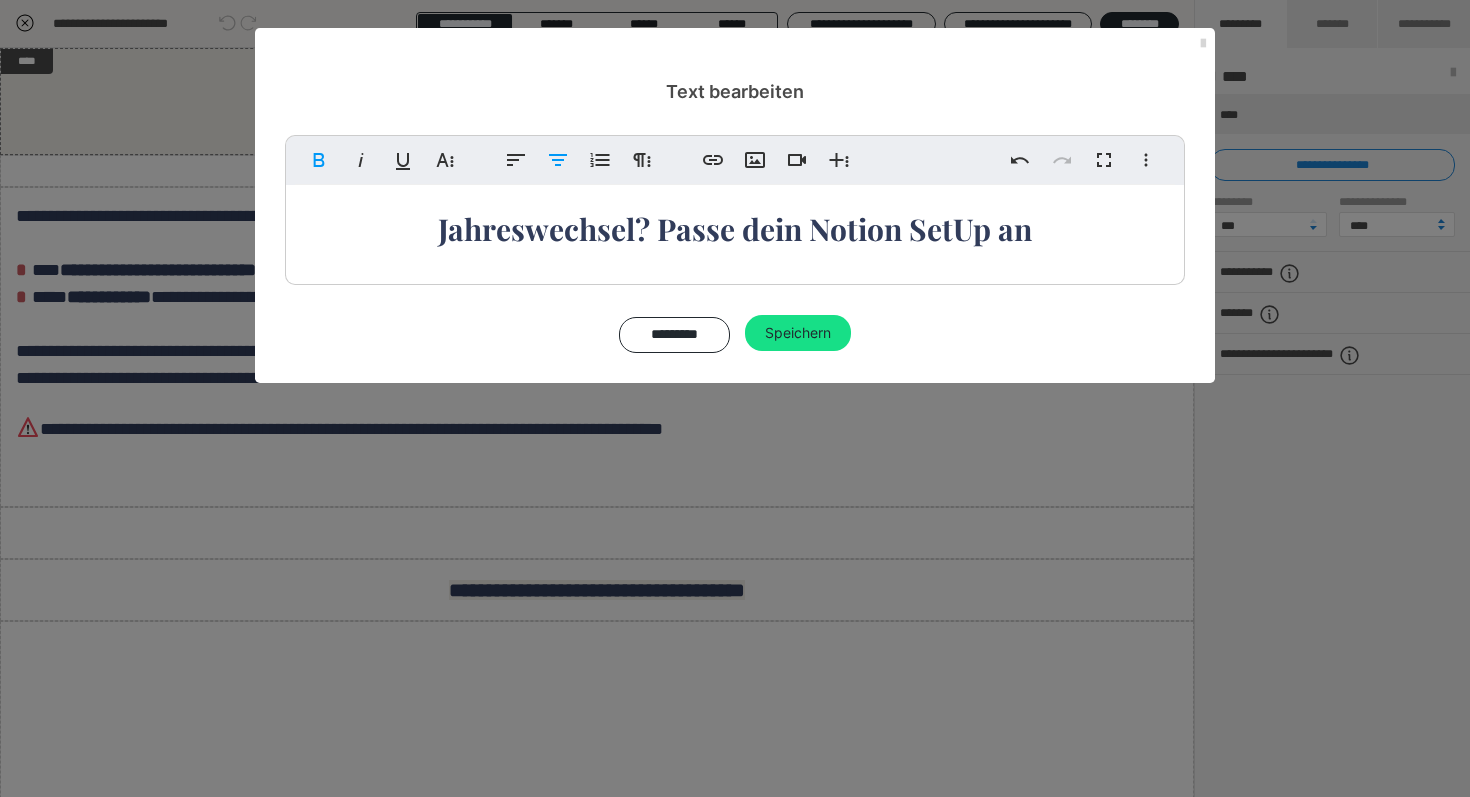 click at bounding box center (1203, 44) 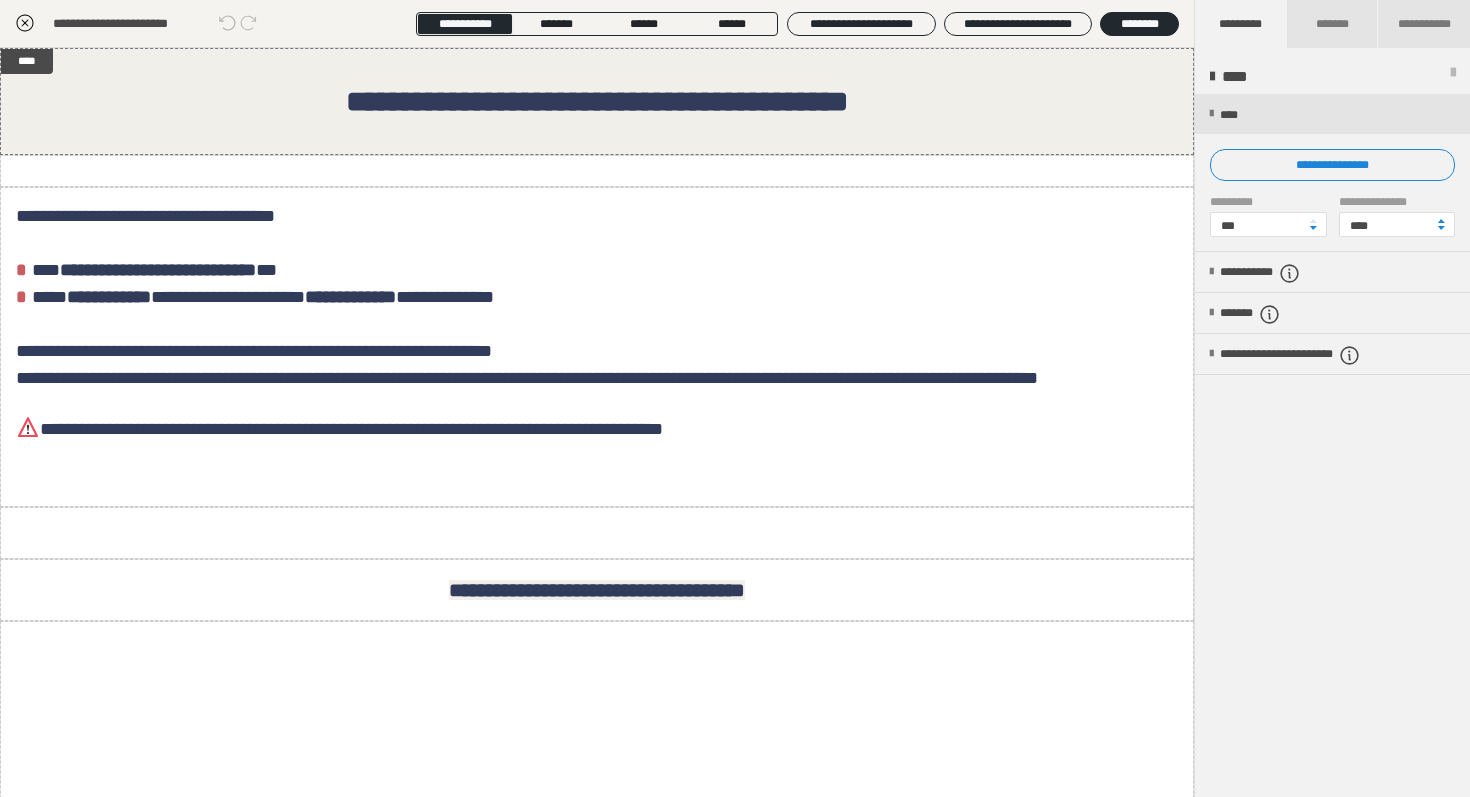 click 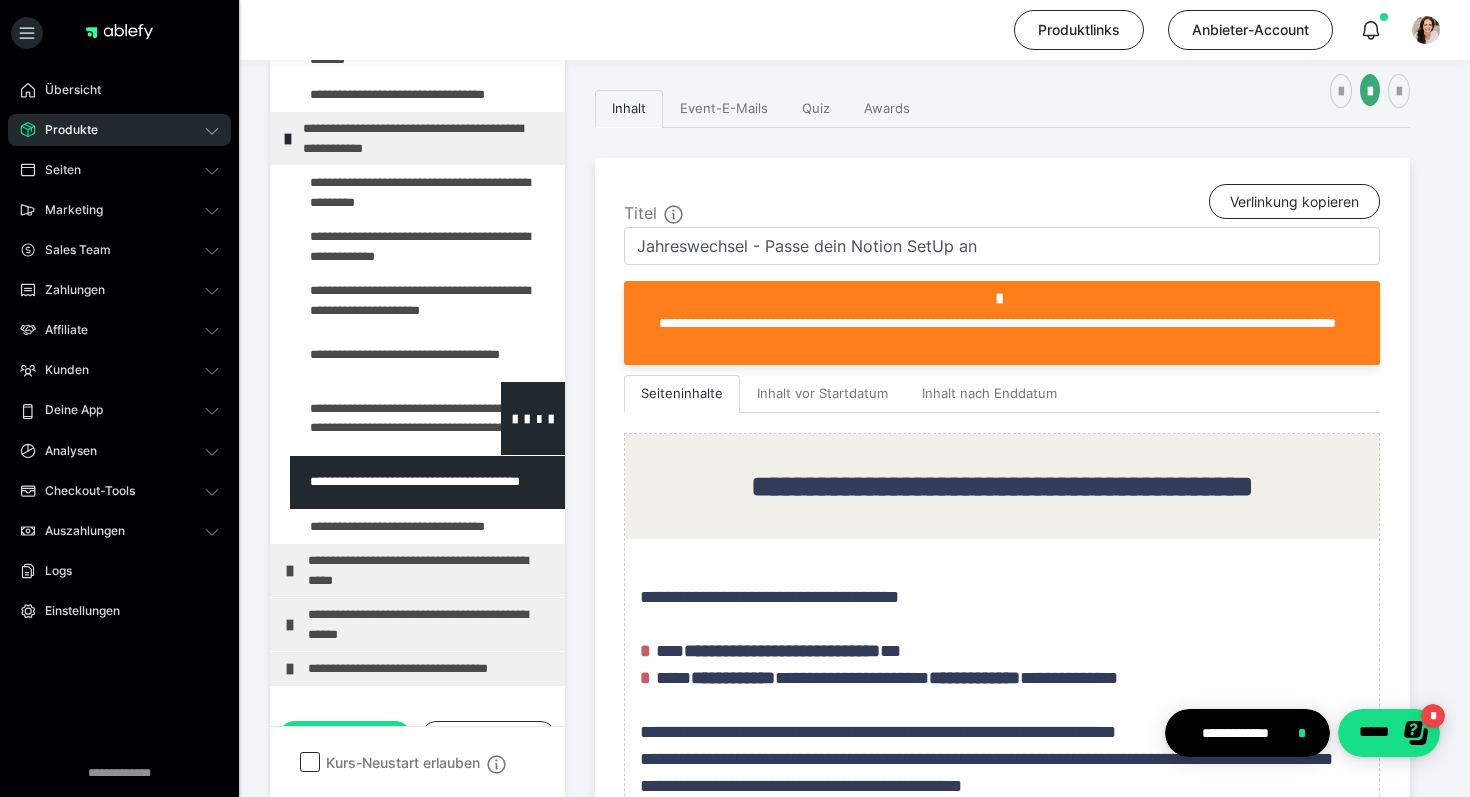 scroll, scrollTop: 1338, scrollLeft: 0, axis: vertical 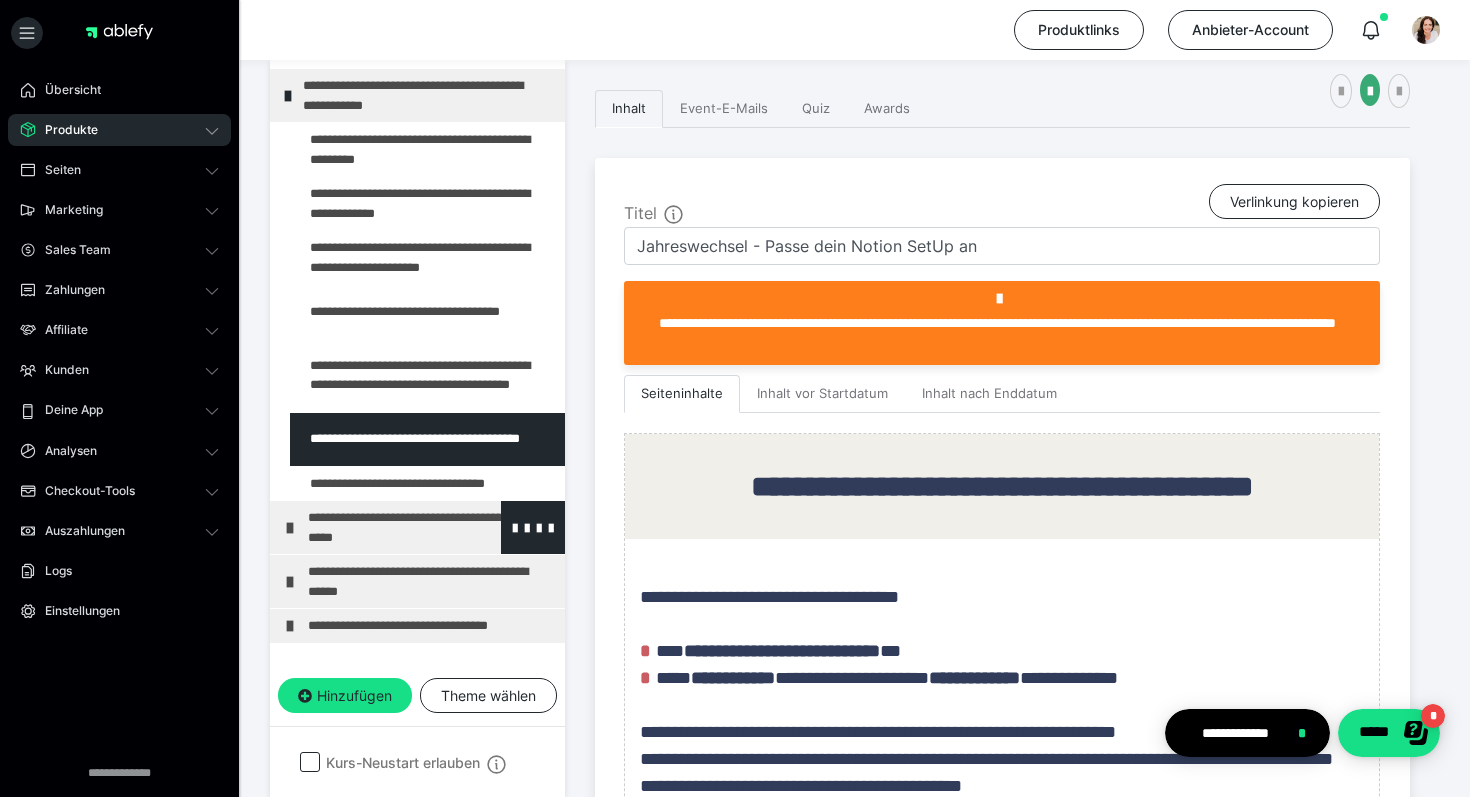 click on "**********" at bounding box center [431, 527] 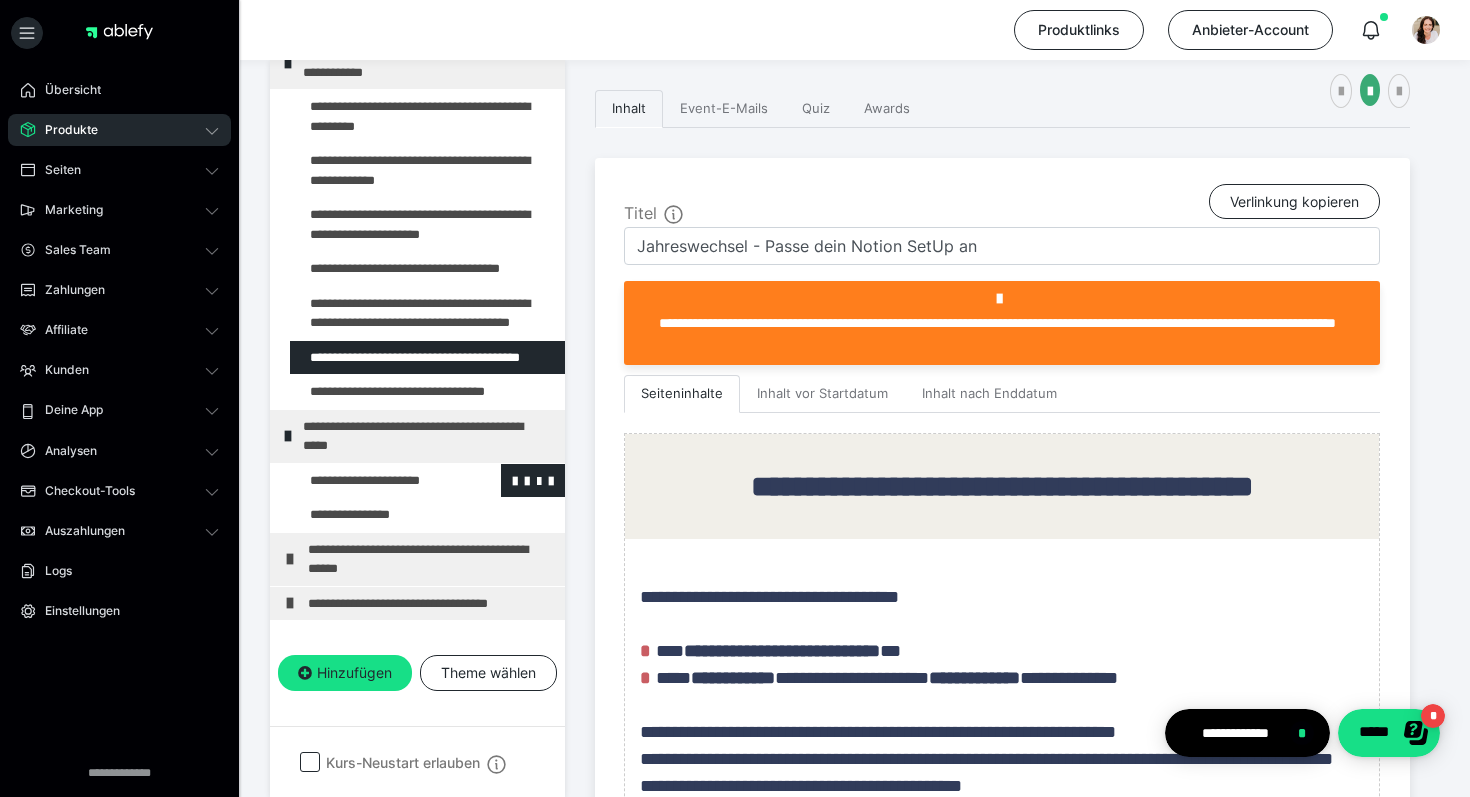 click at bounding box center (375, 481) 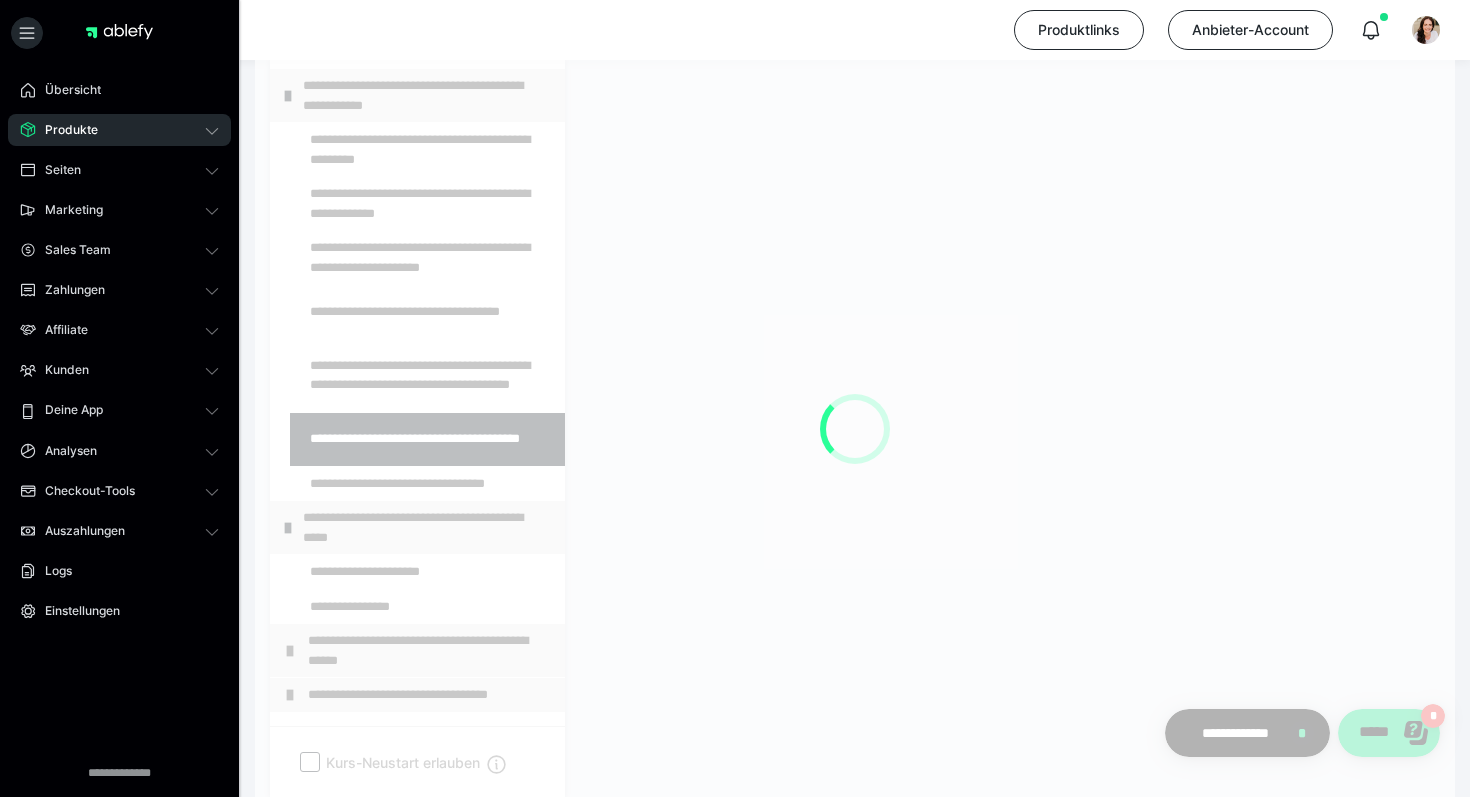scroll, scrollTop: 1429, scrollLeft: 0, axis: vertical 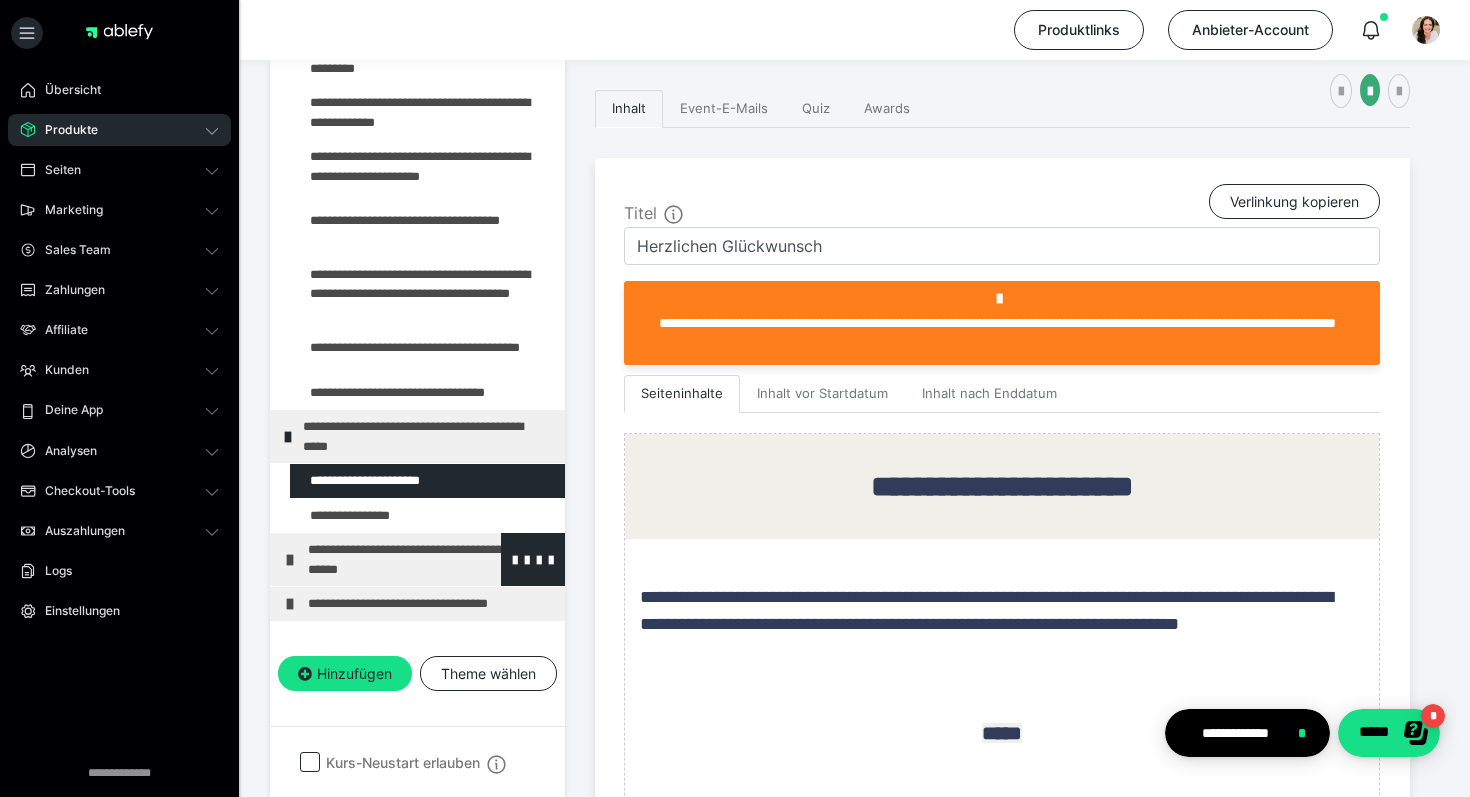click on "**********" at bounding box center [431, 559] 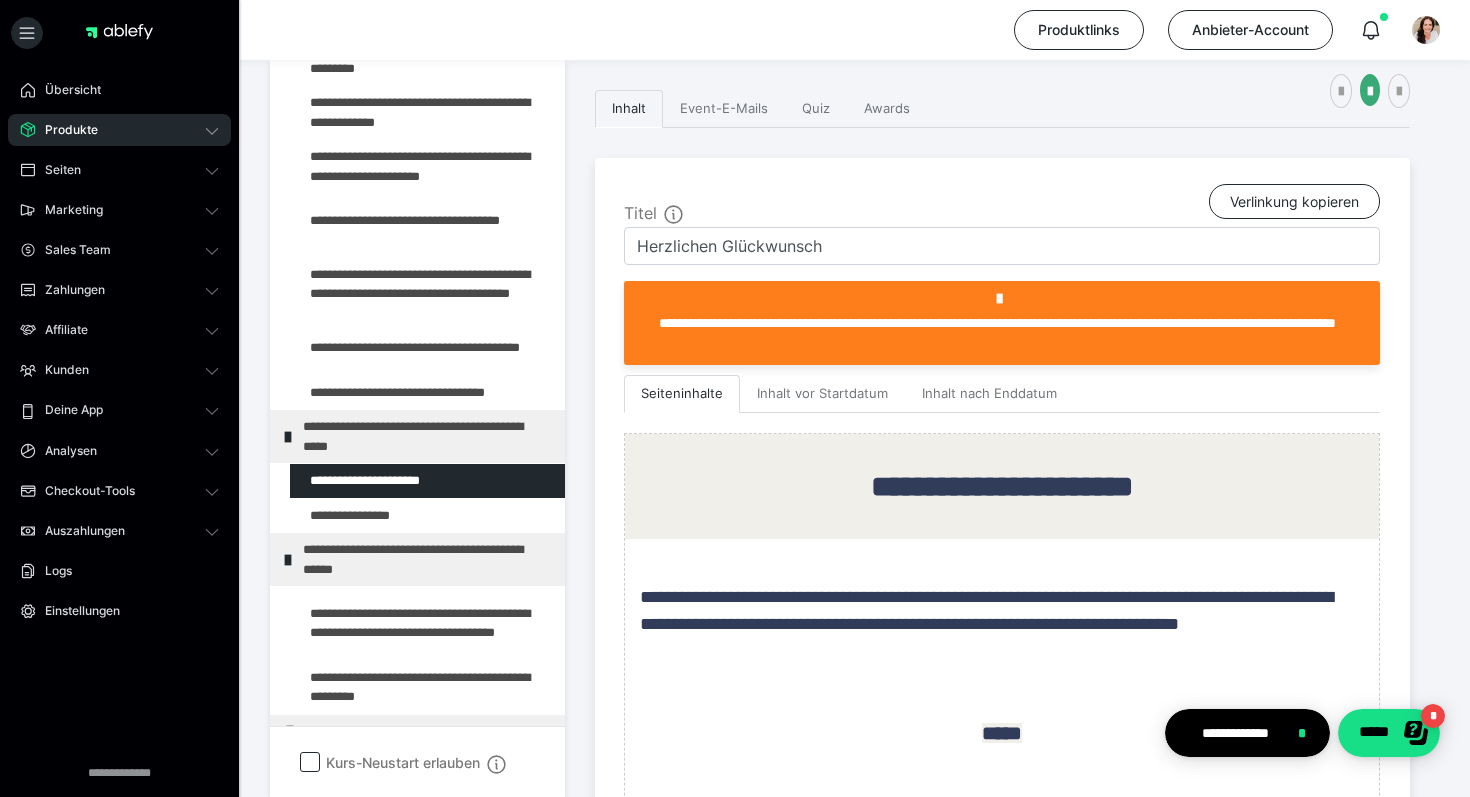 scroll, scrollTop: 1552, scrollLeft: 0, axis: vertical 